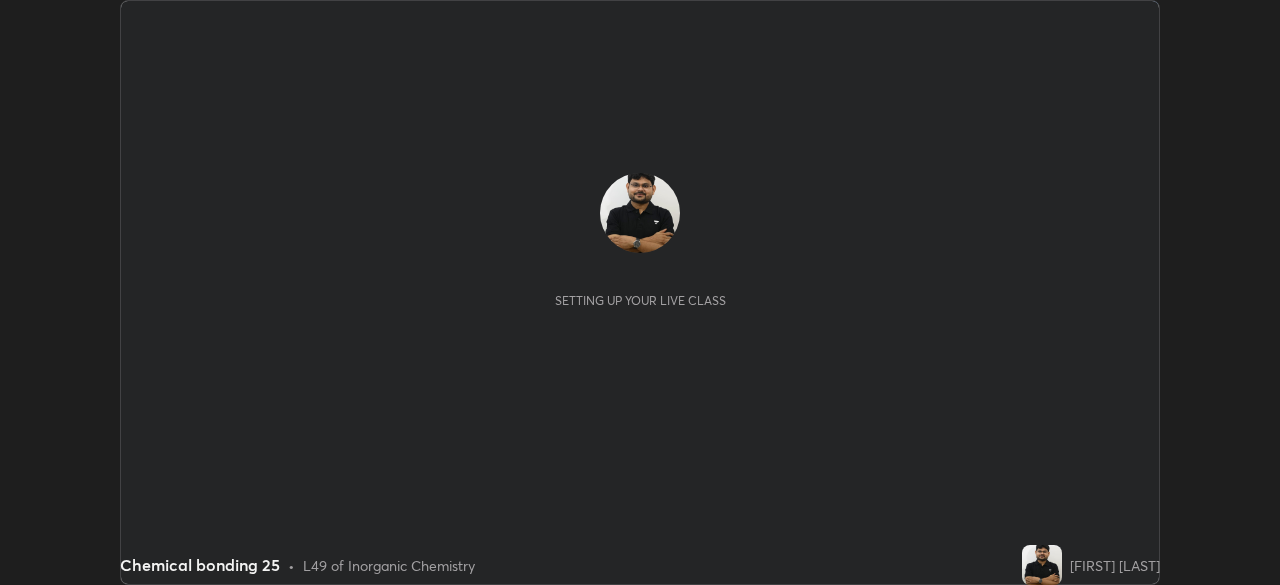 scroll, scrollTop: 0, scrollLeft: 0, axis: both 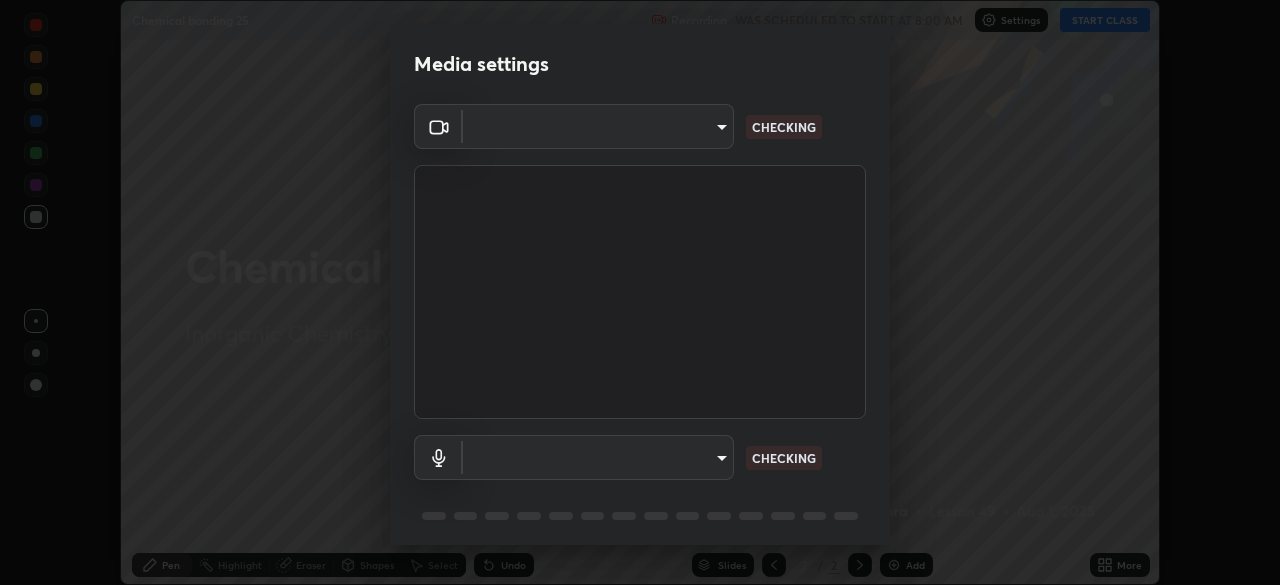 click on "Erase all Chemical bonding 25 Recording WAS SCHEDULED TO START AT  8:00 AM Settings START CLASS Setting up your live class Chemical bonding 25 • L49 of Inorganic Chemistry [FIRST] [LAST] Pen Highlight Eraser Shapes Select Undo Slides 2 / 2 Add More No doubts shared Encourage your learners to ask a doubt for better clarity Report an issue Reason for reporting Buffering Chat not working Audio - Video sync issue Educator video quality low ​ Attach an image Report Media settings ​ CHECKING ​ CHECKING 1 / 5 Next" at bounding box center [640, 292] 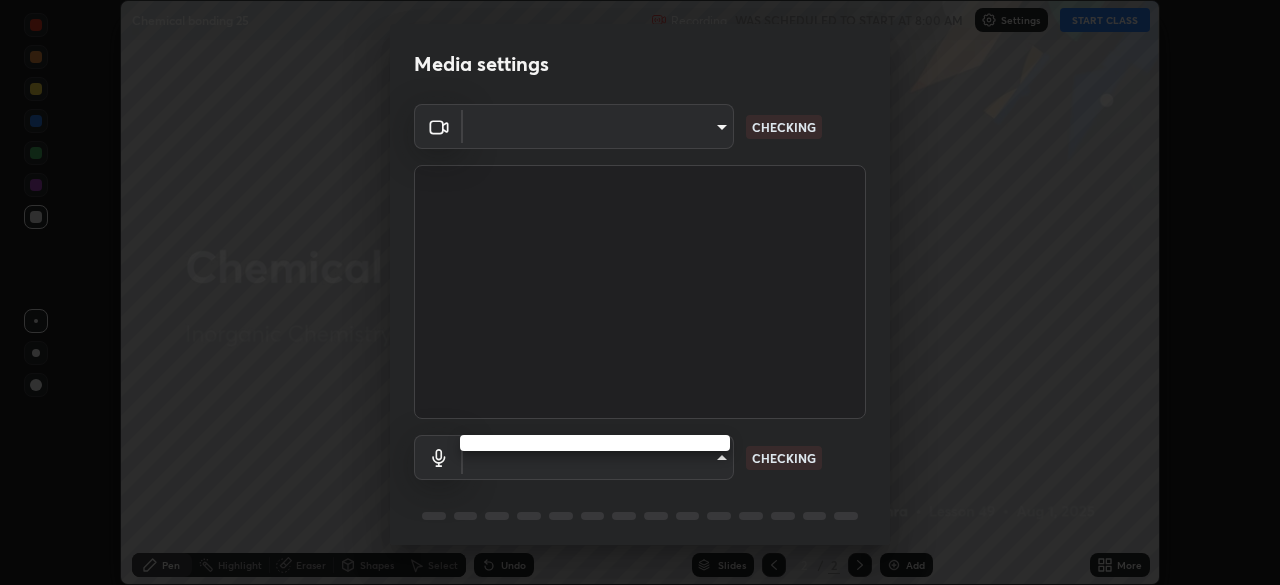 type on "495e9aafafa99ab02b2630cd73316b4ffac4e6b0a44c495734db4bb24564e739" 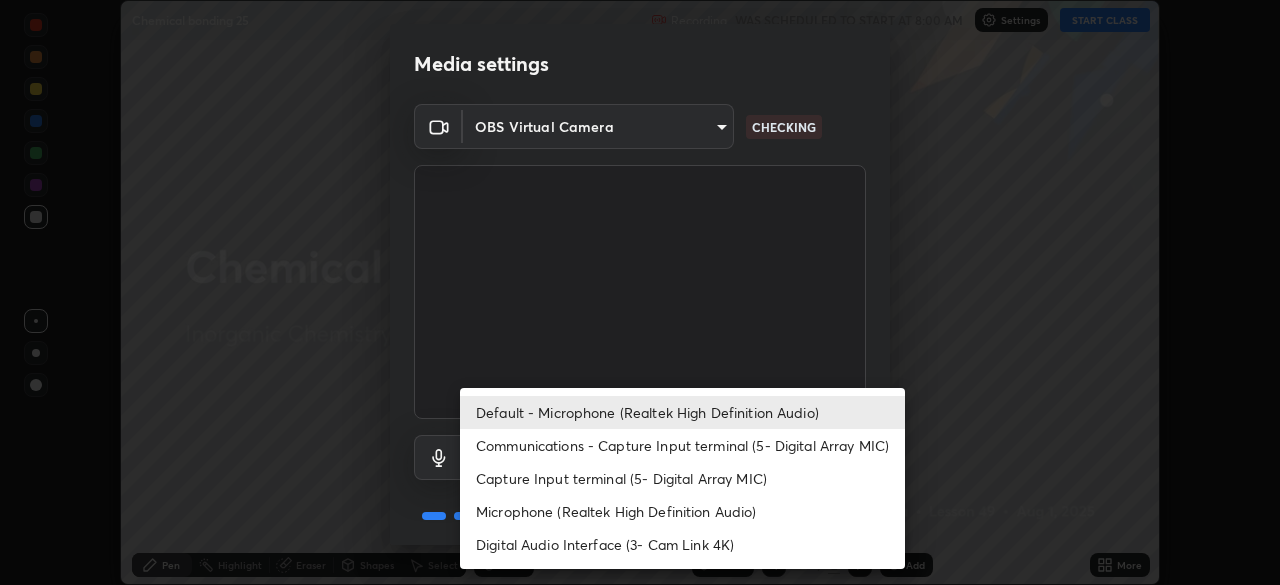click on "Microphone (Realtek High Definition Audio)" at bounding box center [682, 511] 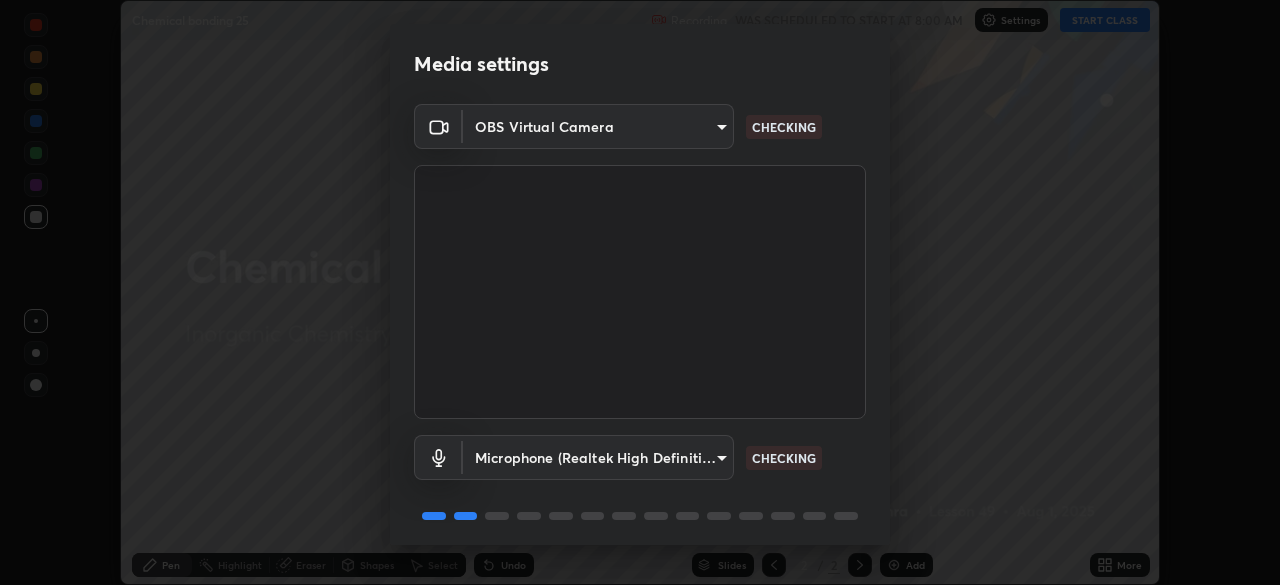 scroll, scrollTop: 71, scrollLeft: 0, axis: vertical 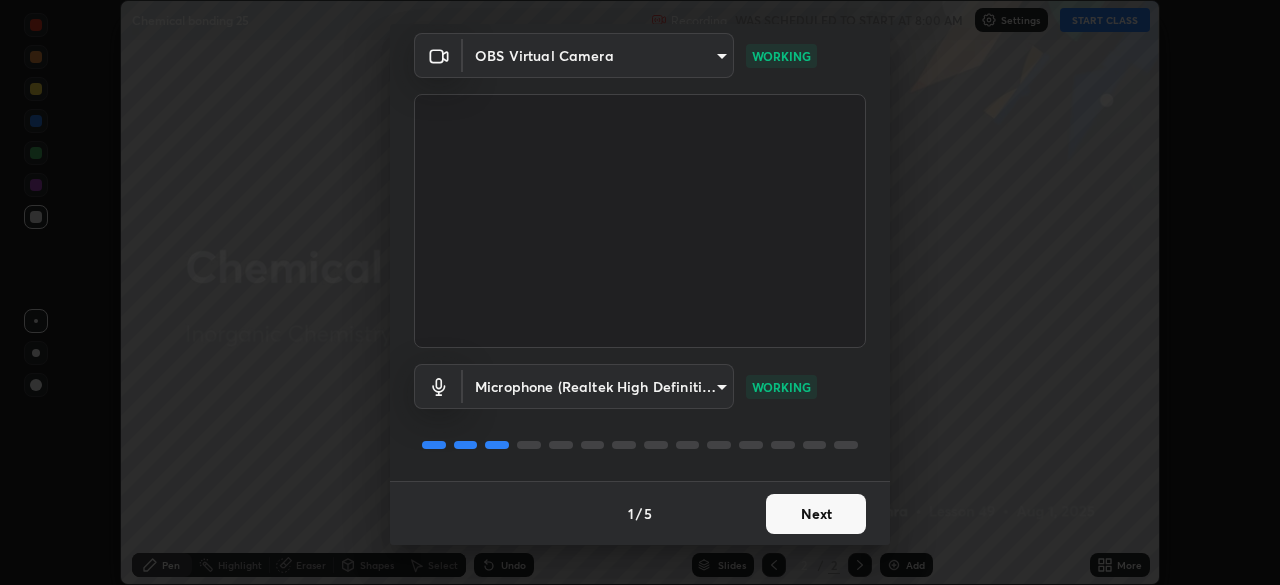 click on "Next" at bounding box center (816, 514) 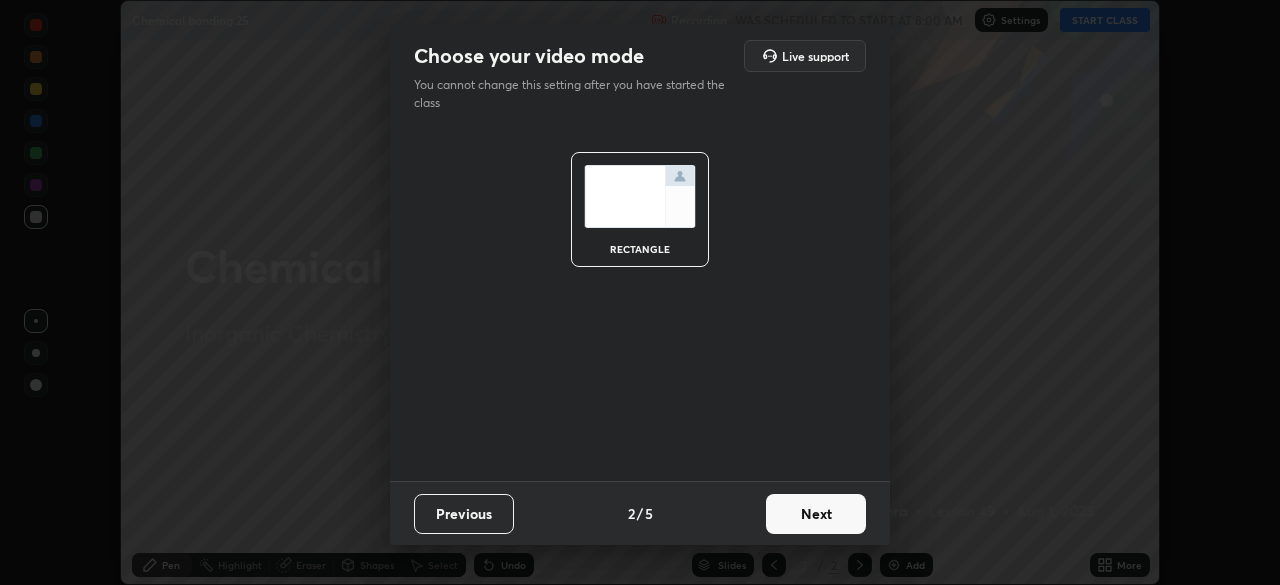 click on "Next" at bounding box center [816, 514] 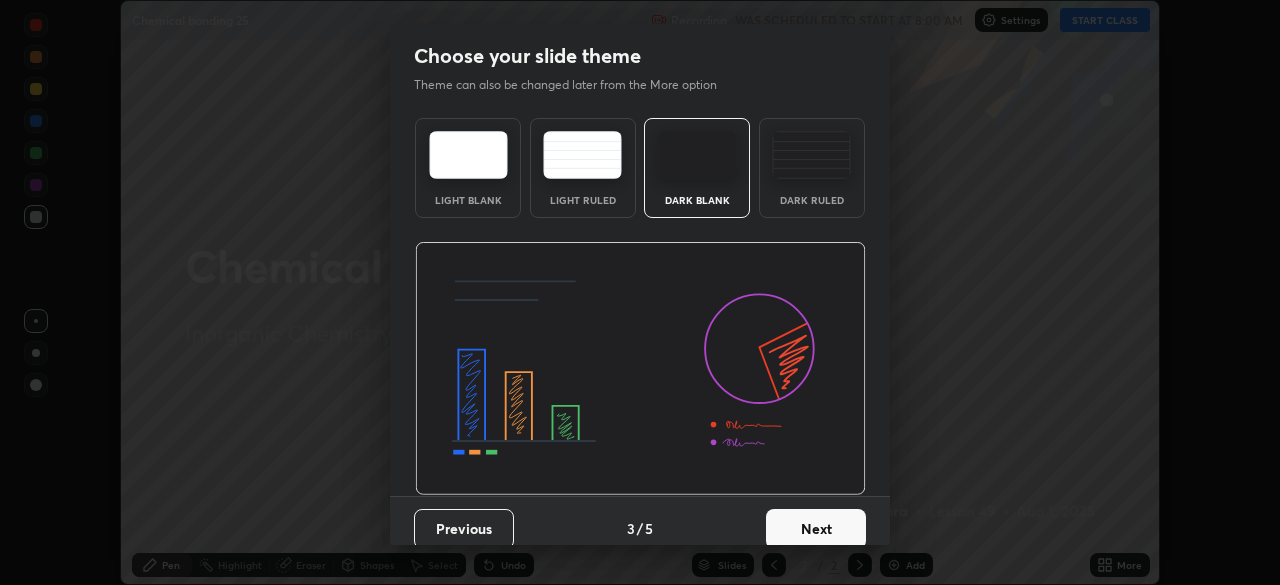 click on "Next" at bounding box center [816, 529] 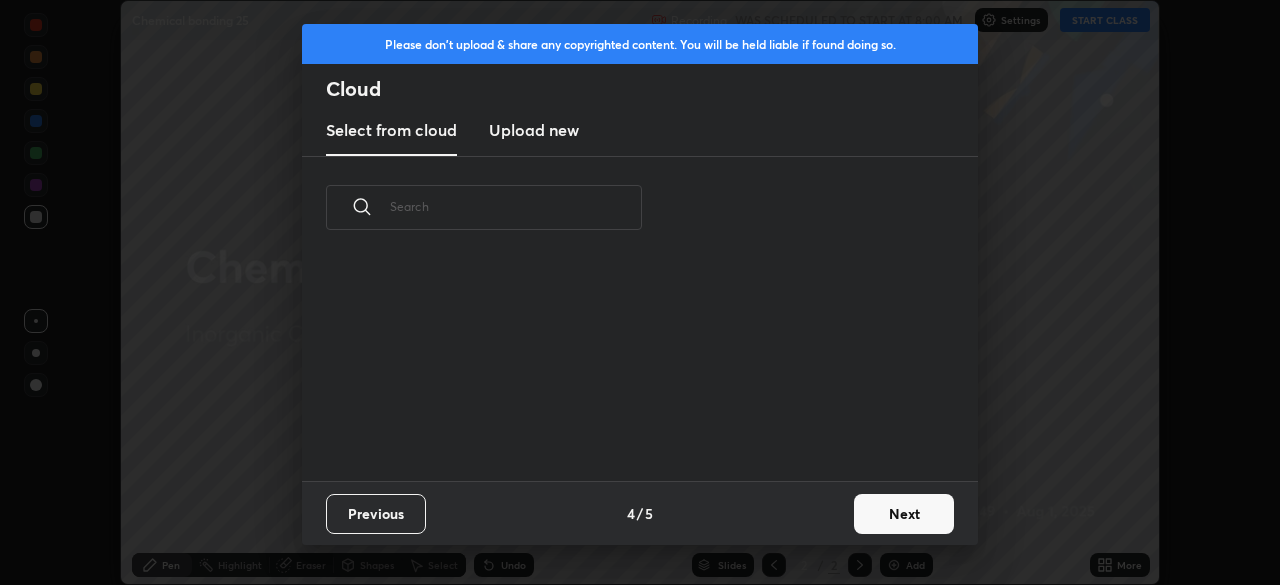 click on "Next" at bounding box center [904, 514] 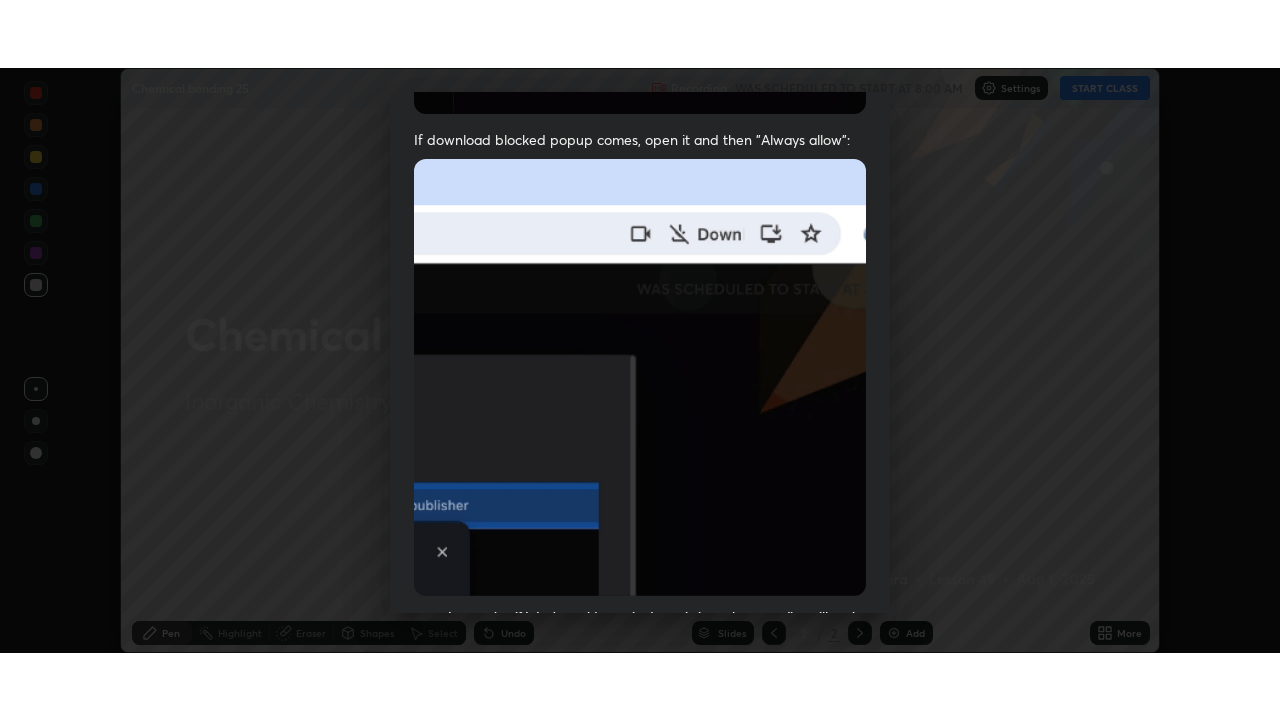 scroll, scrollTop: 479, scrollLeft: 0, axis: vertical 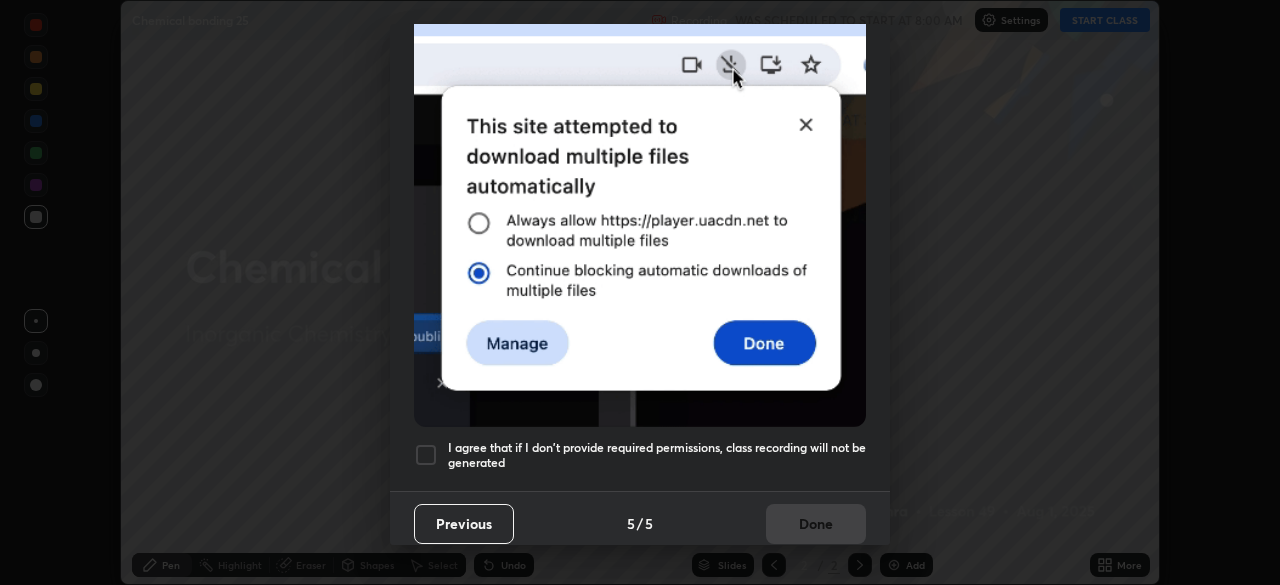 click on "I agree that if I don't provide required permissions, class recording will not be generated" at bounding box center [657, 455] 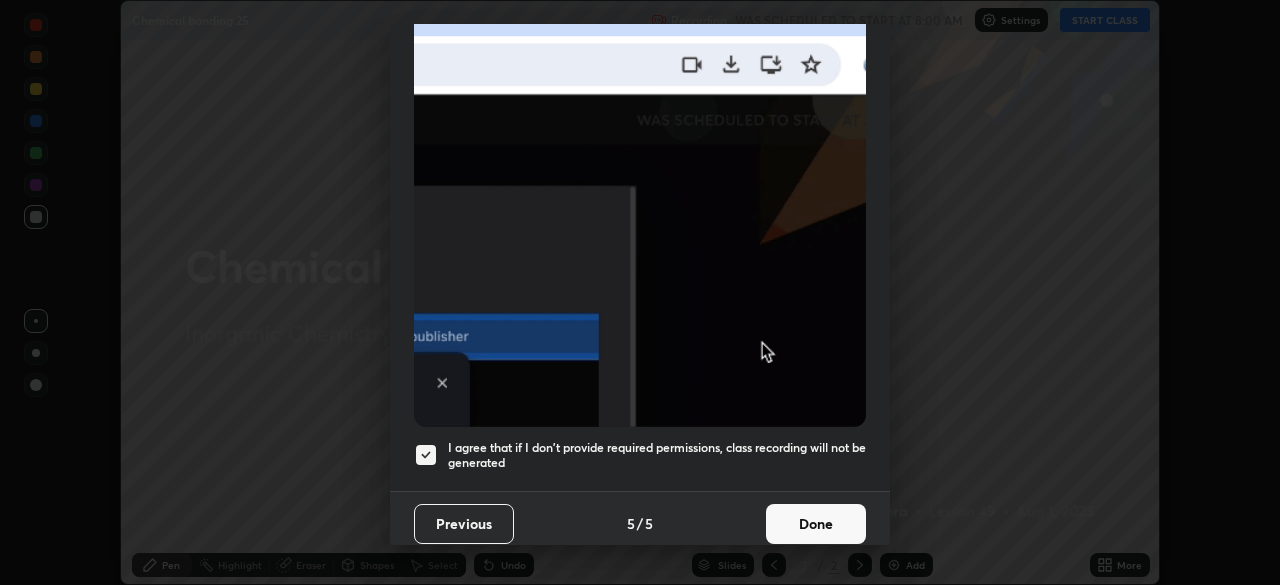 click on "Done" at bounding box center [816, 524] 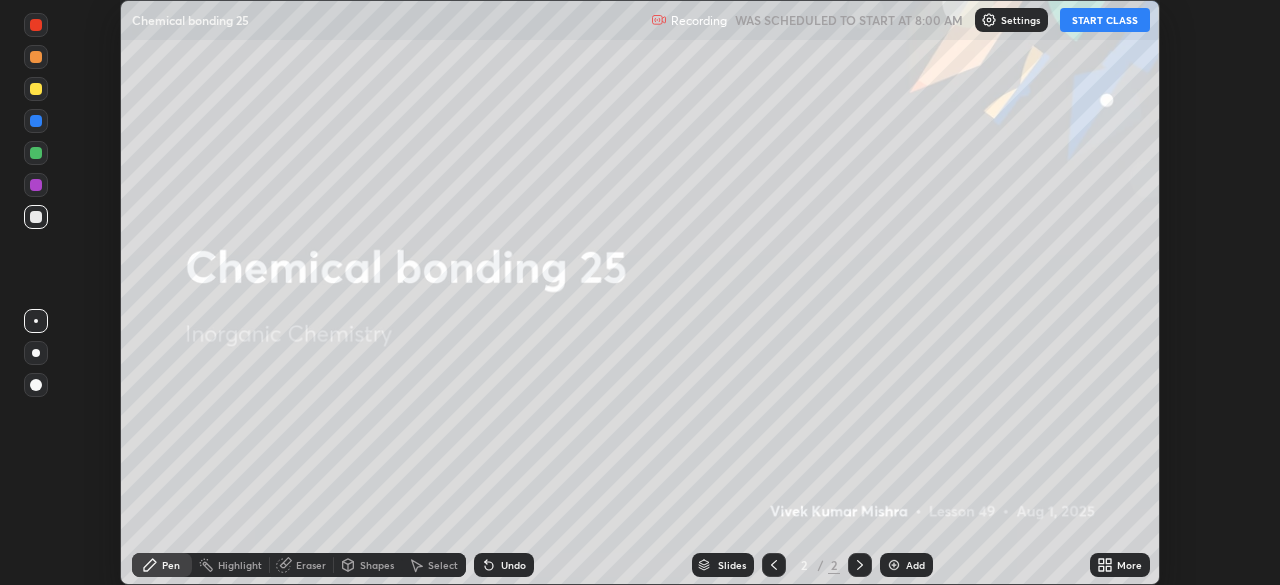 click on "START CLASS" at bounding box center (1105, 20) 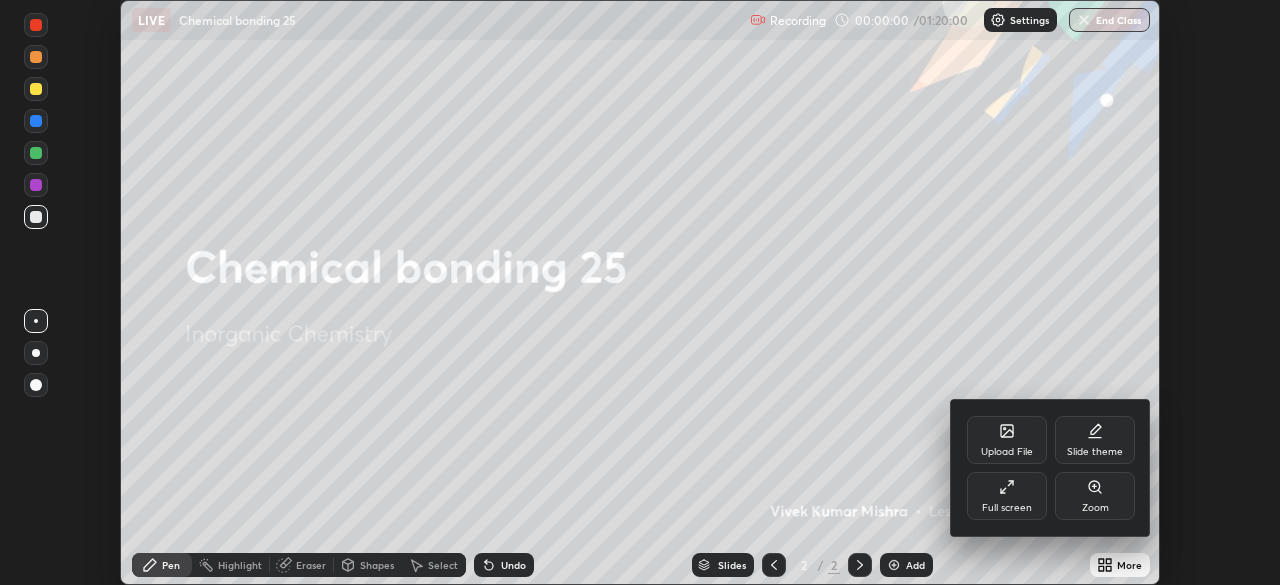 click on "Slide theme" at bounding box center (1095, 452) 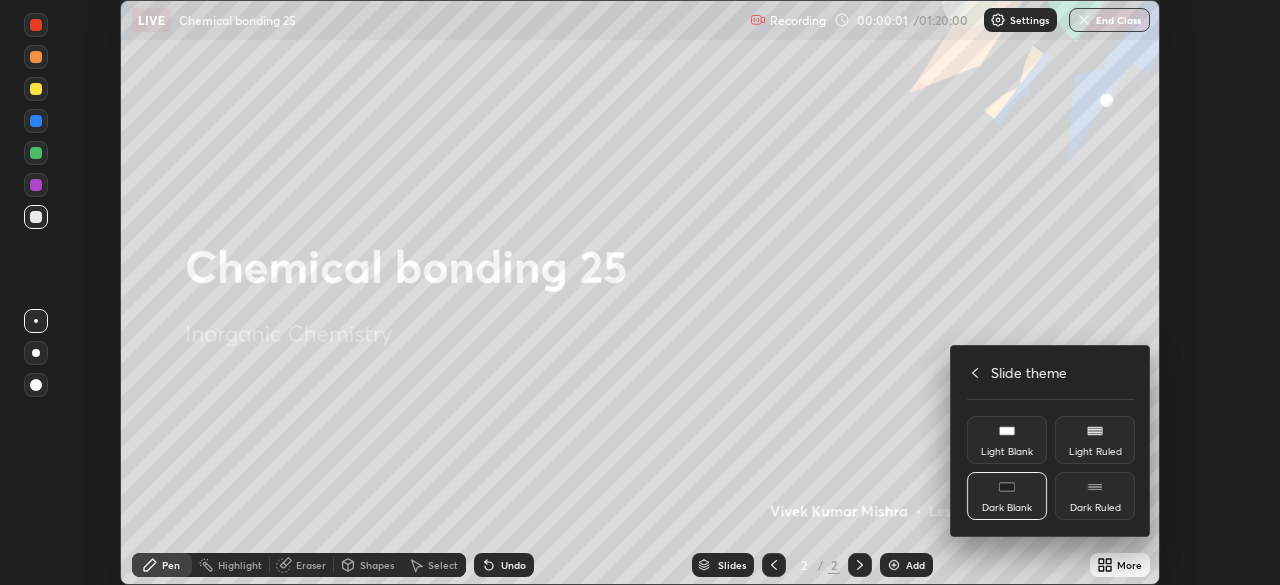 click on "Dark Ruled" at bounding box center [1095, 508] 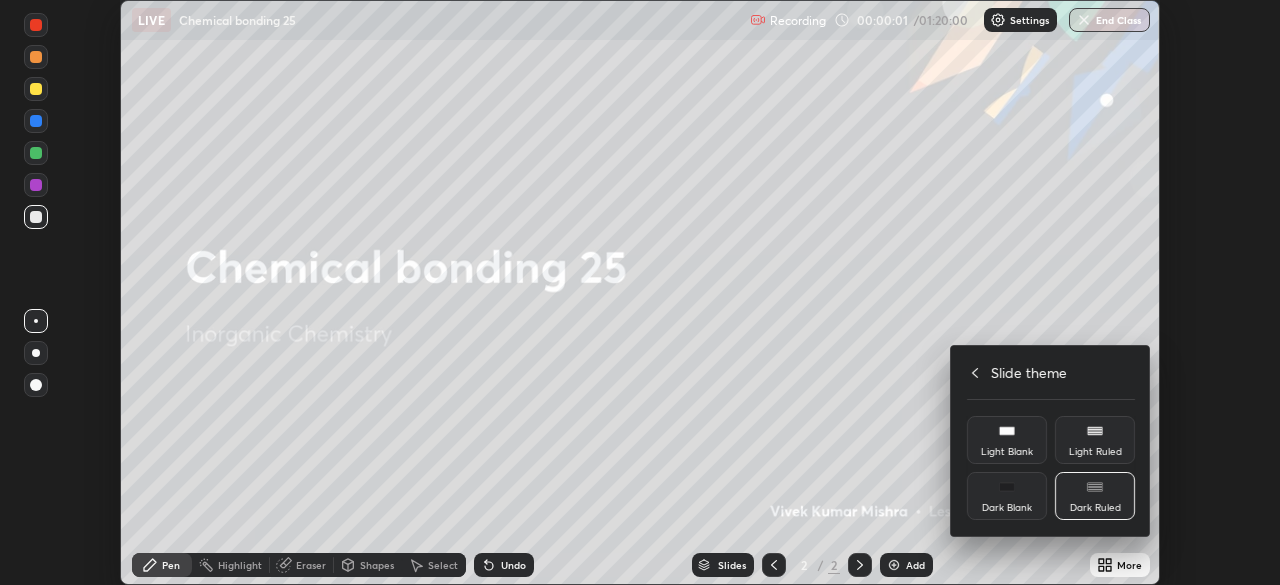 click 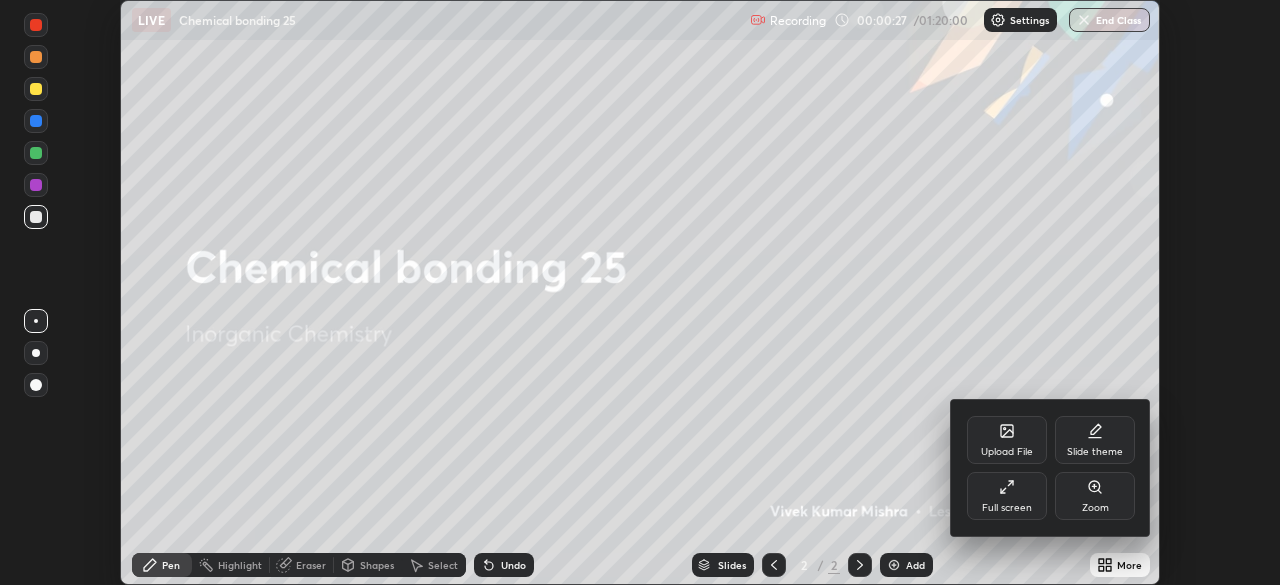 click on "Full screen" at bounding box center [1007, 496] 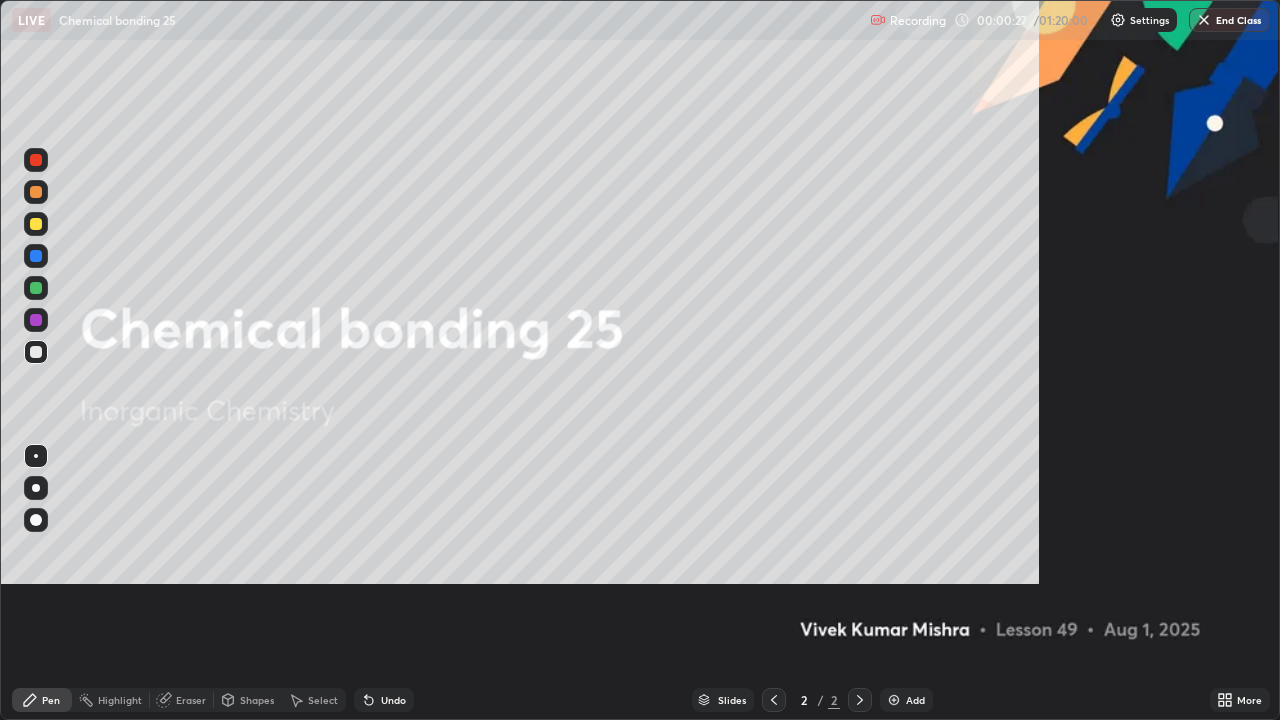 scroll, scrollTop: 99280, scrollLeft: 98720, axis: both 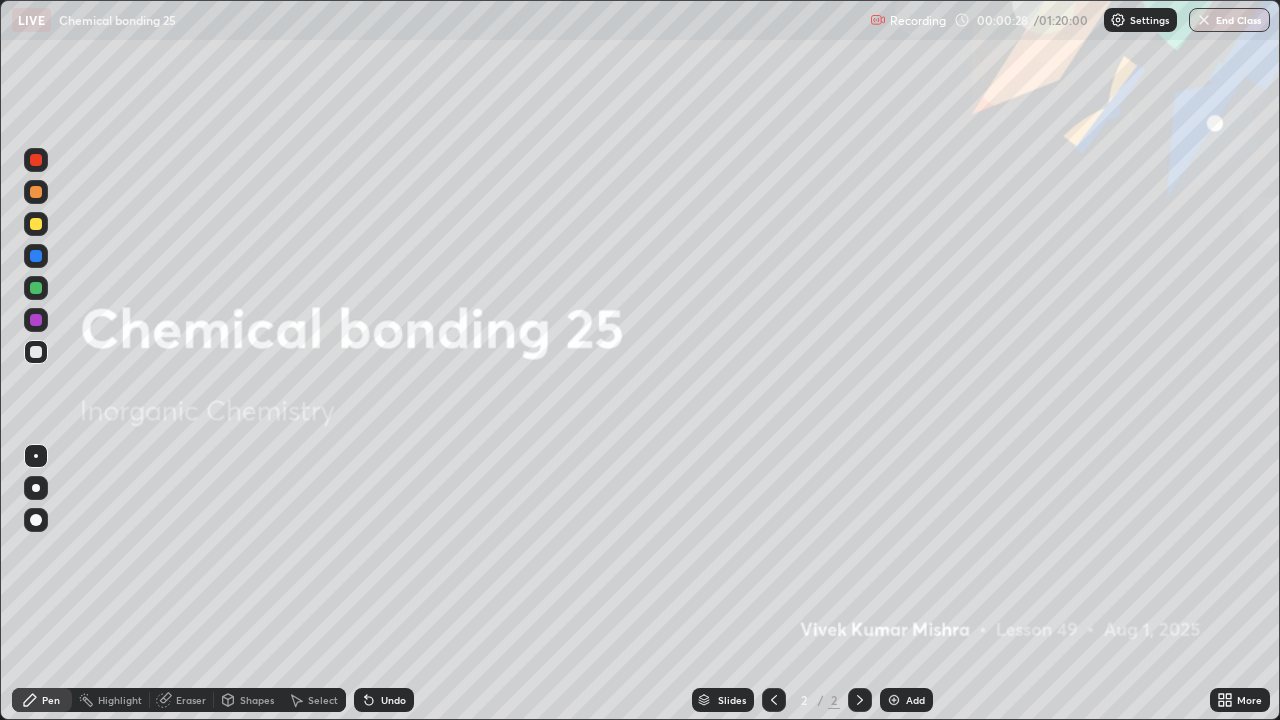 click on "Add" at bounding box center [915, 700] 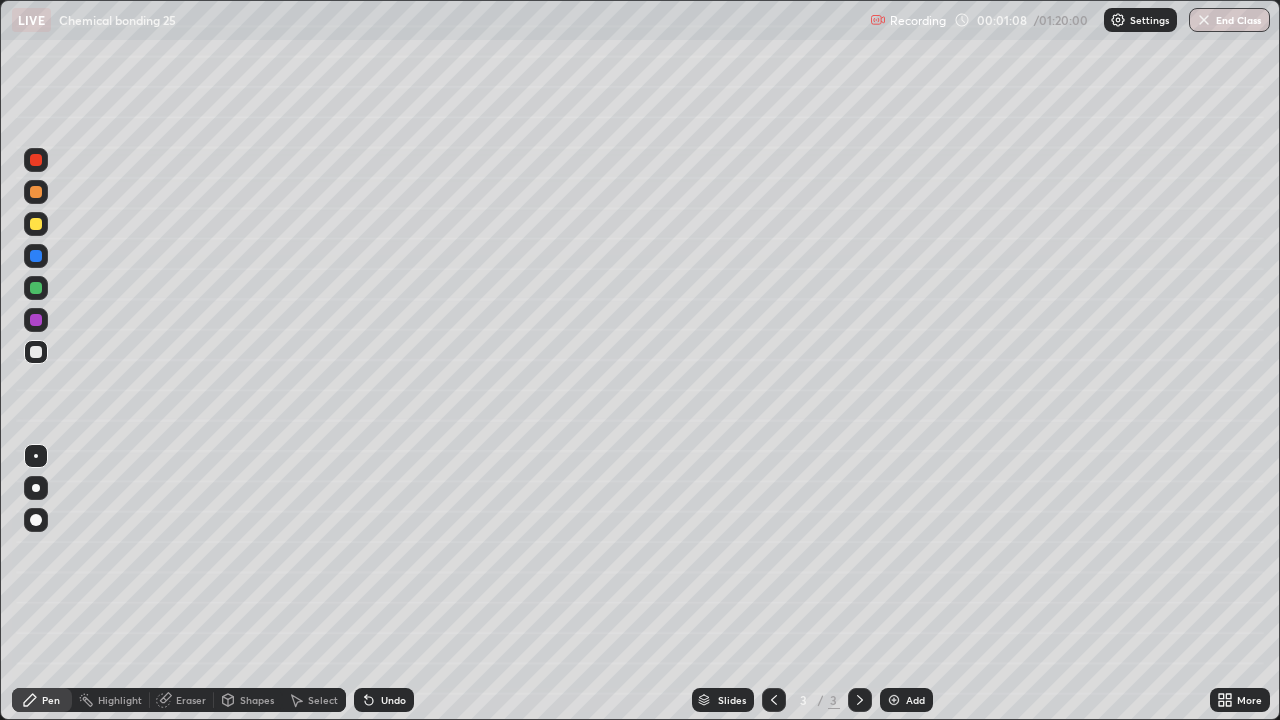 click on "Undo" at bounding box center (393, 700) 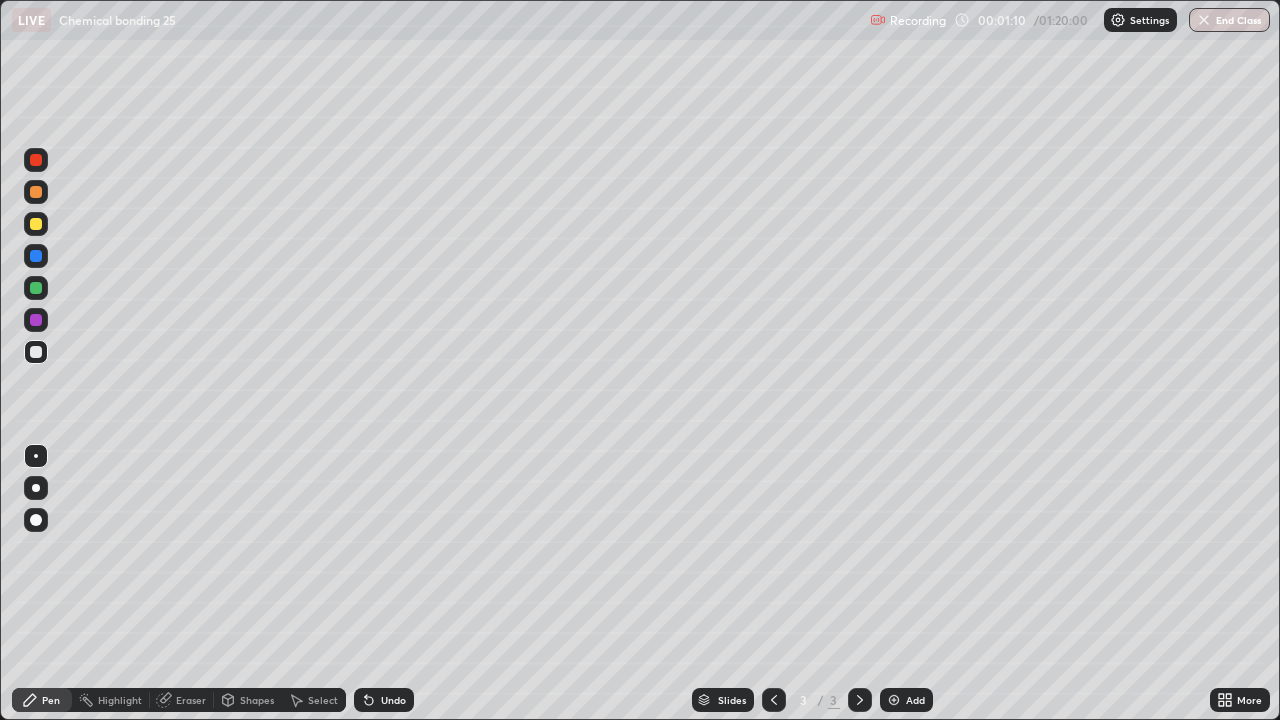 click on "Undo" at bounding box center [384, 700] 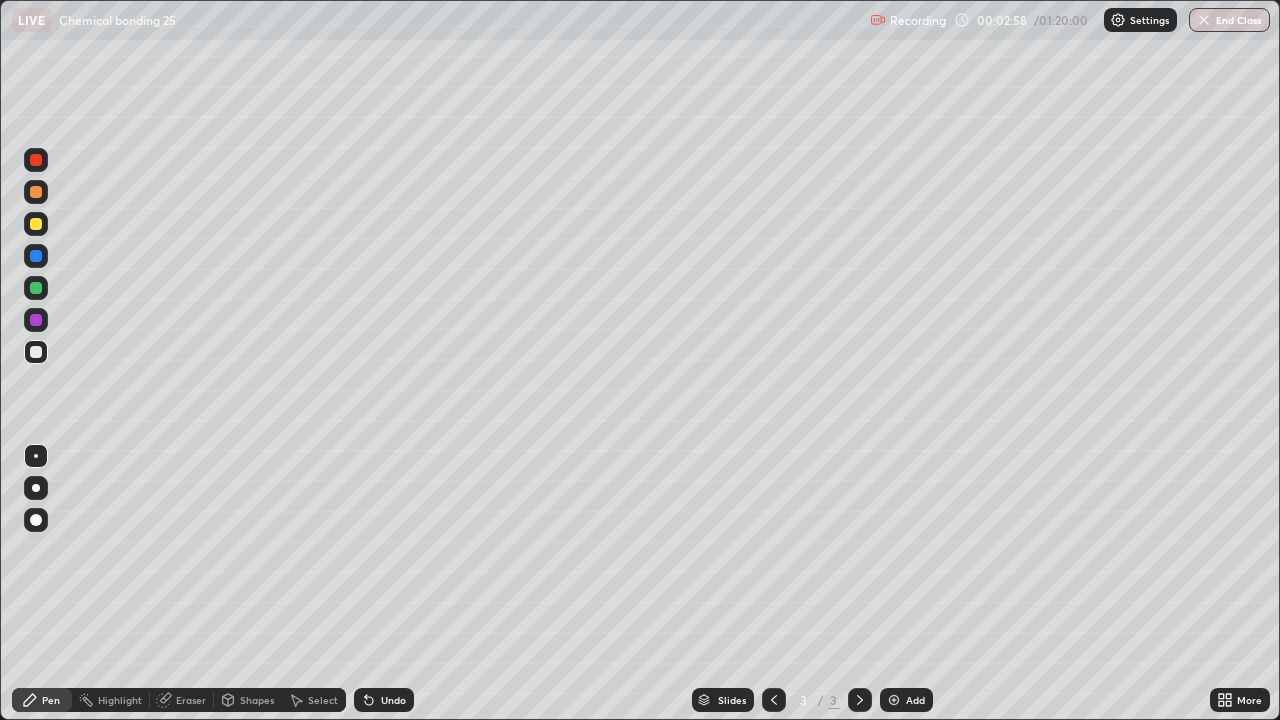 click on "Undo" at bounding box center [384, 700] 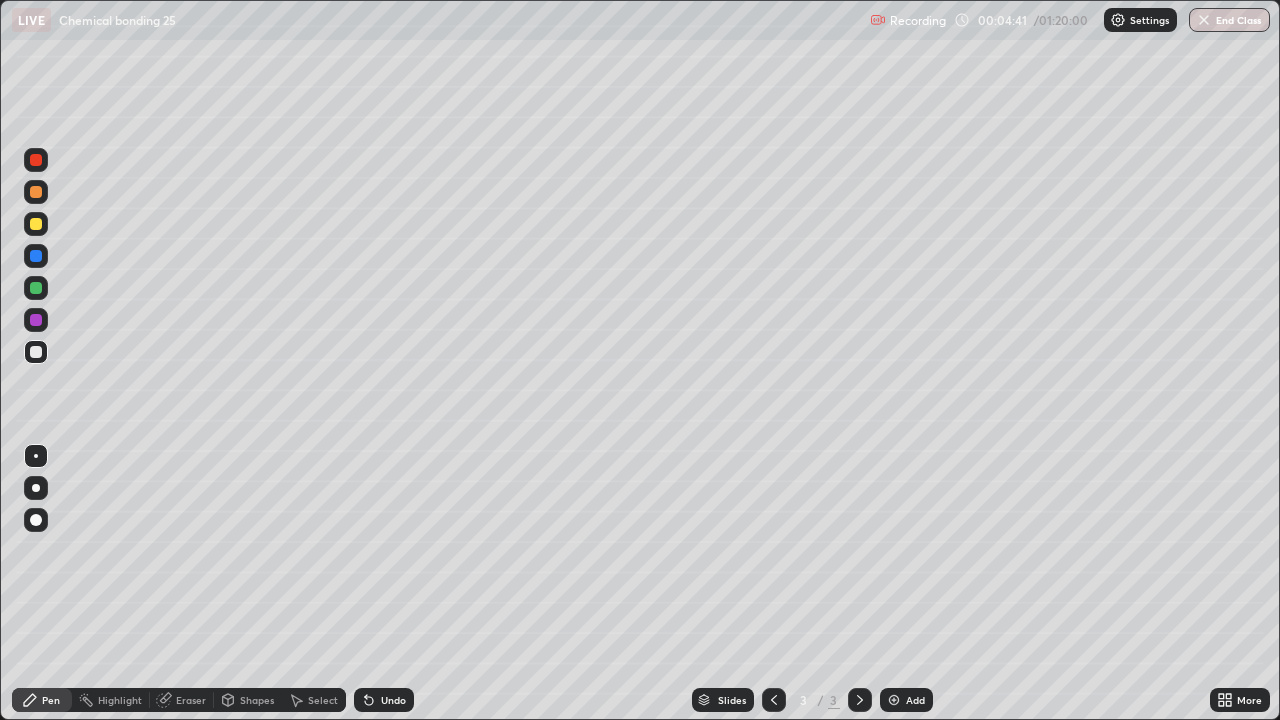 click at bounding box center [36, 224] 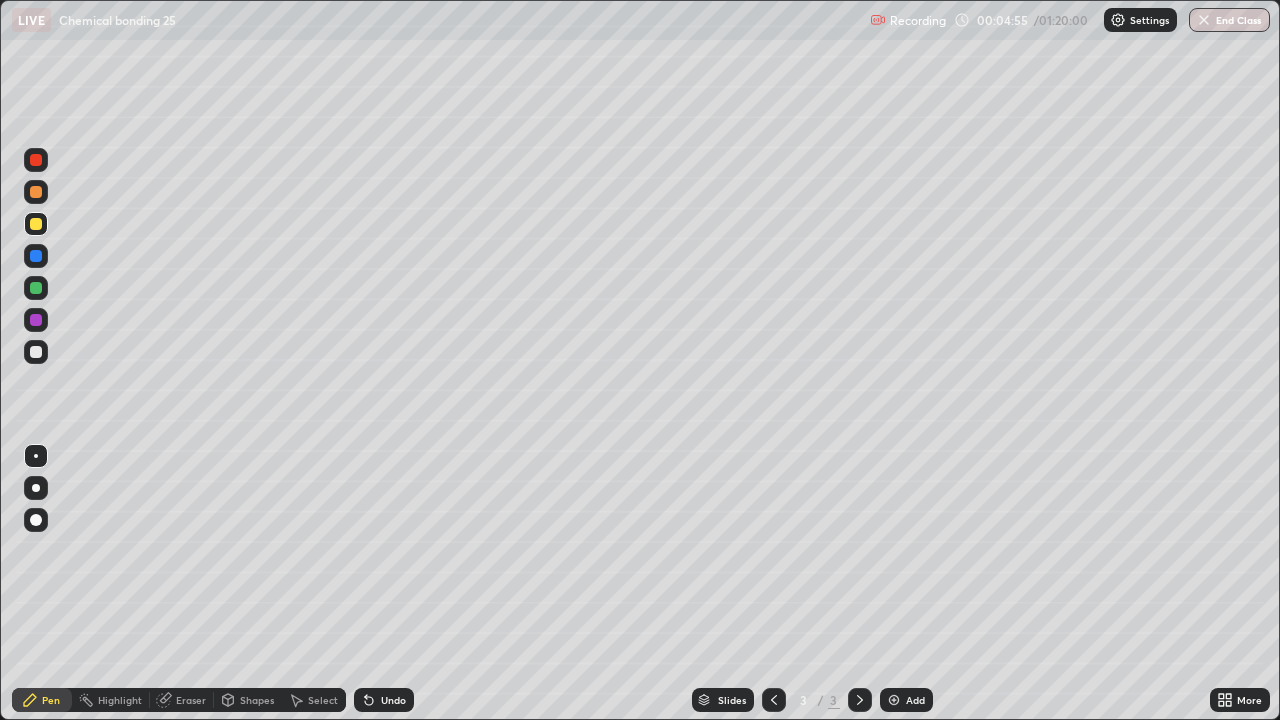 click at bounding box center [36, 224] 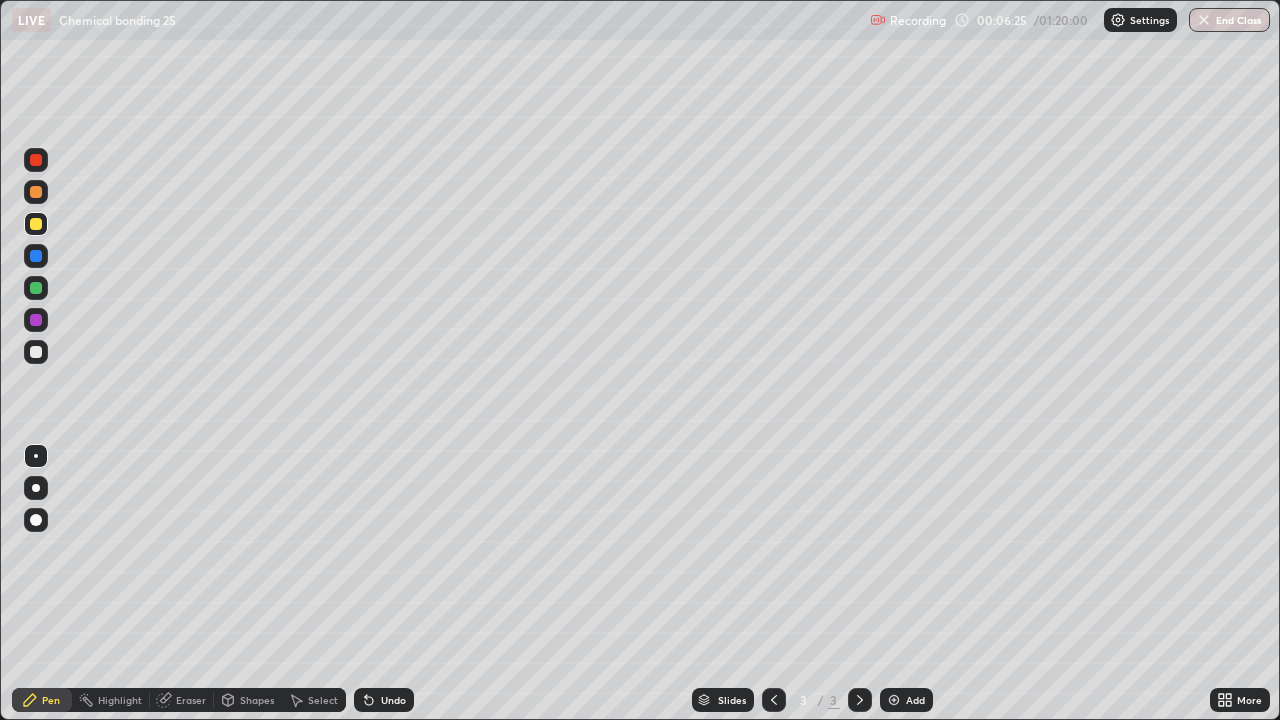 click on "Undo" at bounding box center (393, 700) 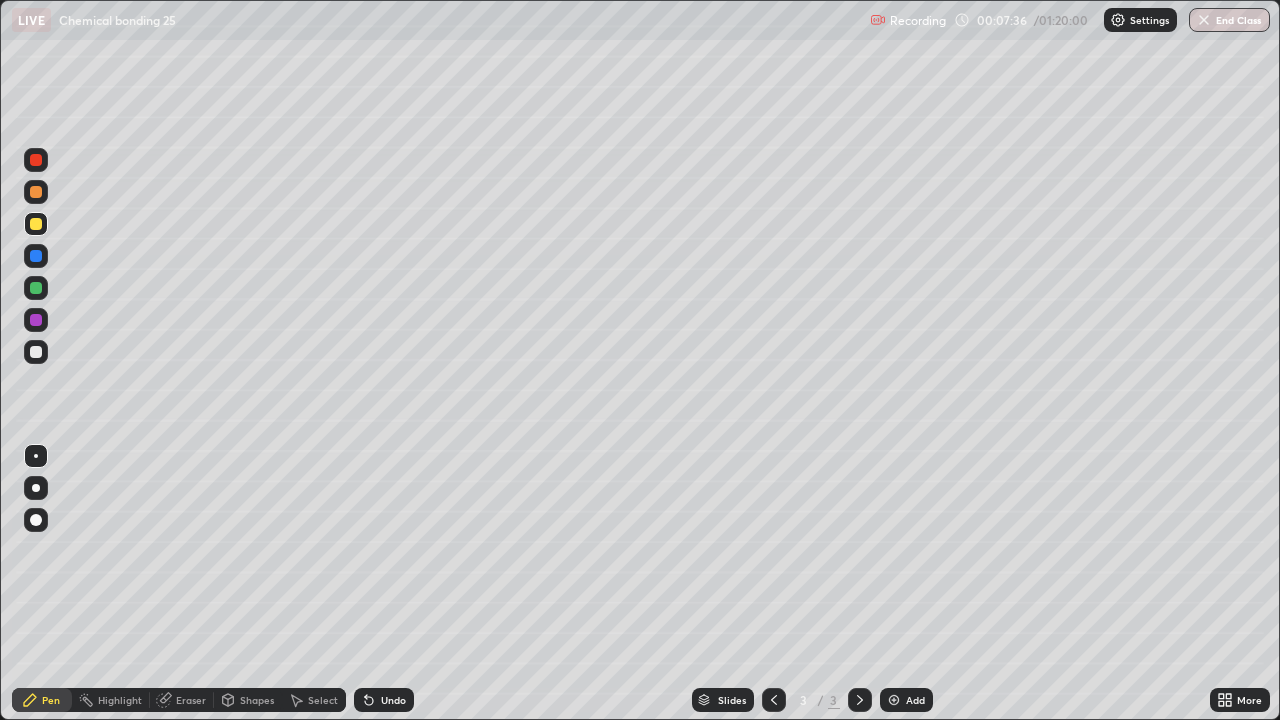 click on "Add" at bounding box center [915, 700] 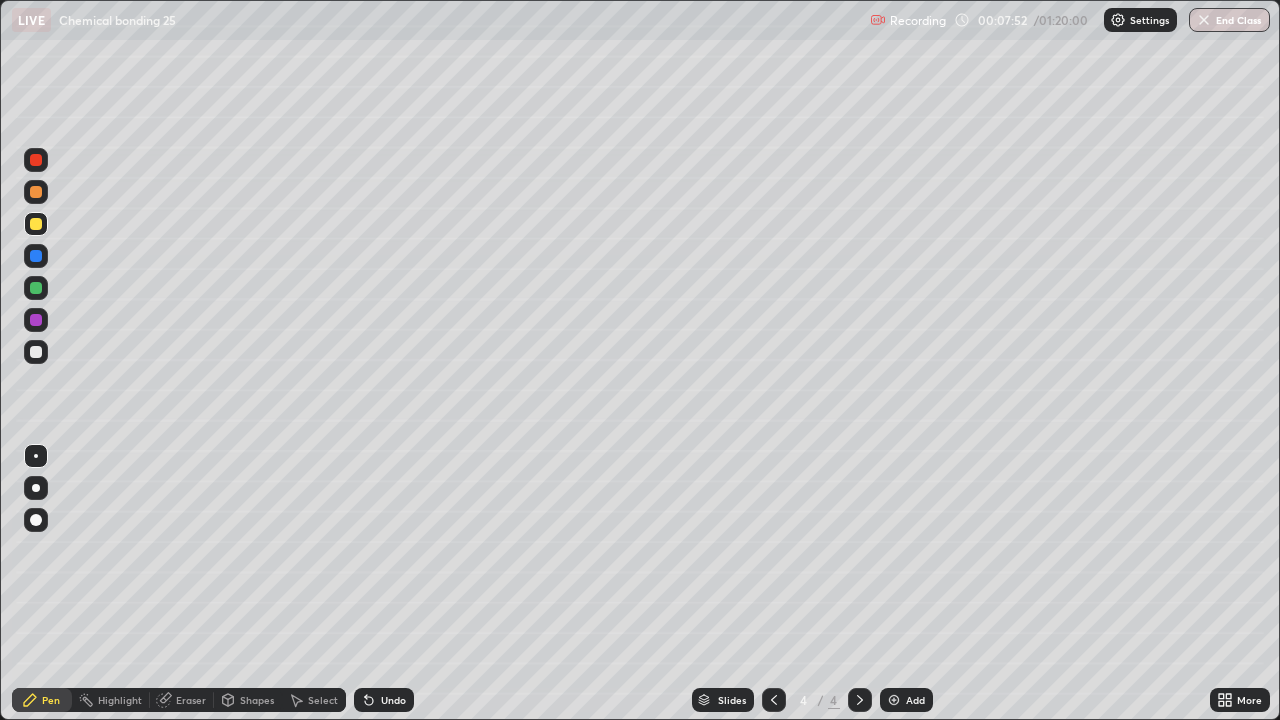 click at bounding box center (36, 160) 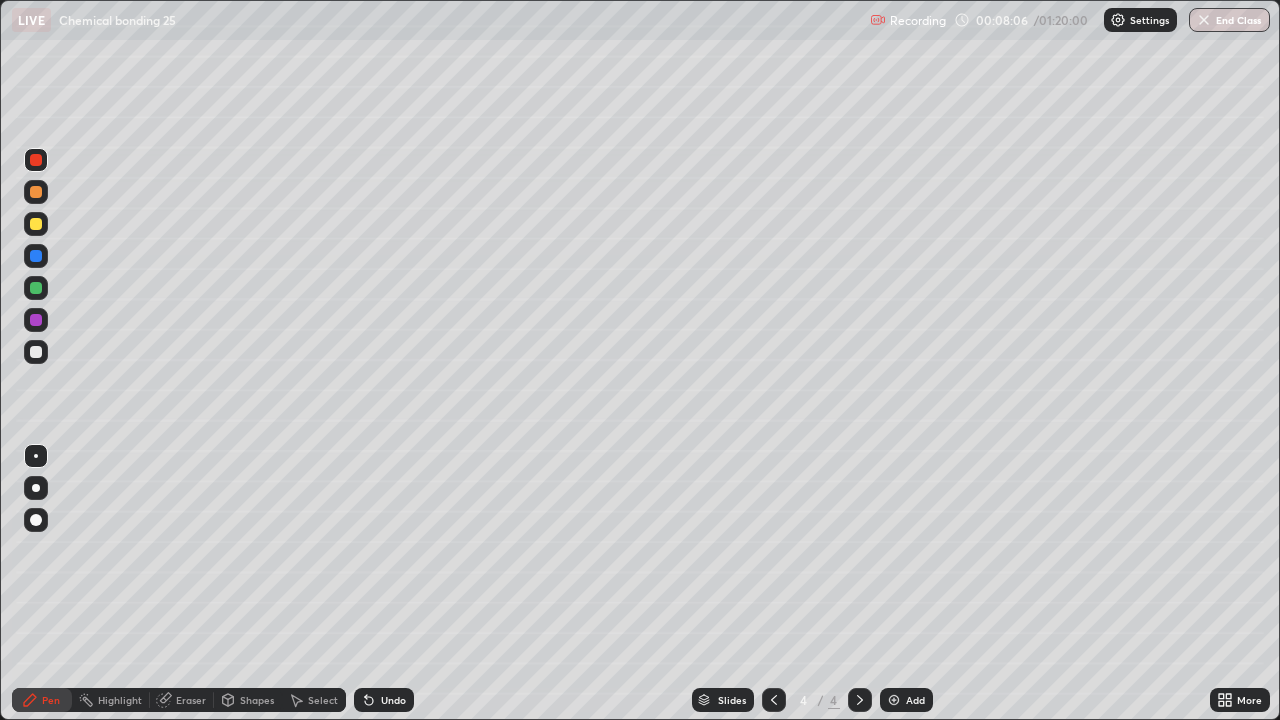 click at bounding box center [36, 352] 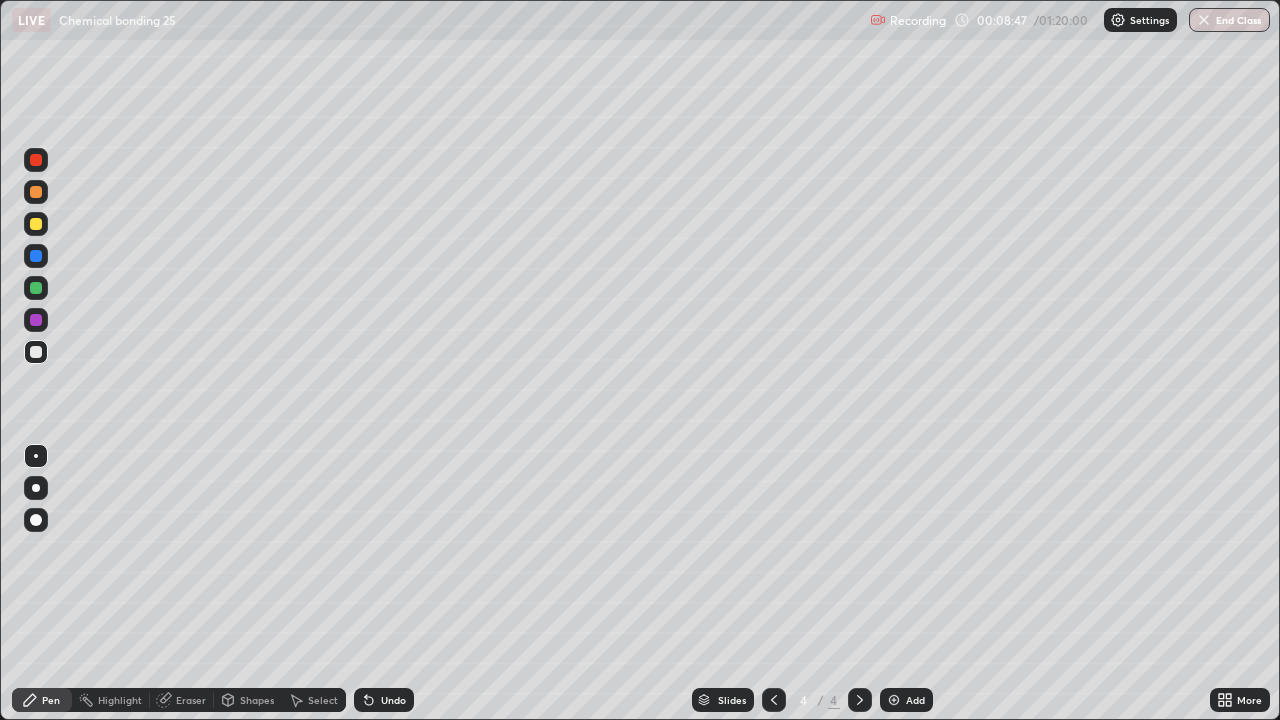 click at bounding box center (36, 160) 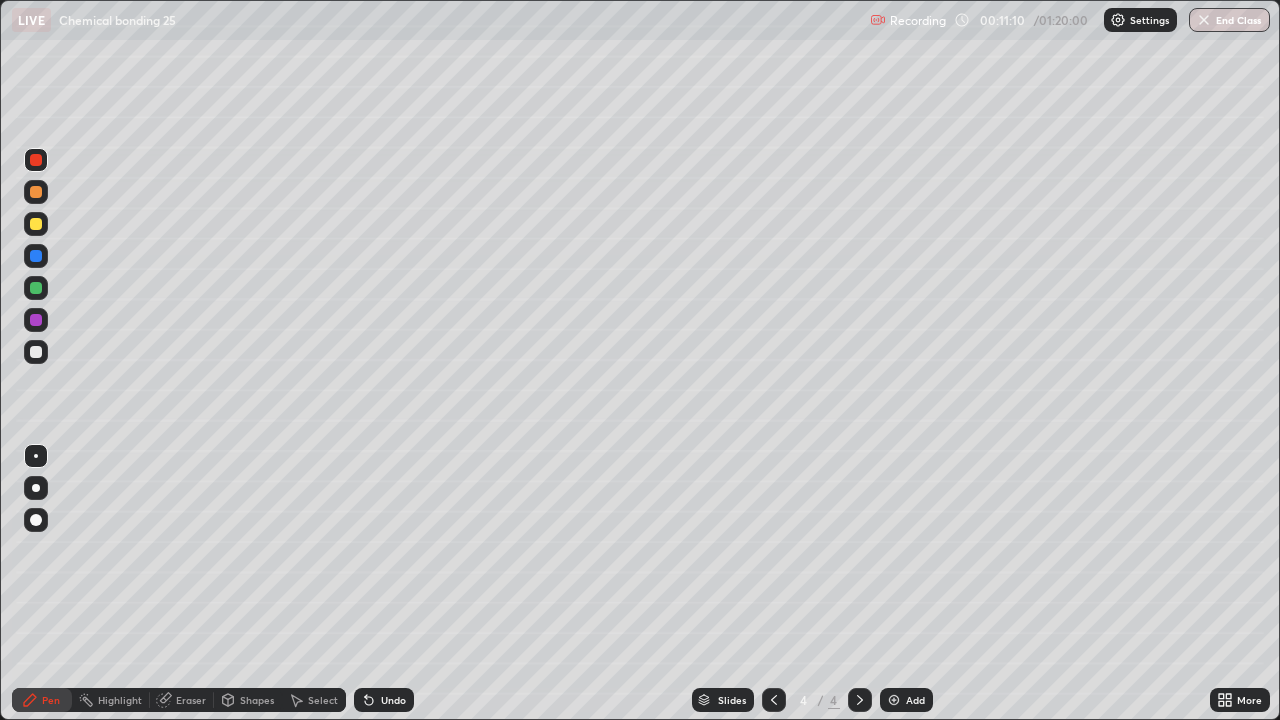 click on "Select" at bounding box center (323, 700) 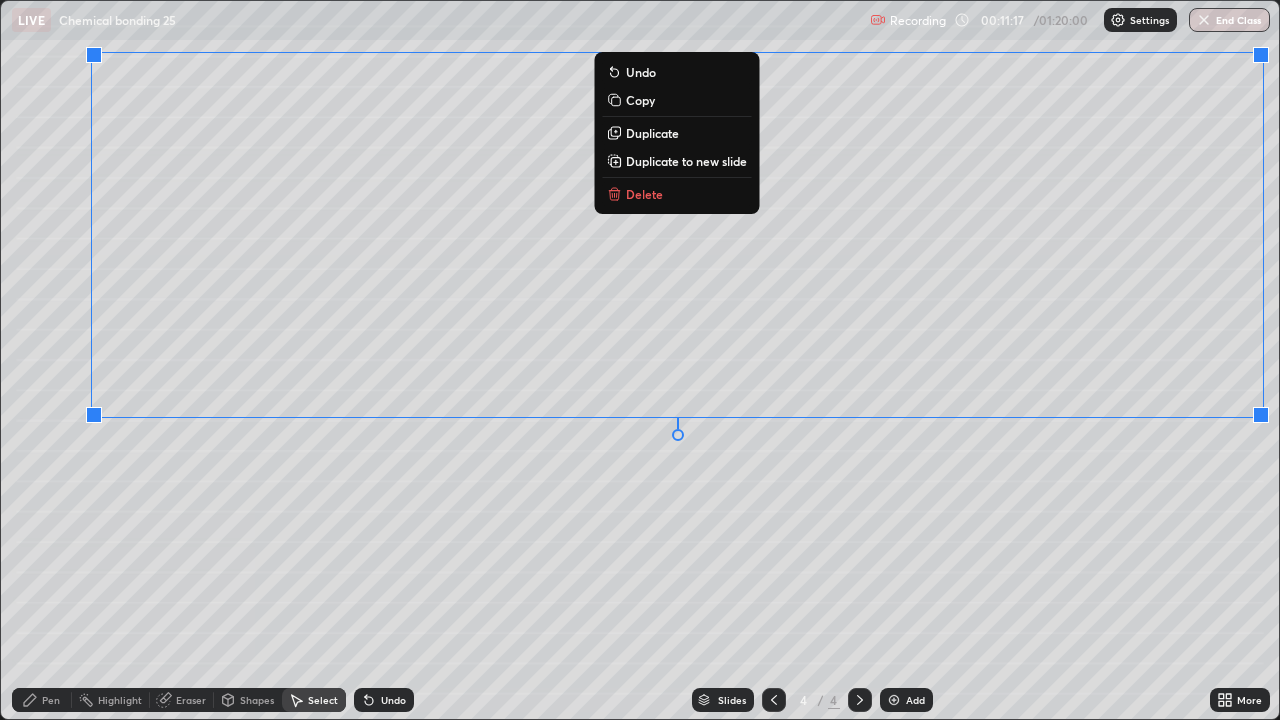 click on "0 ° Undo Copy Duplicate Duplicate to new slide Delete" at bounding box center [640, 360] 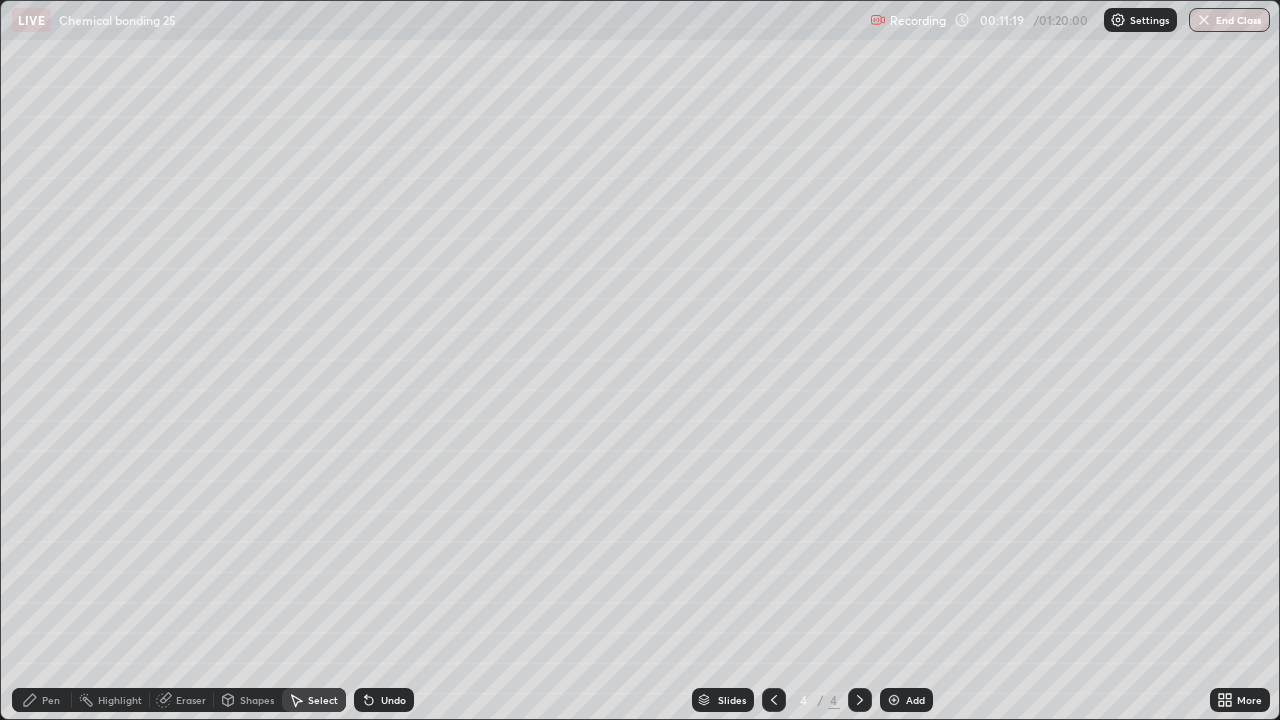 click on "Pen" at bounding box center [42, 700] 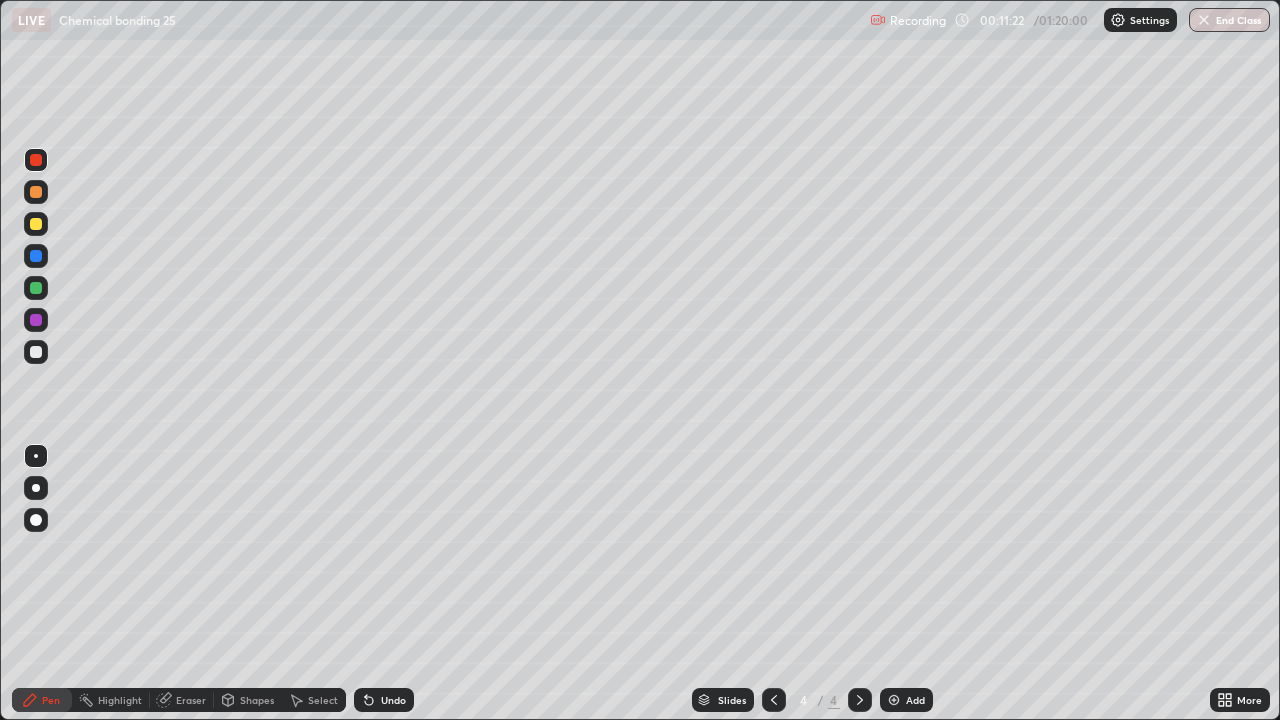 click at bounding box center (36, 352) 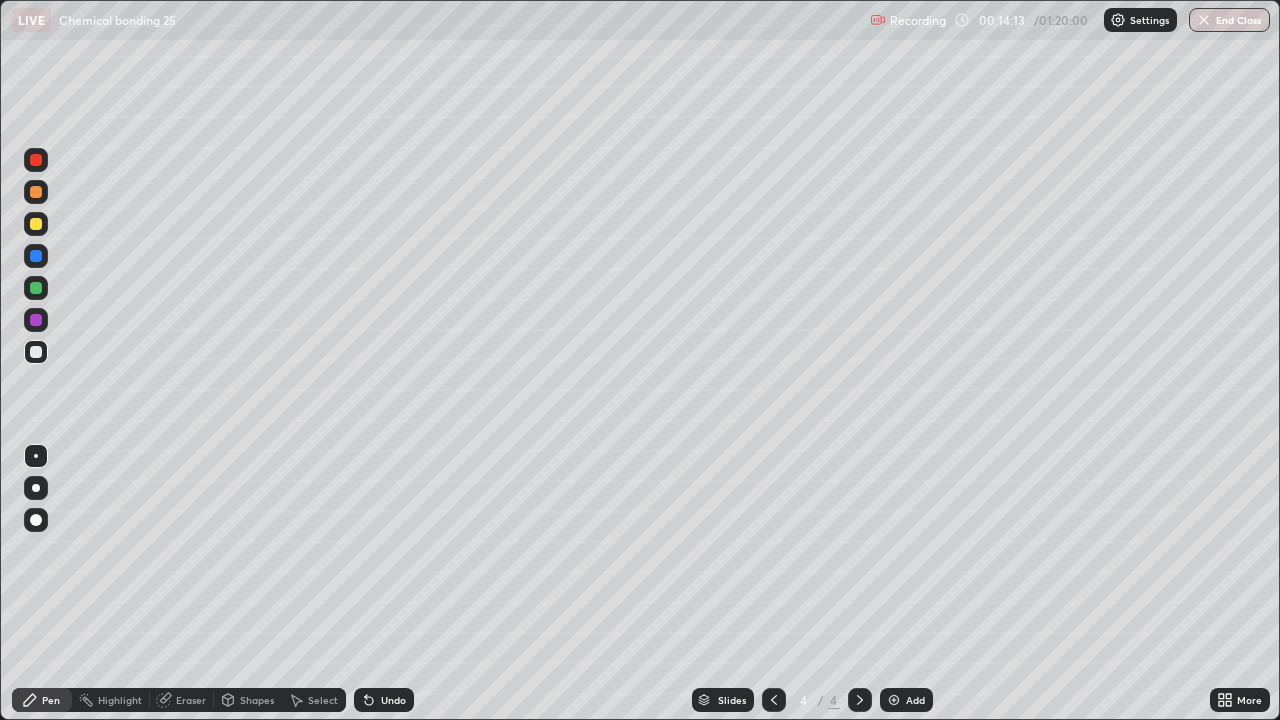 click at bounding box center (36, 320) 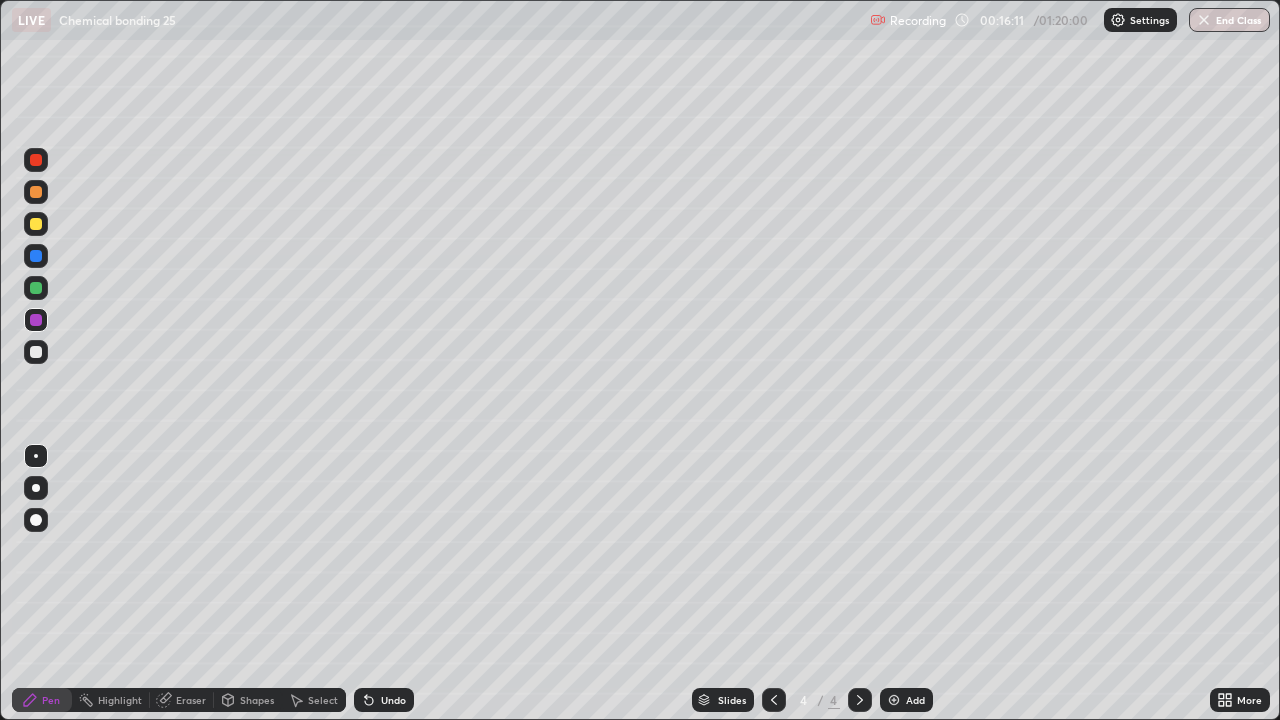 click on "Select" at bounding box center (314, 700) 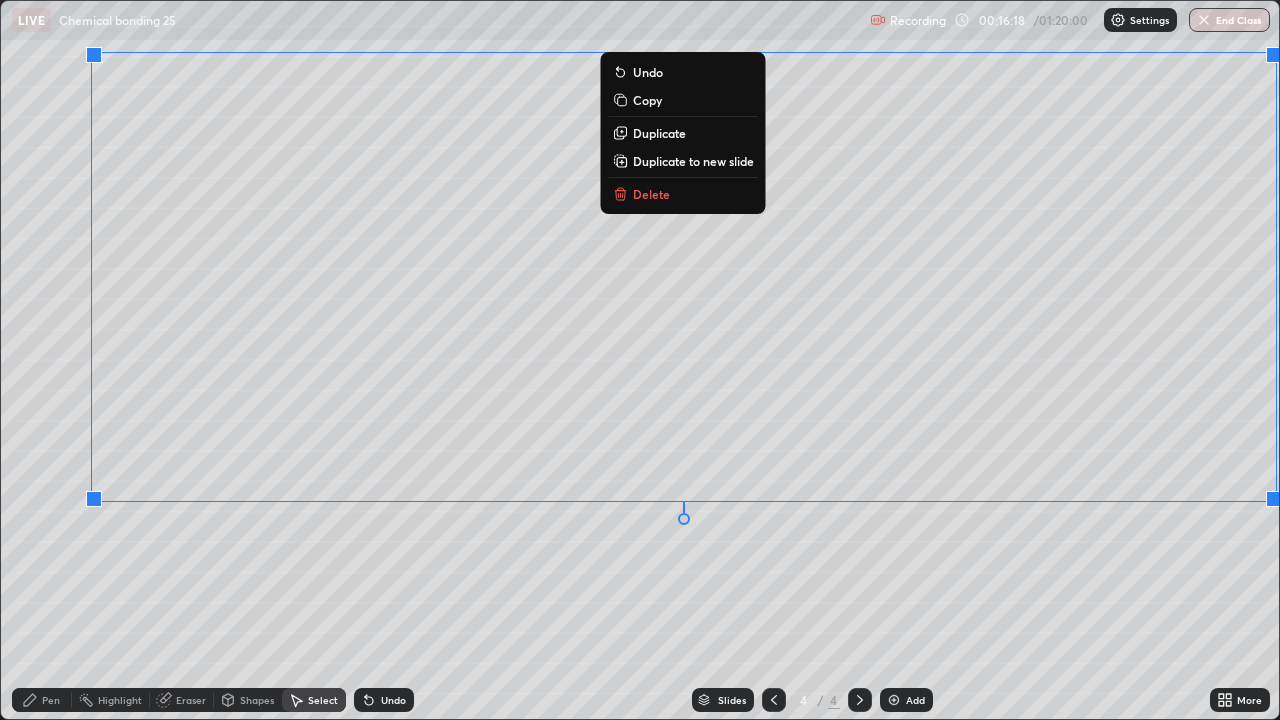 click on "0 ° Undo Copy Duplicate Duplicate to new slide Delete" at bounding box center [640, 360] 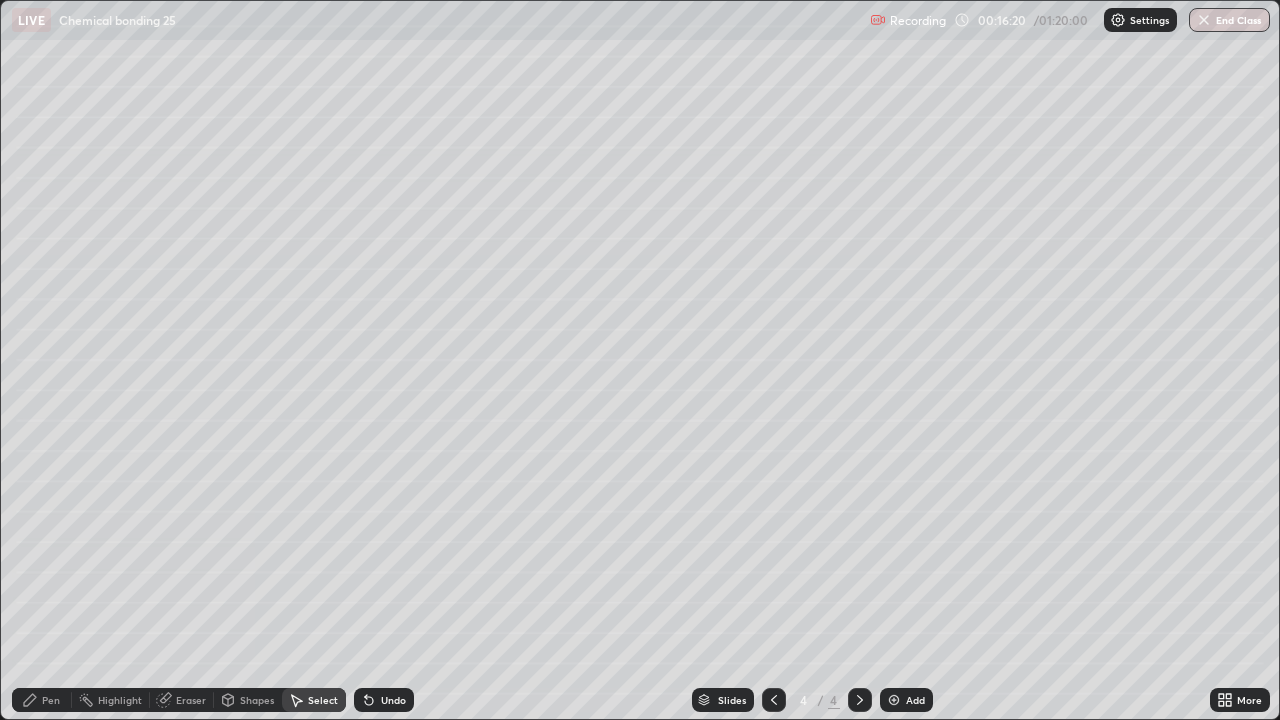 click on "Pen" at bounding box center (42, 700) 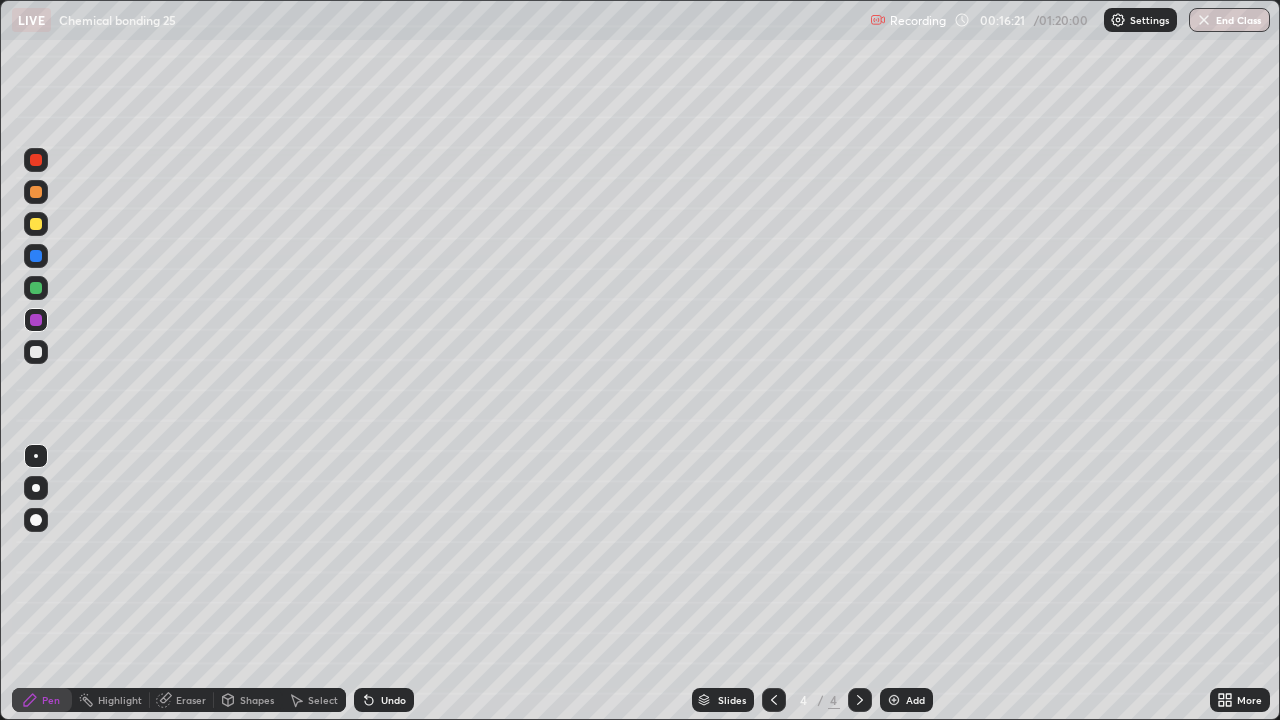 click at bounding box center [36, 288] 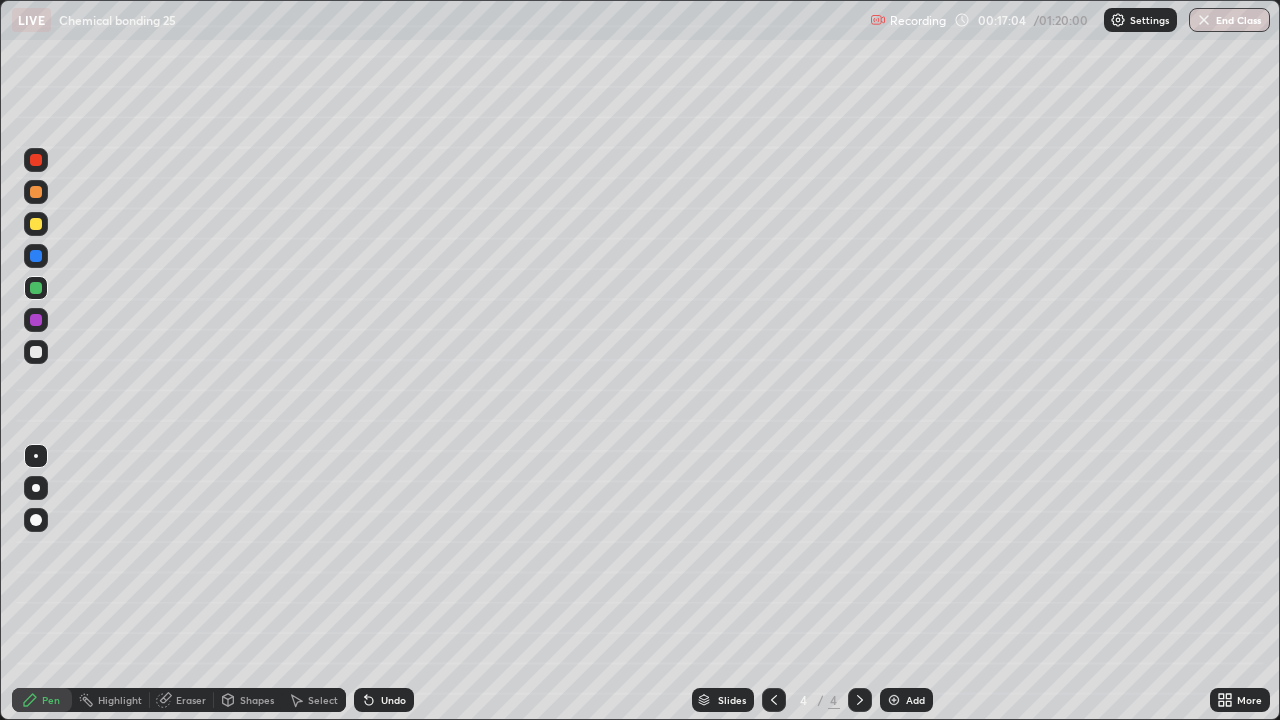 click at bounding box center [36, 352] 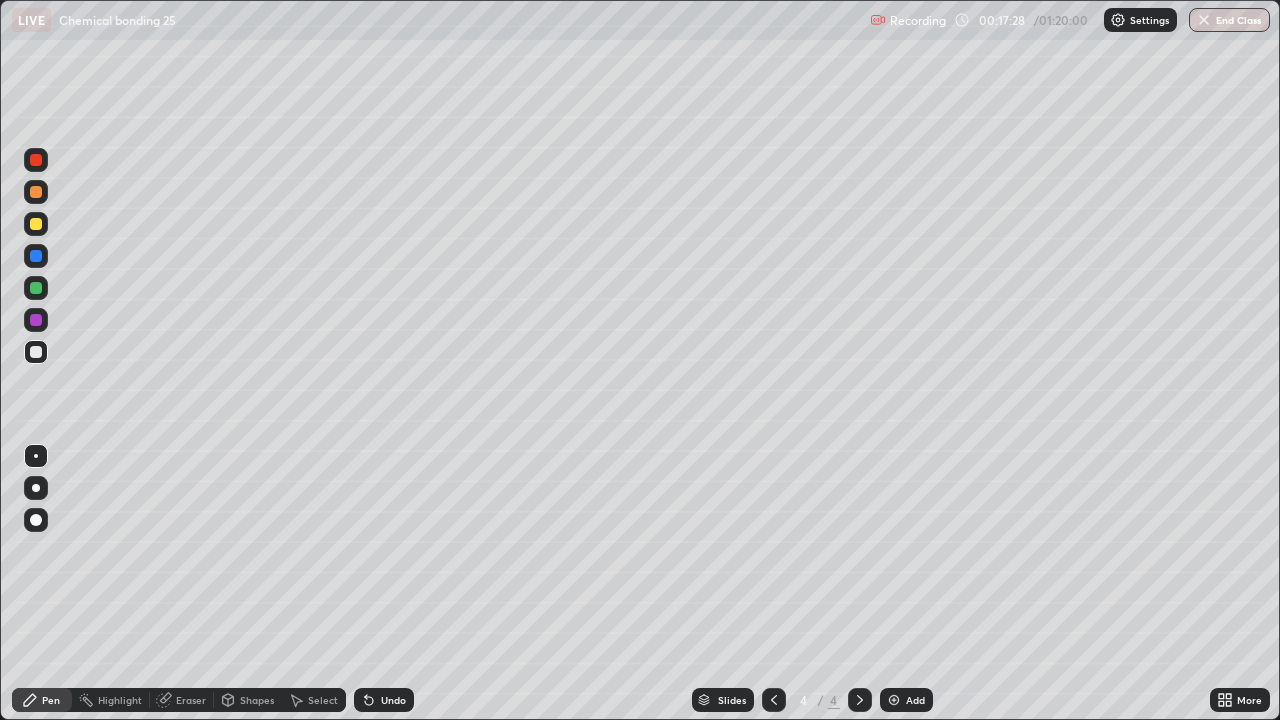 click at bounding box center (36, 288) 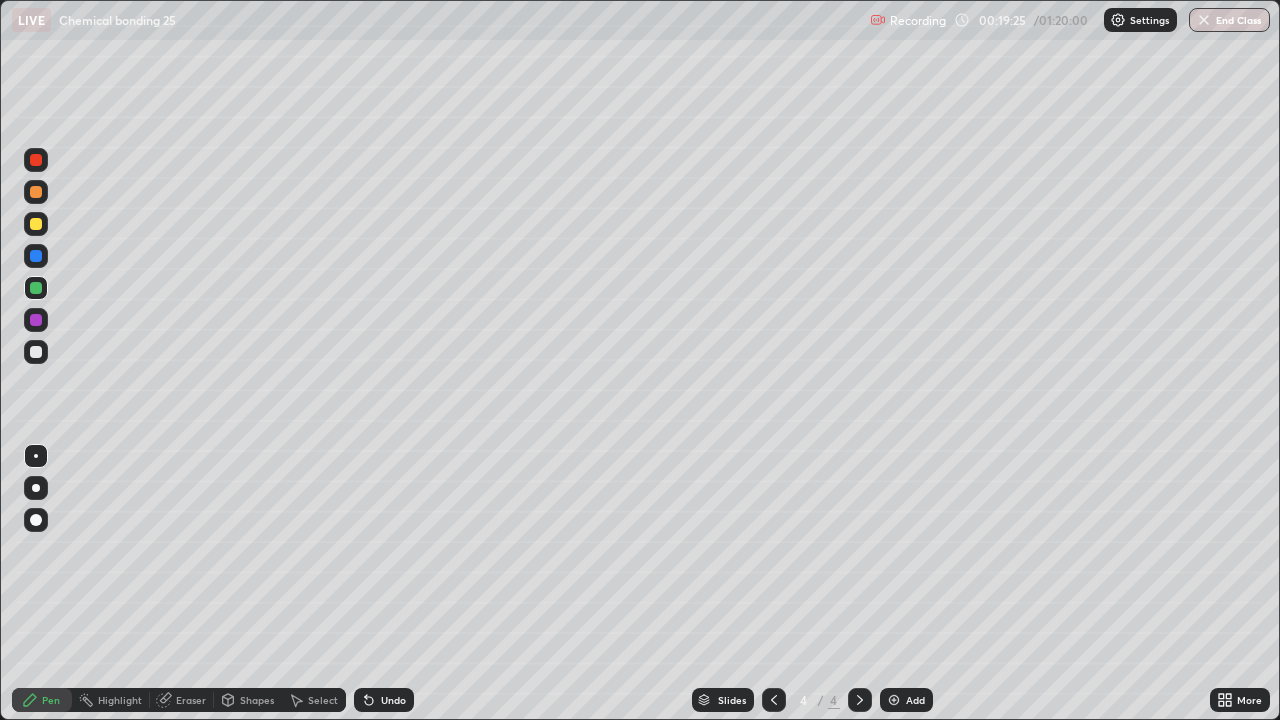 click at bounding box center (894, 700) 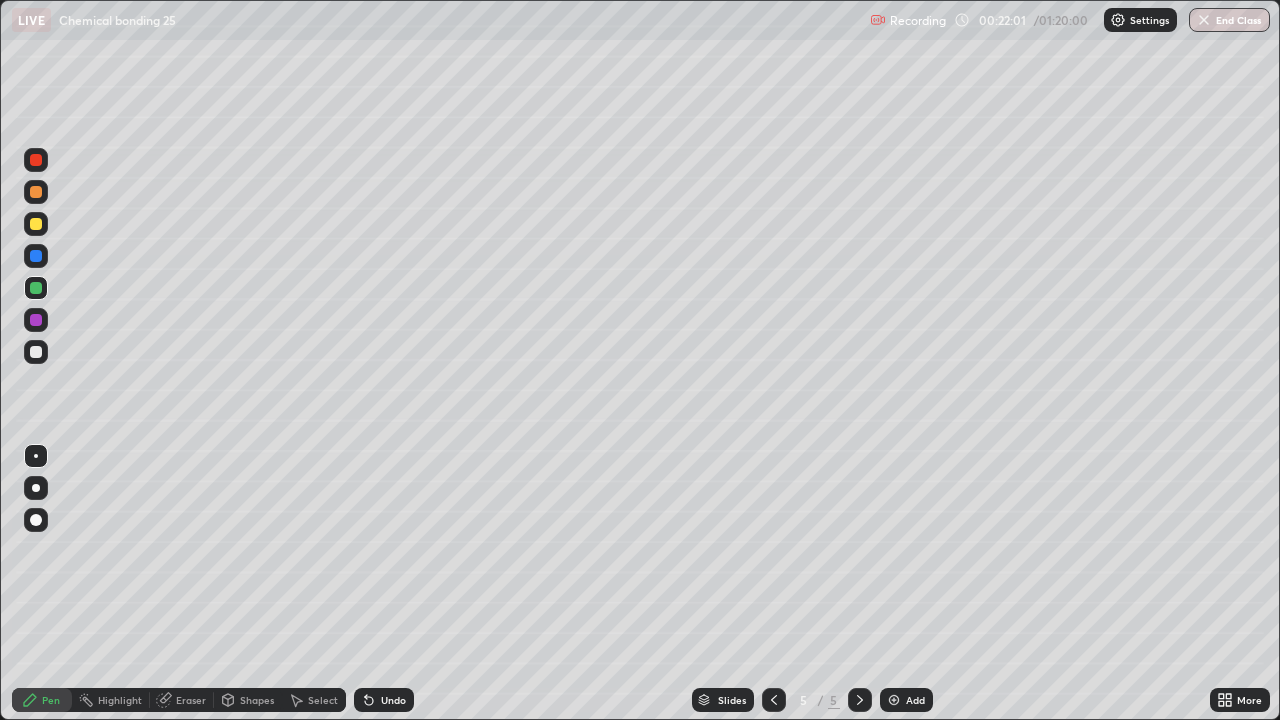 click on "Select" at bounding box center [323, 700] 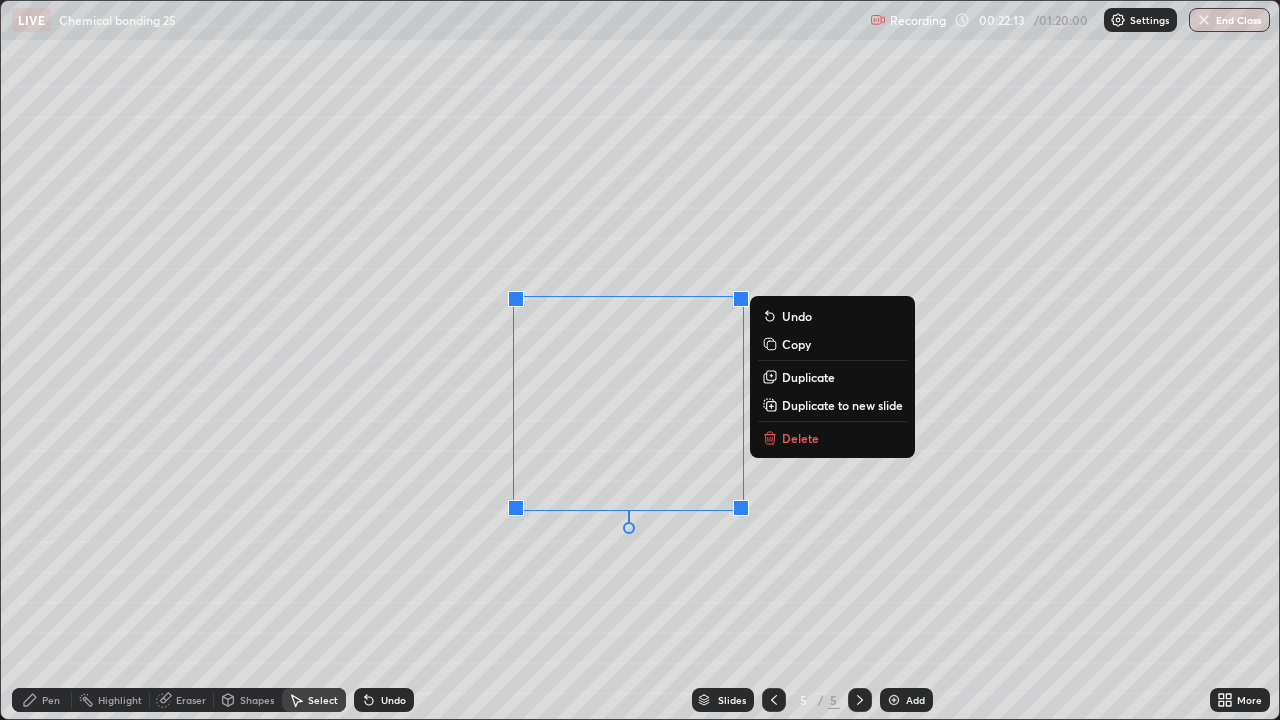 click on "Delete" at bounding box center [800, 438] 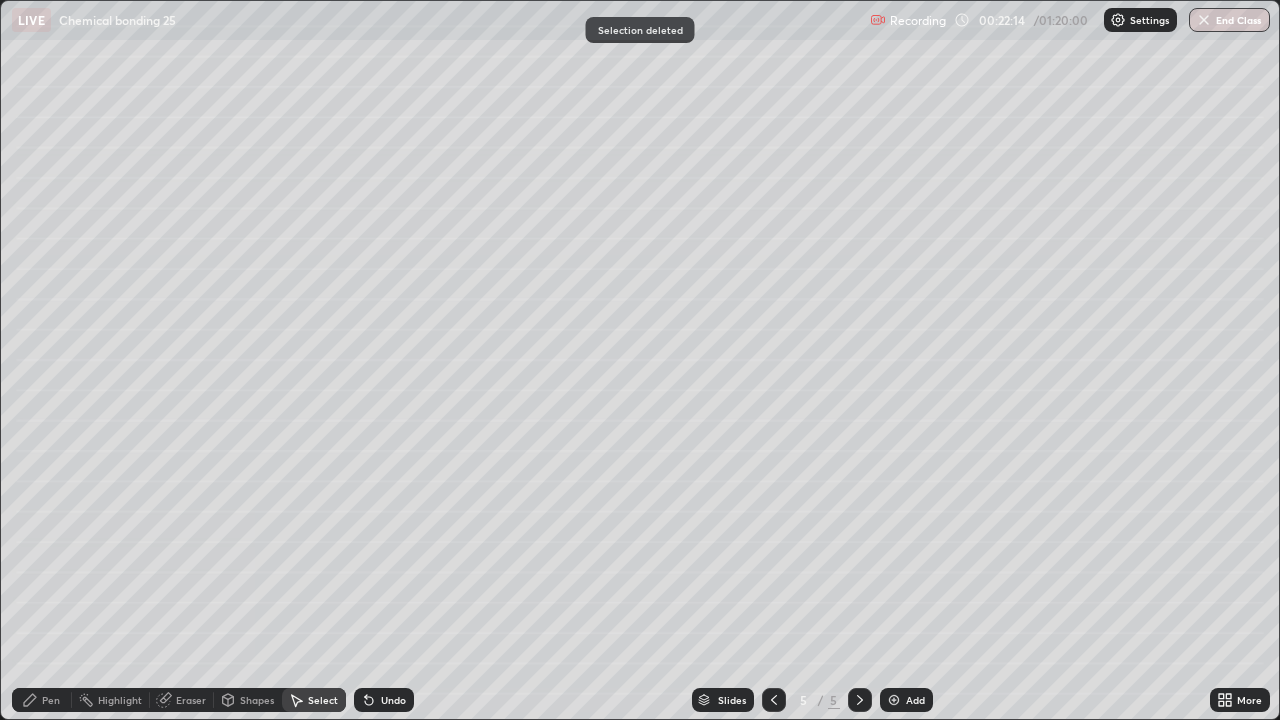 click on "Pen" at bounding box center (51, 700) 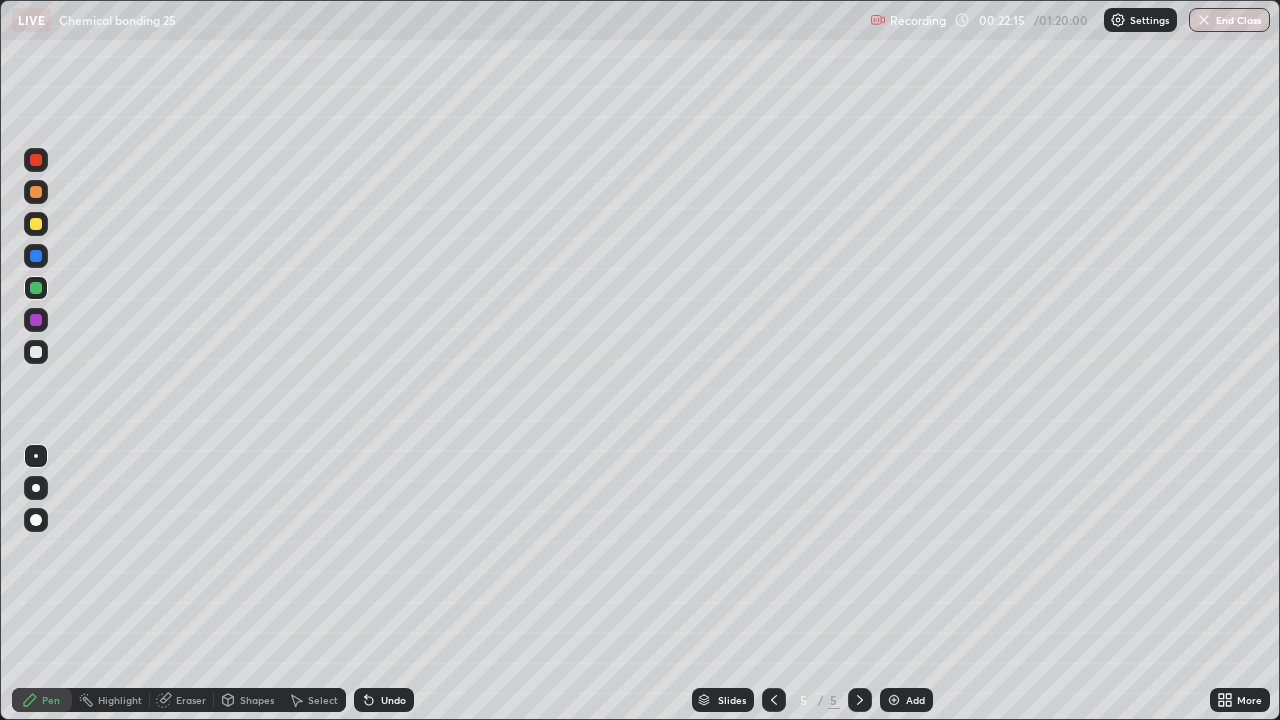 click at bounding box center [36, 352] 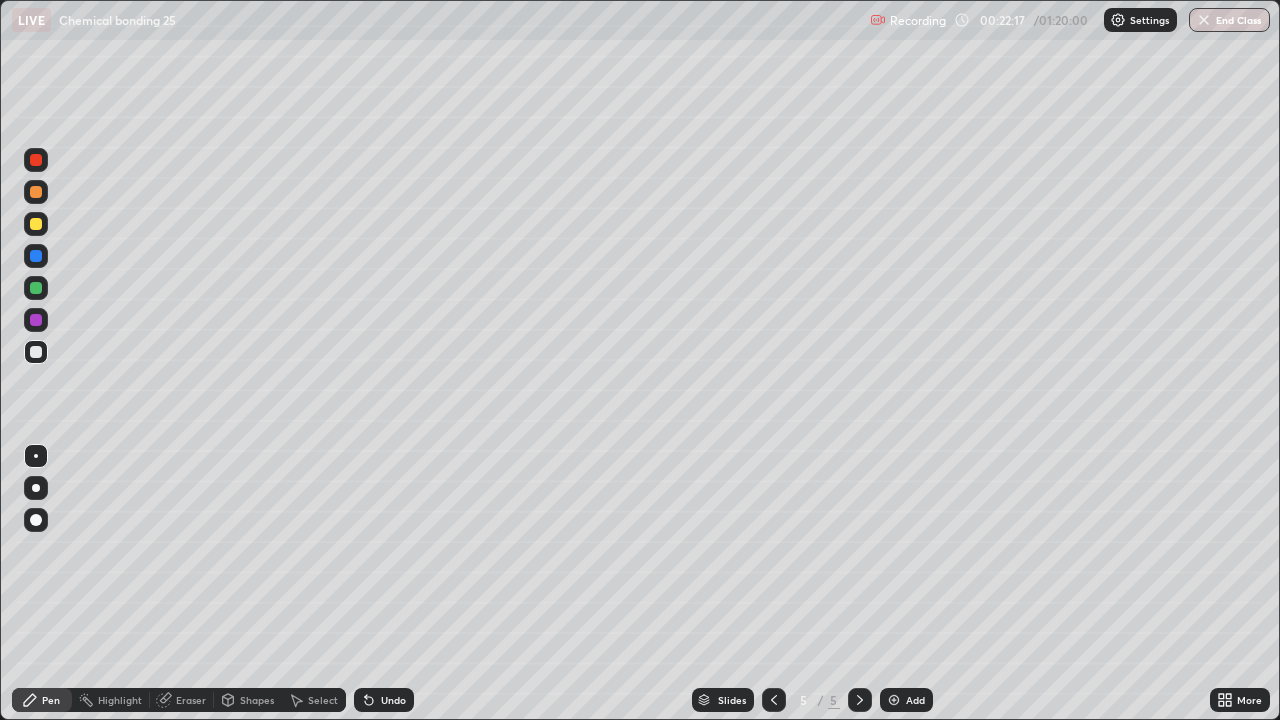 click on "Undo" at bounding box center (384, 700) 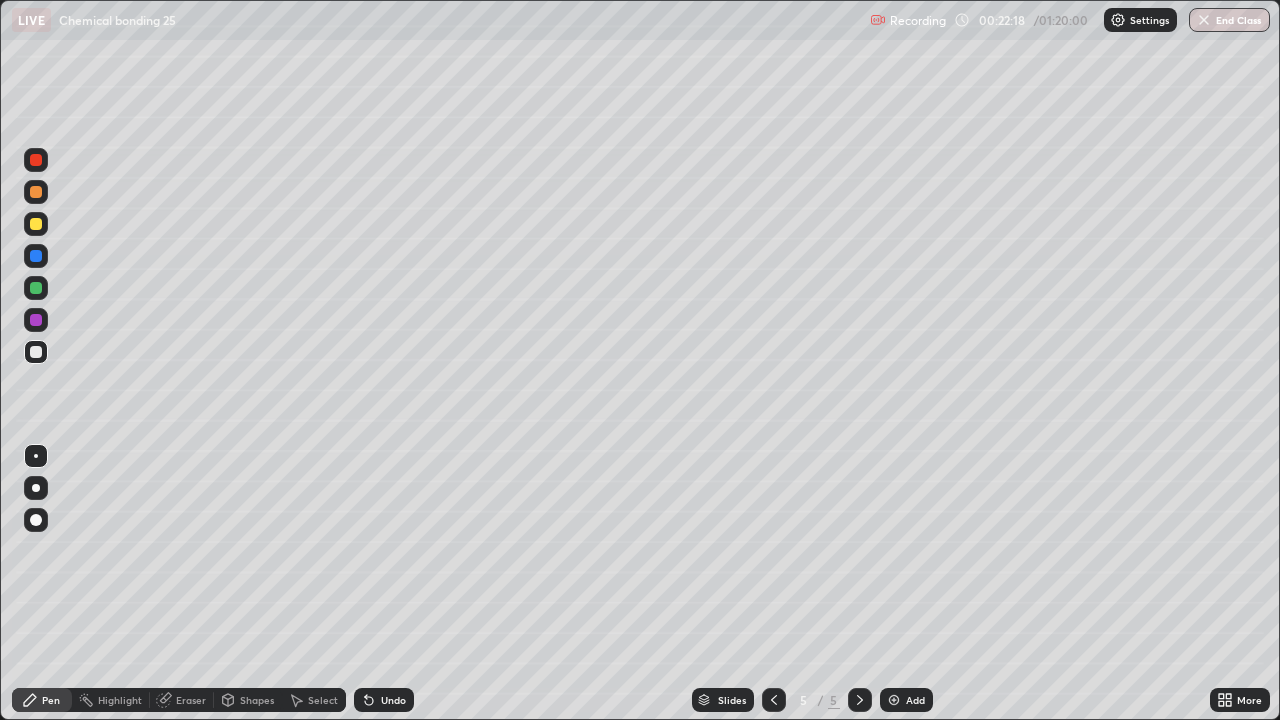 click on "Undo" at bounding box center [384, 700] 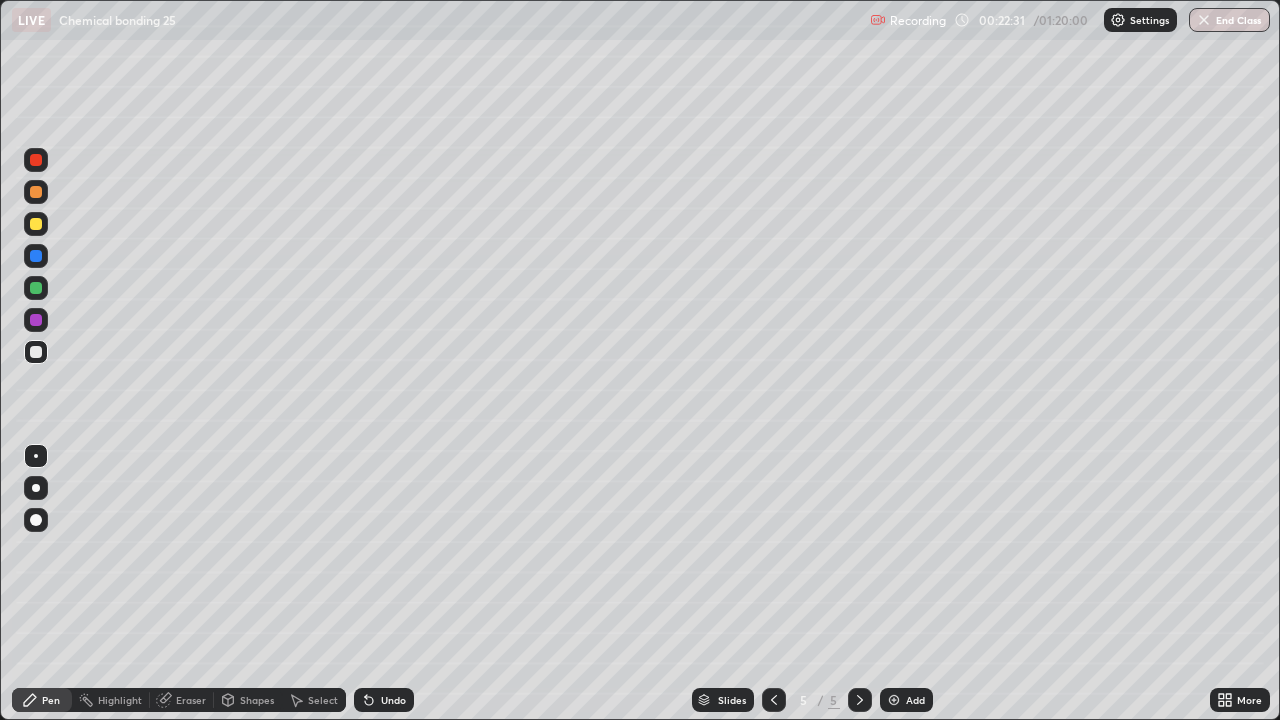 click at bounding box center (36, 160) 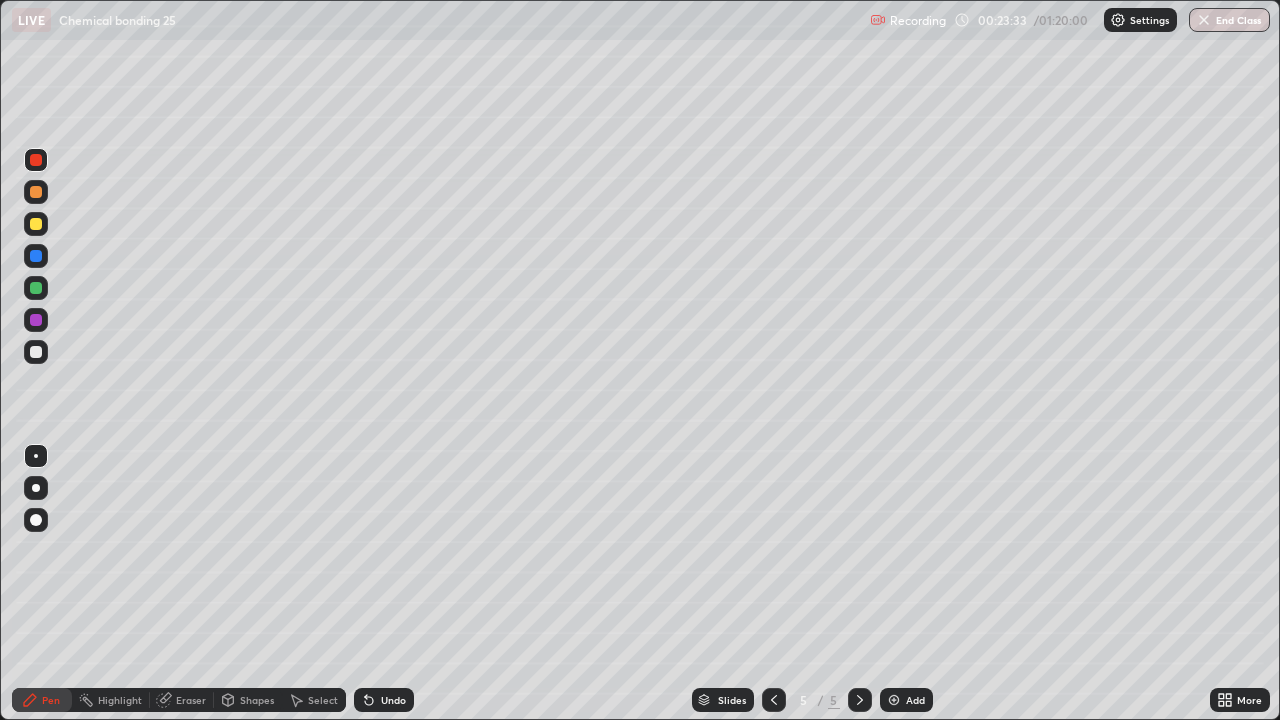 click at bounding box center (36, 192) 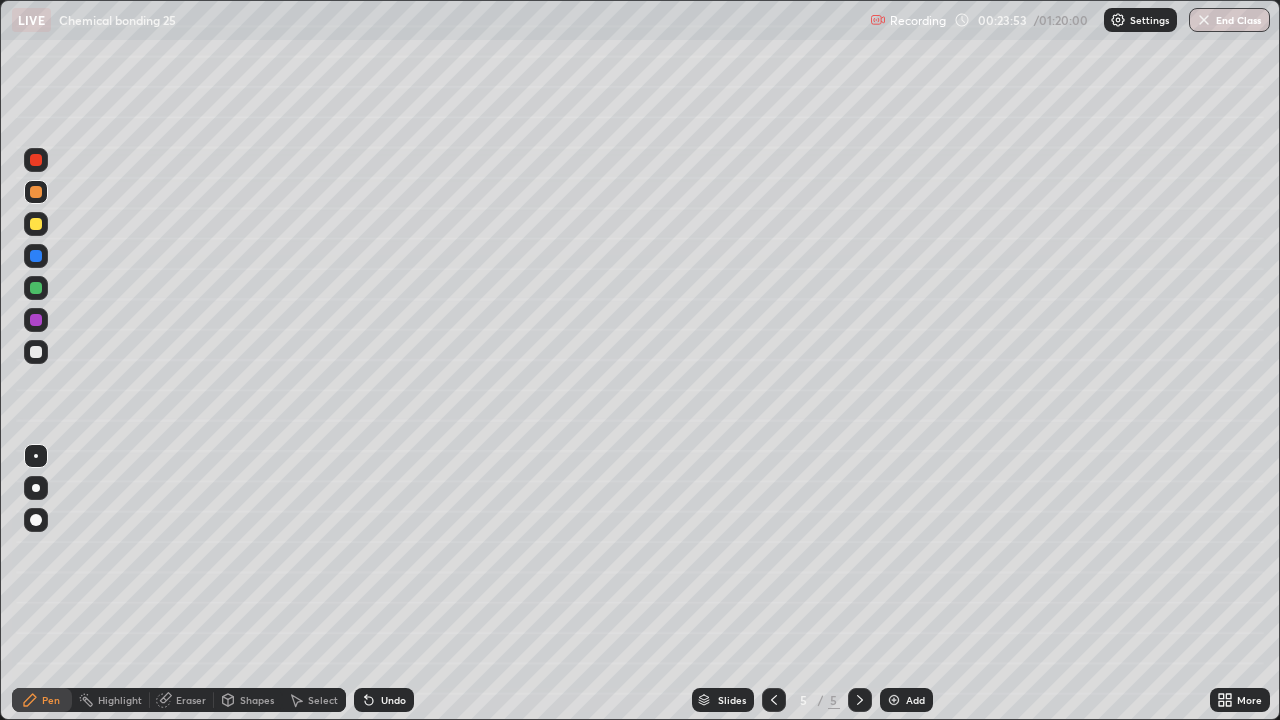 click 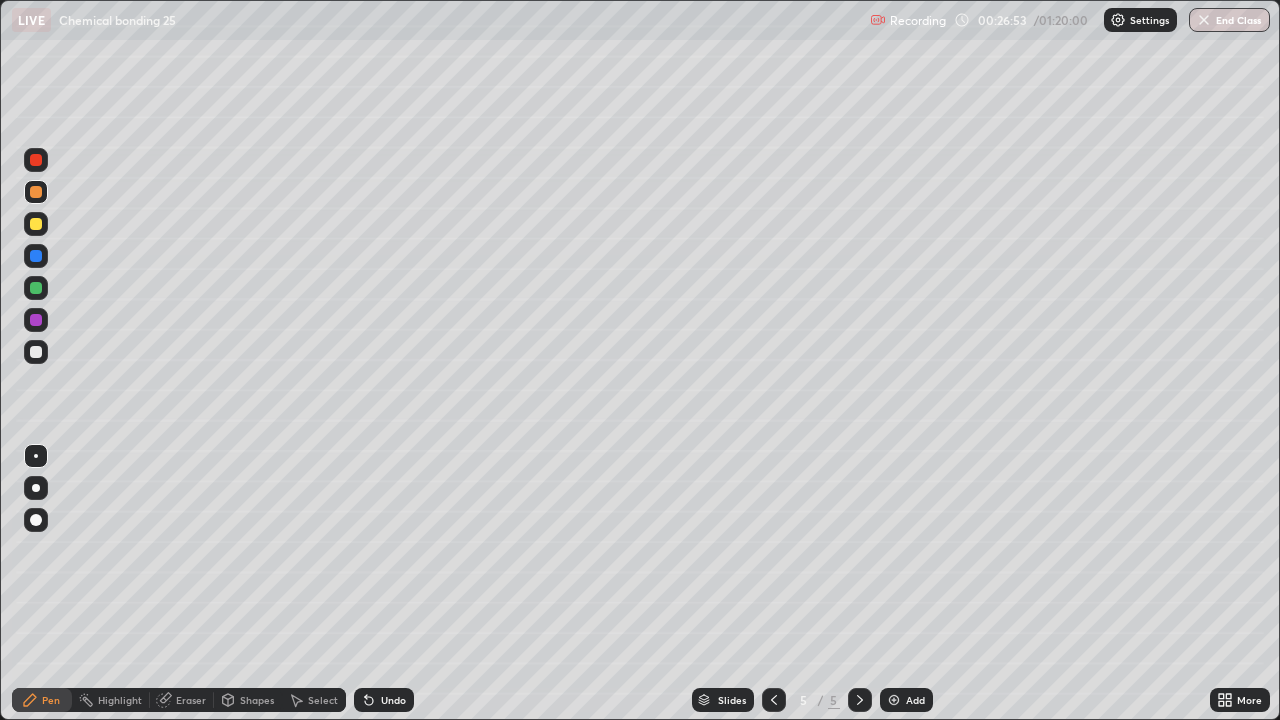 click on "Add" at bounding box center (915, 700) 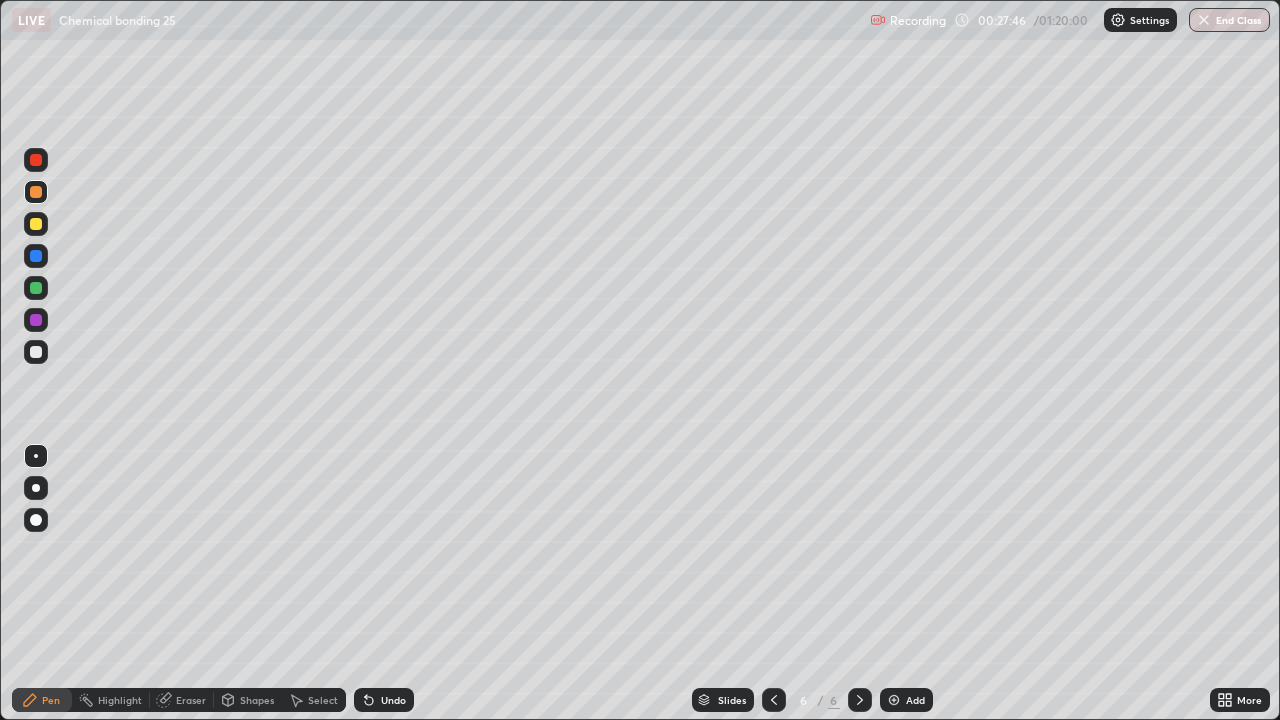 click at bounding box center [36, 224] 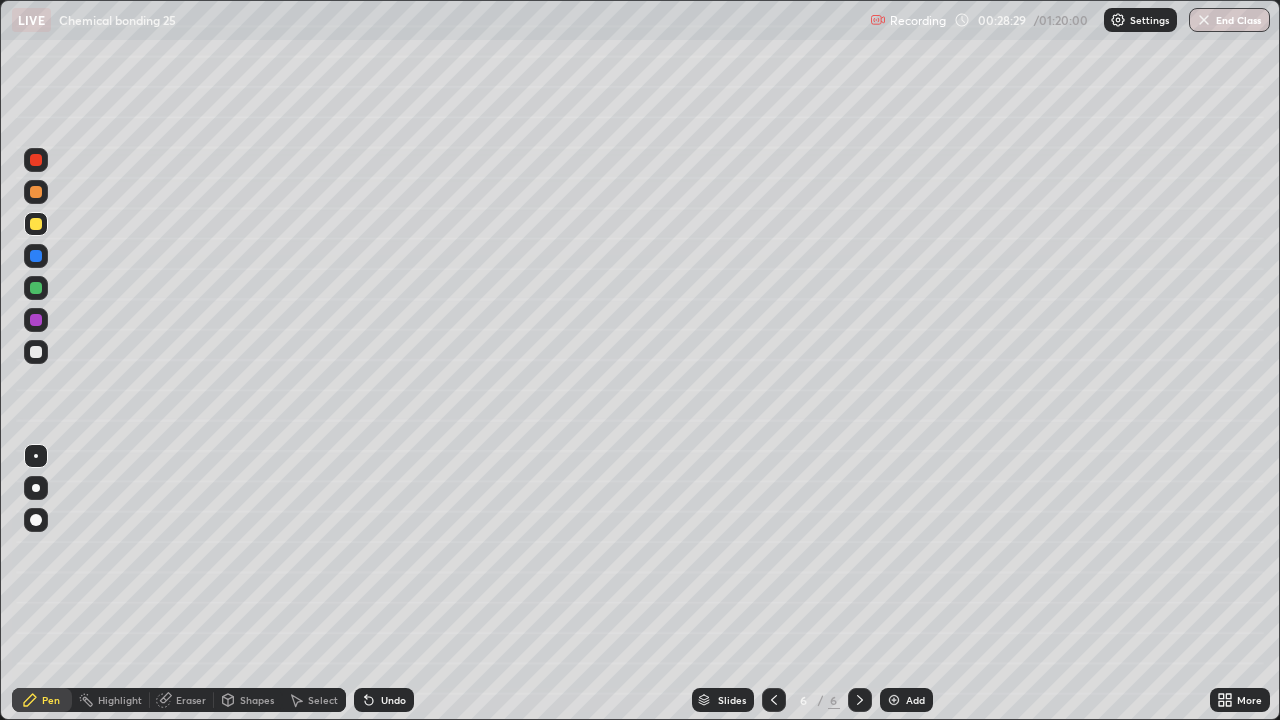 click on "Select" at bounding box center [323, 700] 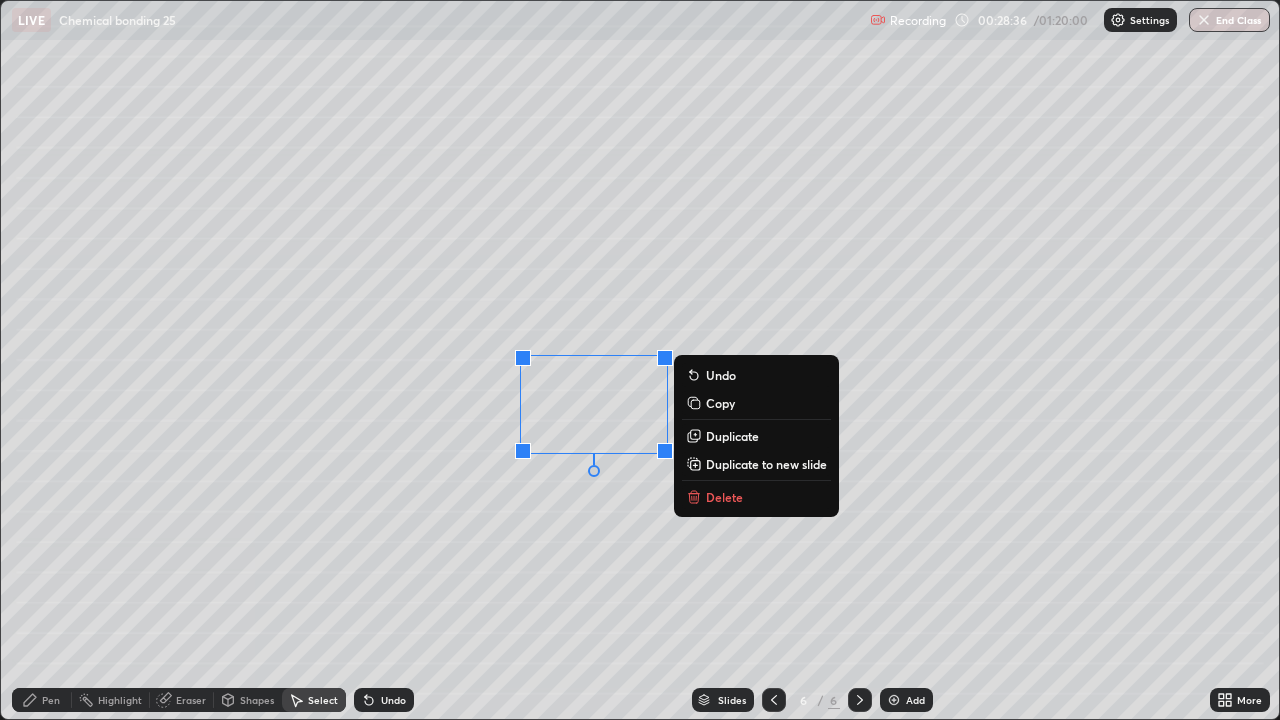 click on "0 ° Undo Copy Duplicate Duplicate to new slide Delete" at bounding box center [640, 360] 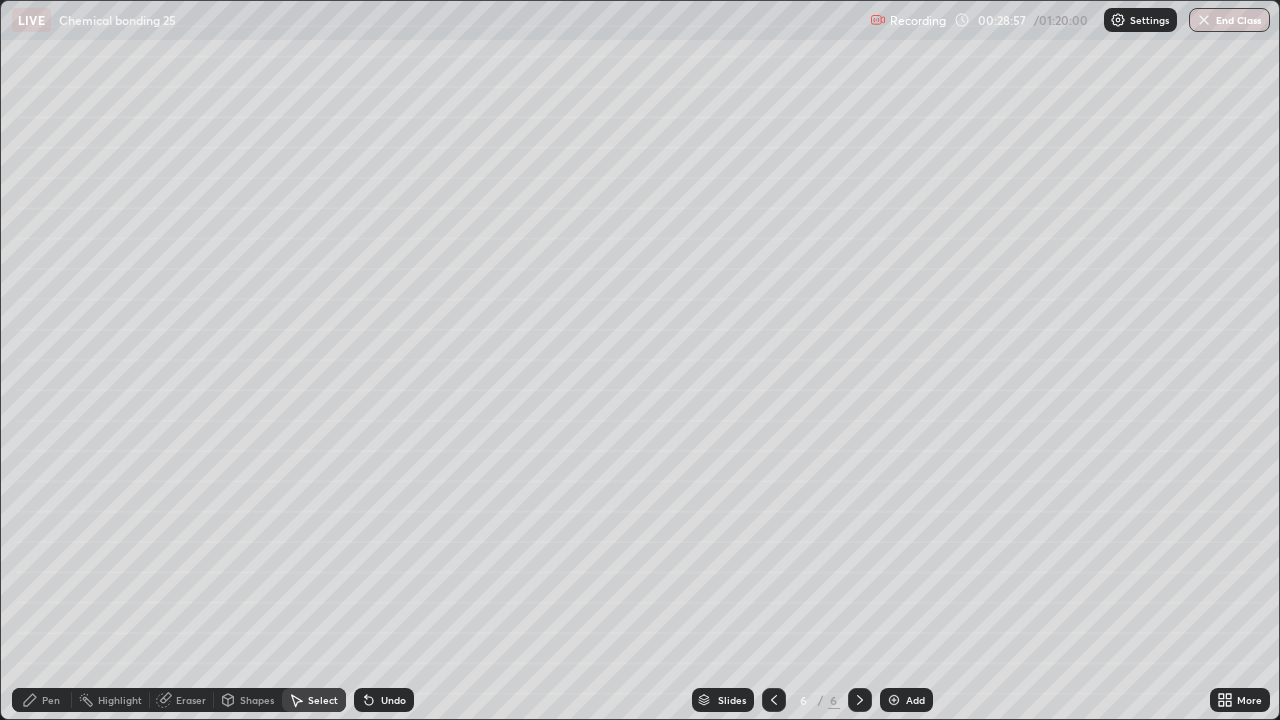 click on "Undo" at bounding box center (393, 700) 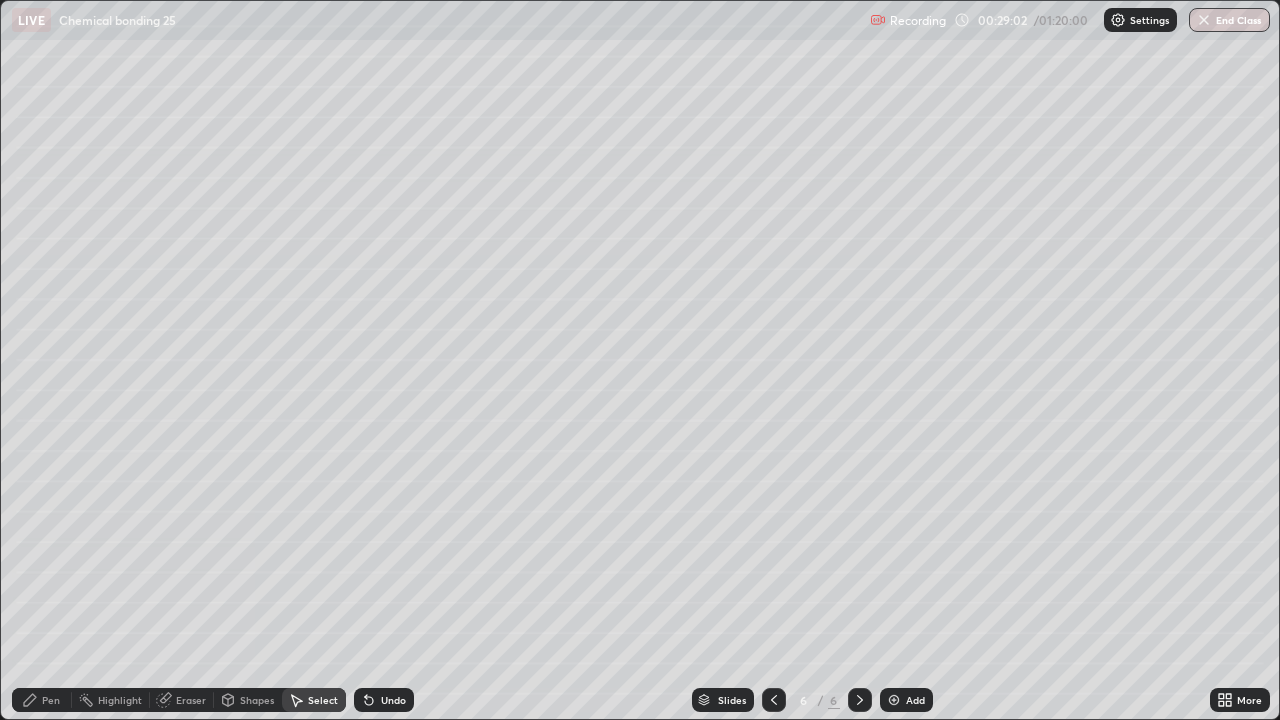 click on "Pen" at bounding box center [51, 700] 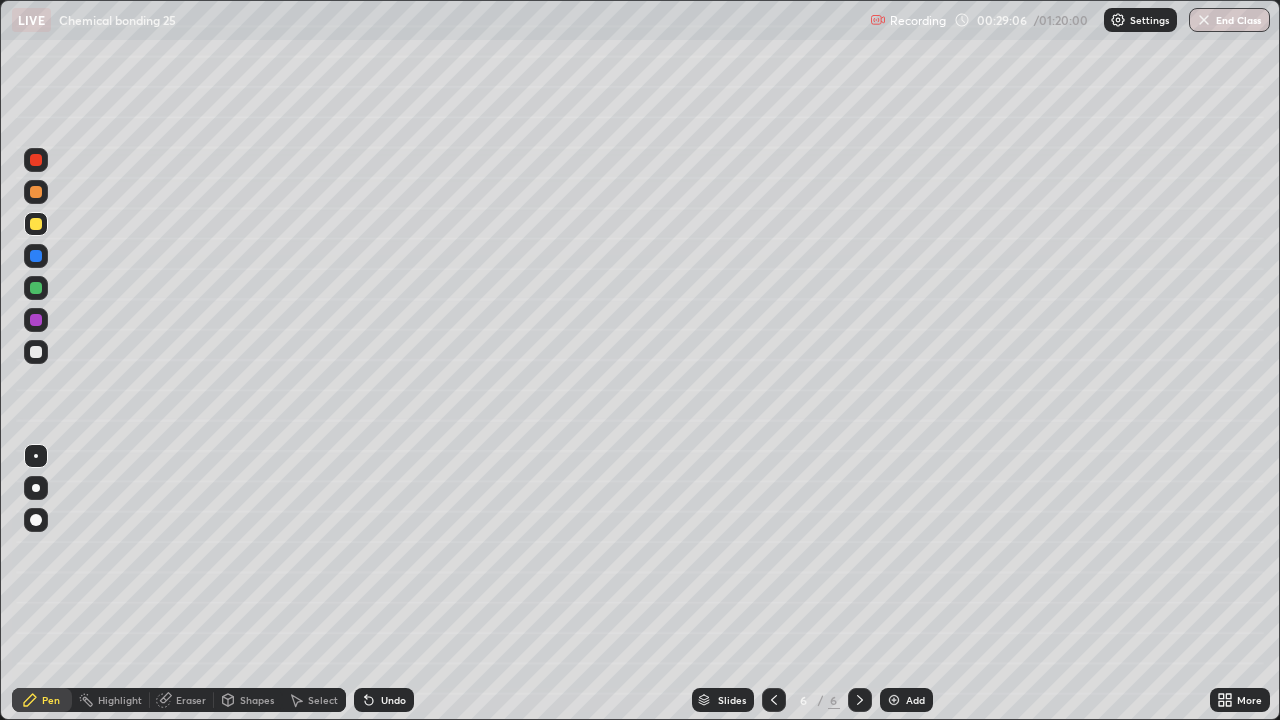 click on "Select" at bounding box center [314, 700] 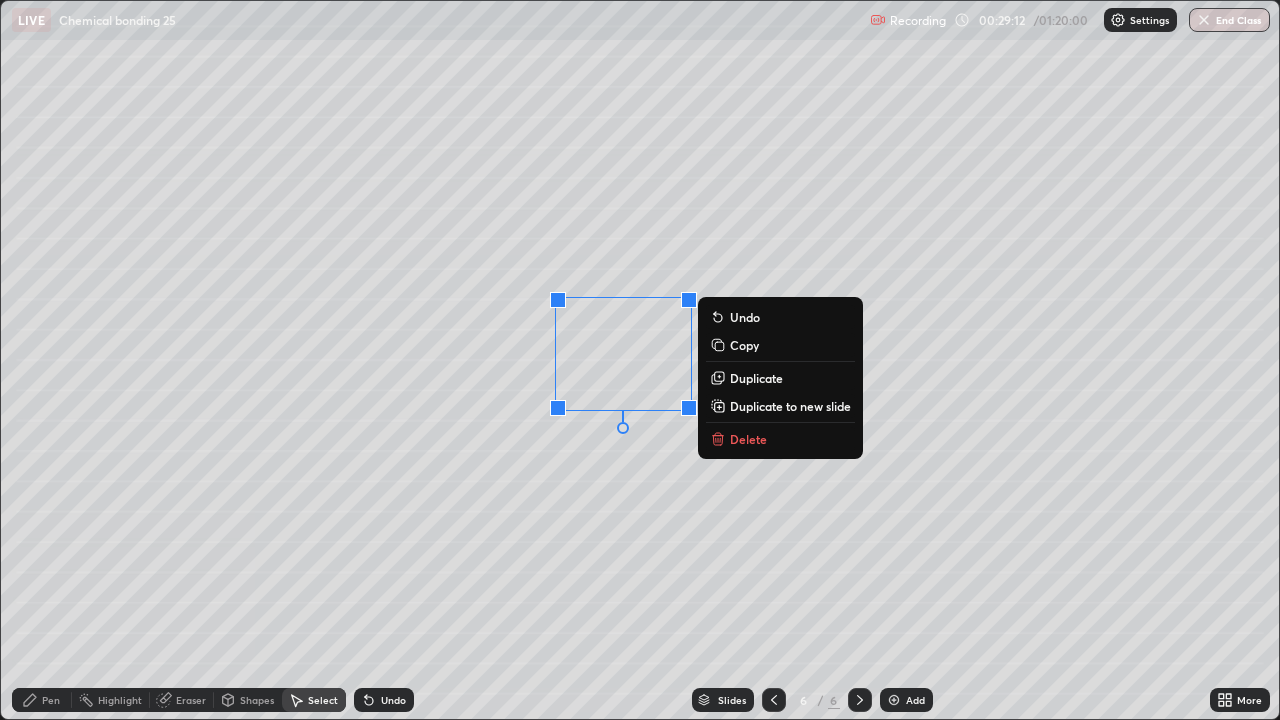 click on "0 ° Undo Copy Duplicate Duplicate to new slide Delete" at bounding box center [640, 360] 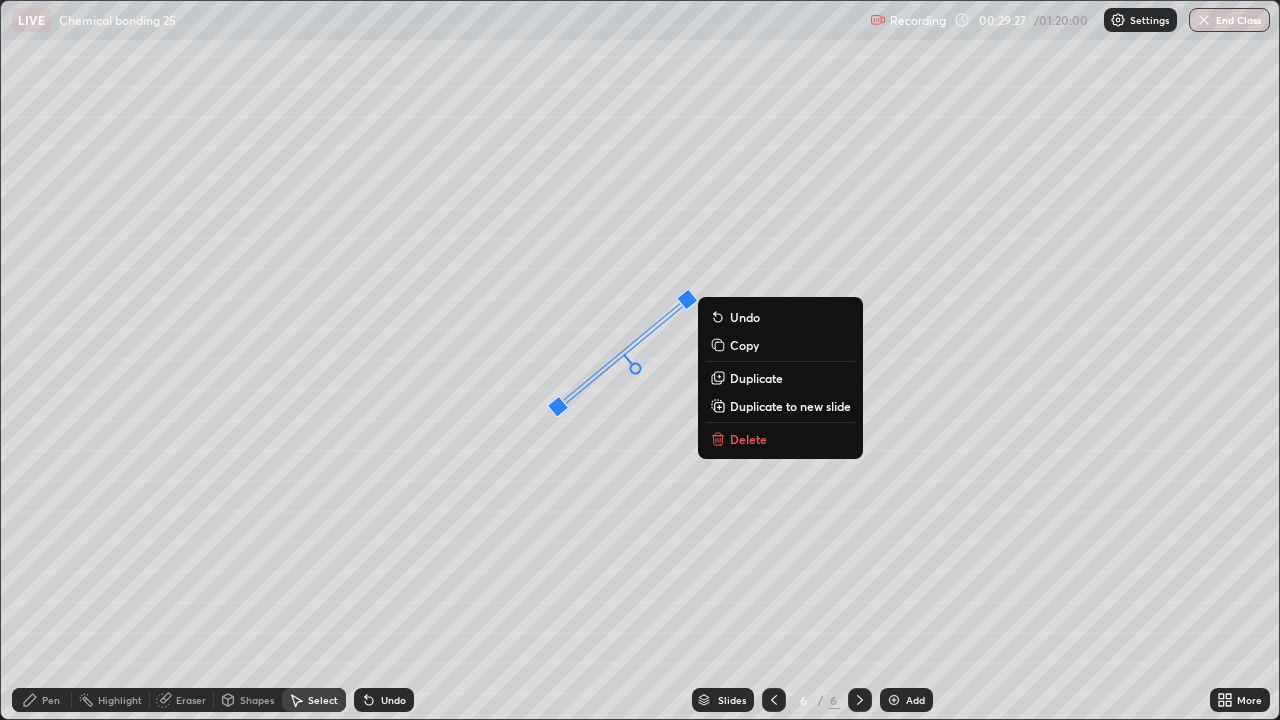click on "Pen" at bounding box center [42, 700] 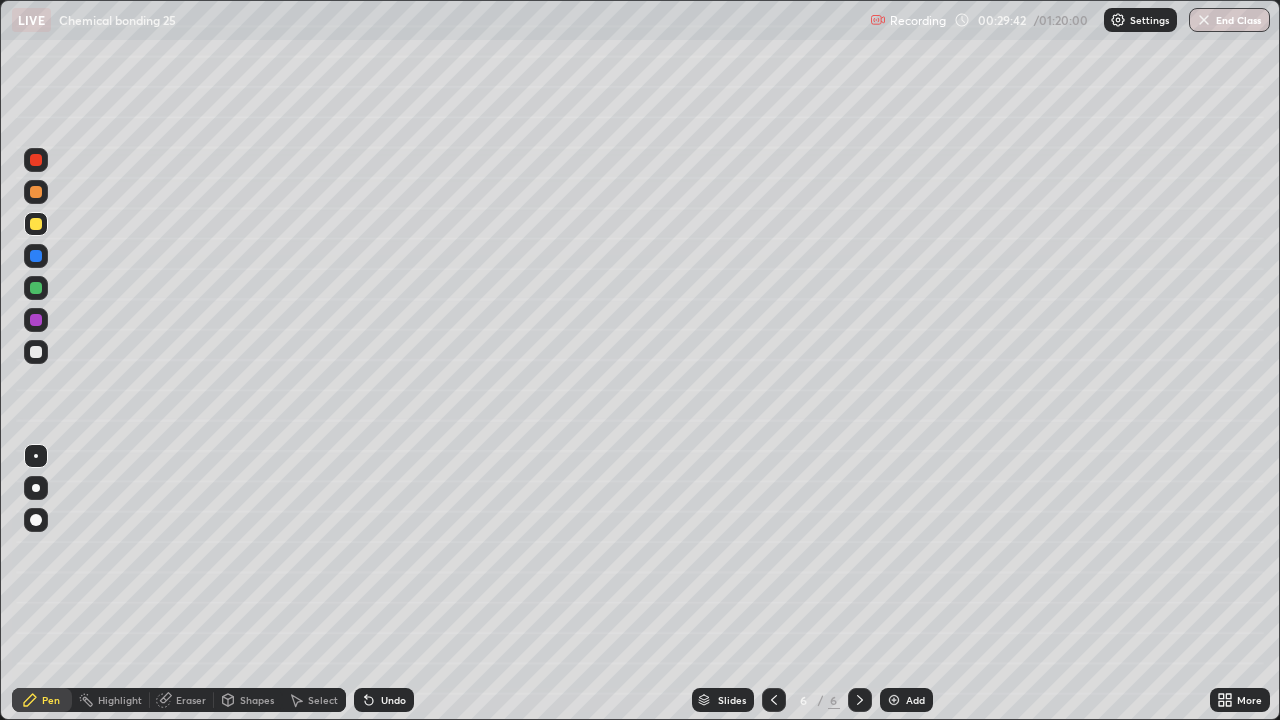 click on "Eraser" at bounding box center [191, 700] 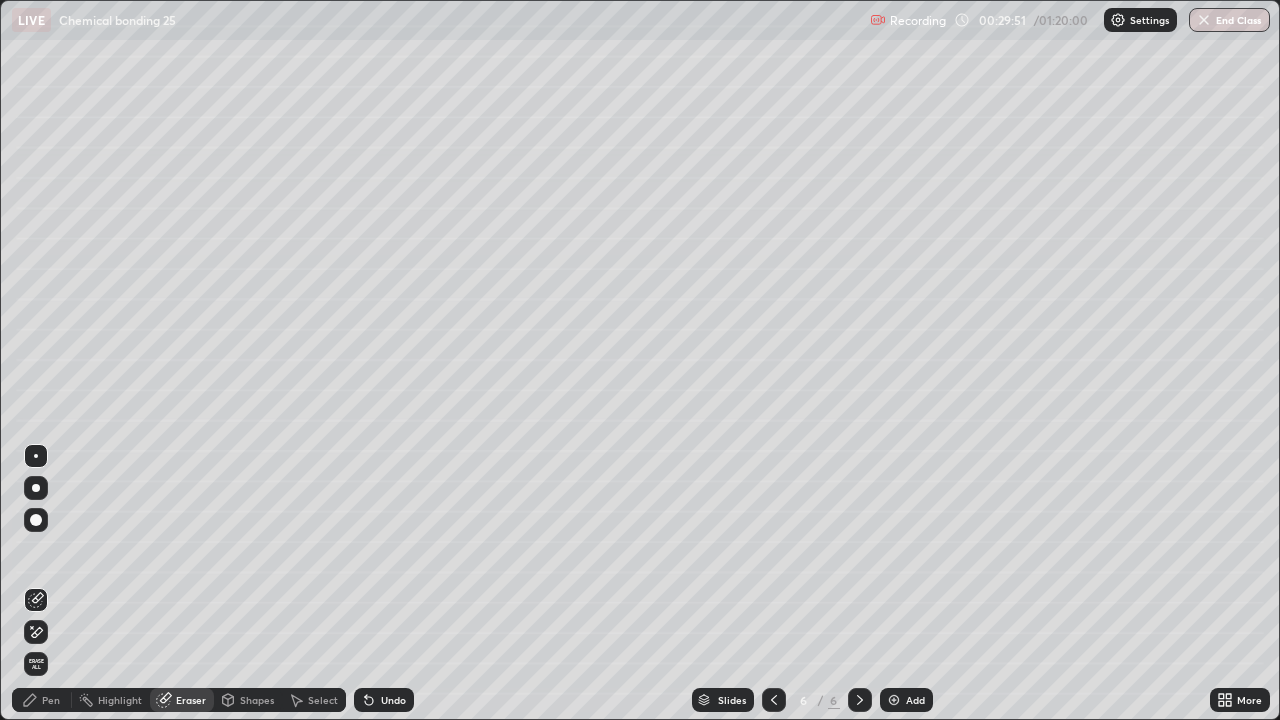 click 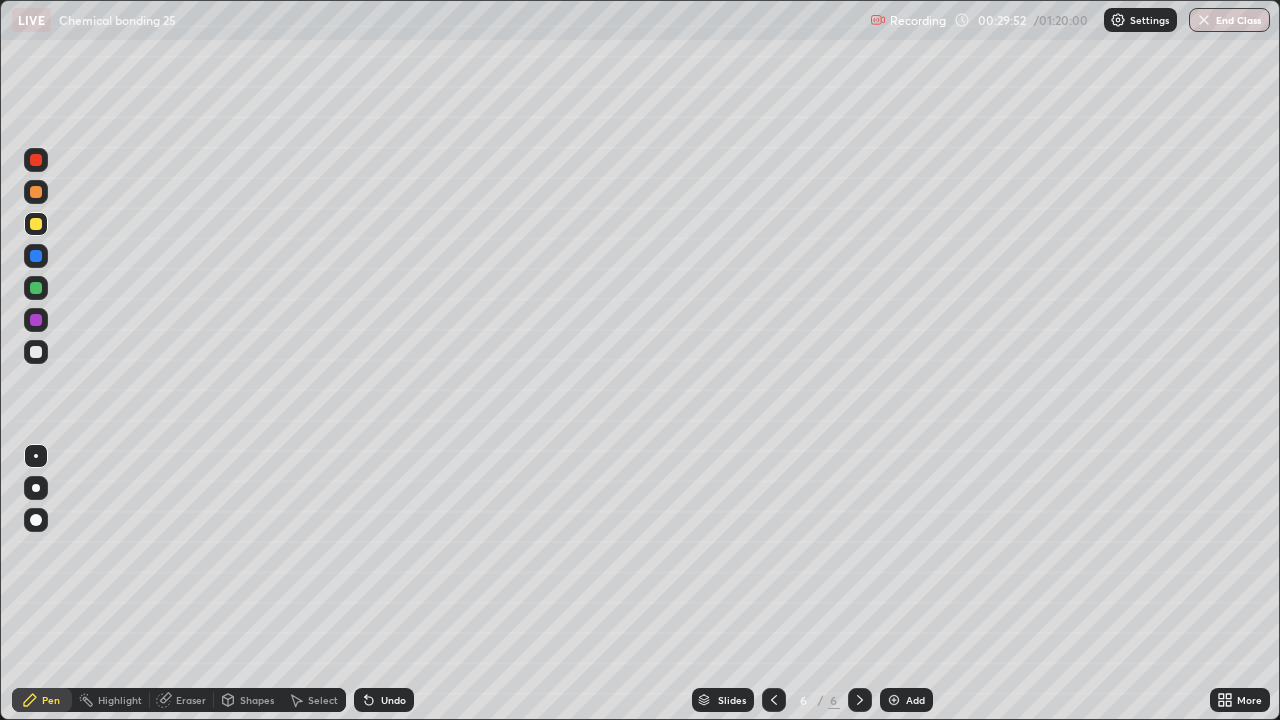 click at bounding box center [36, 160] 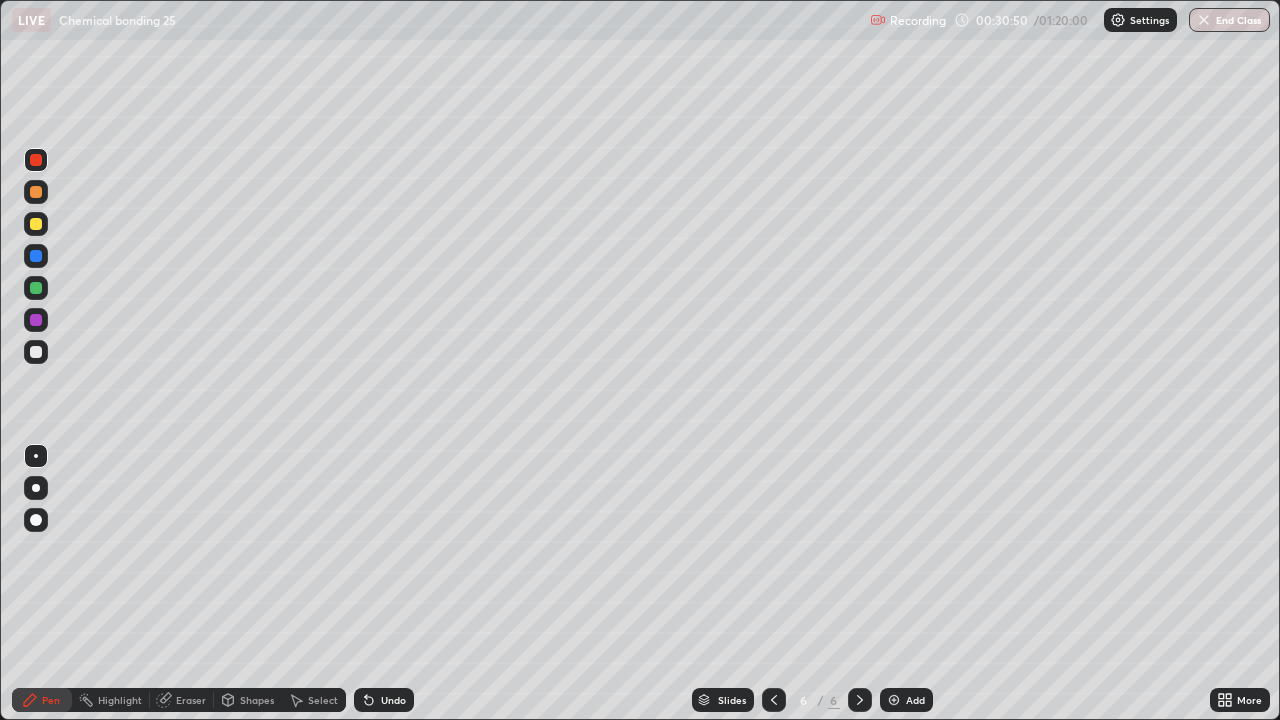 click 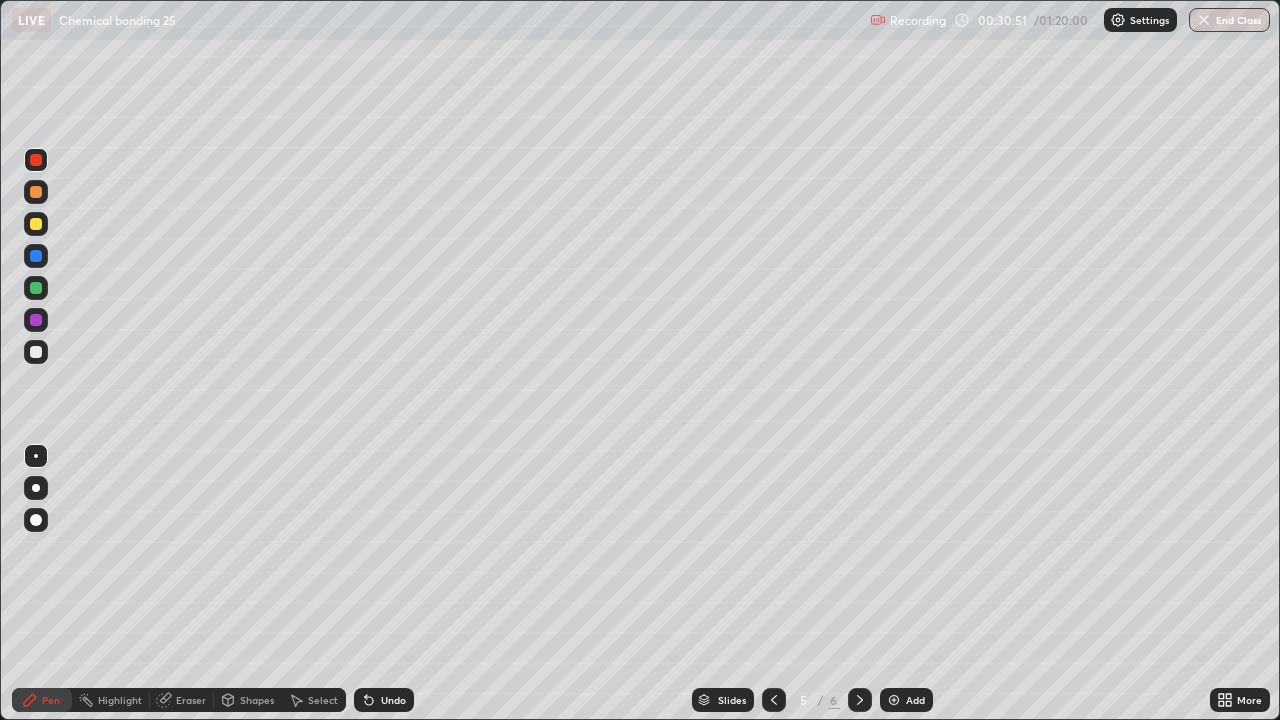 click 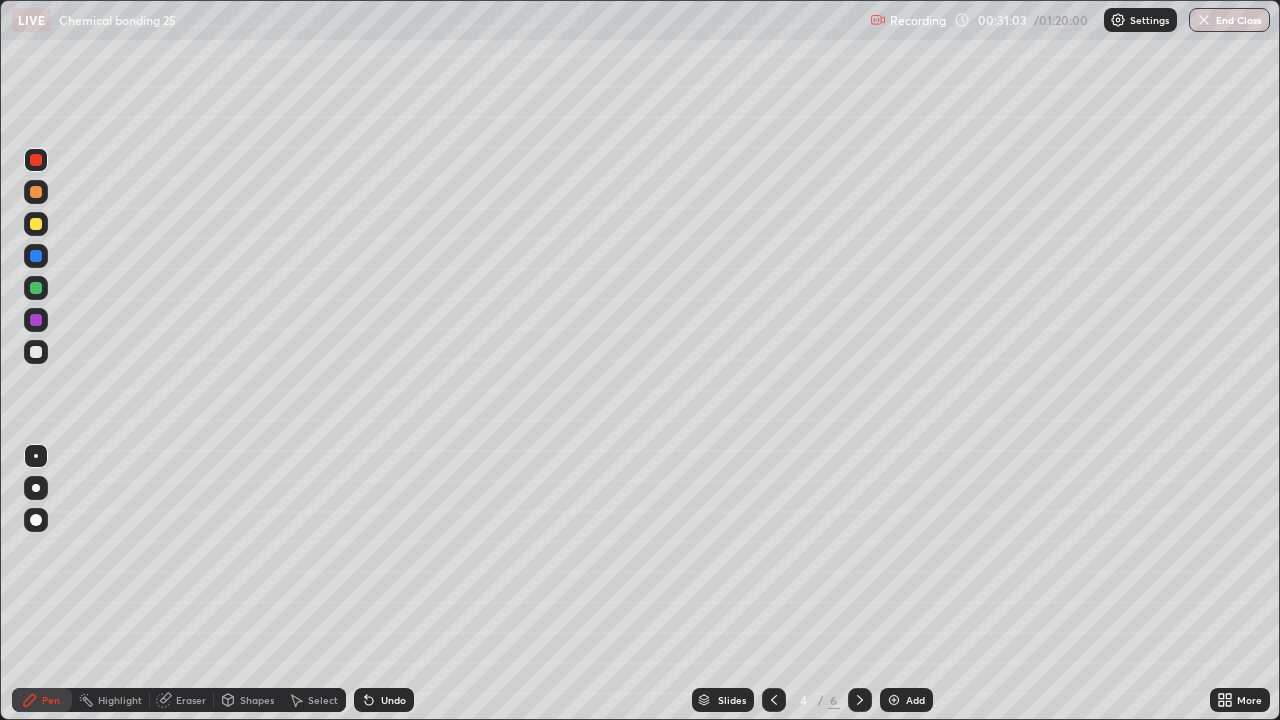 click 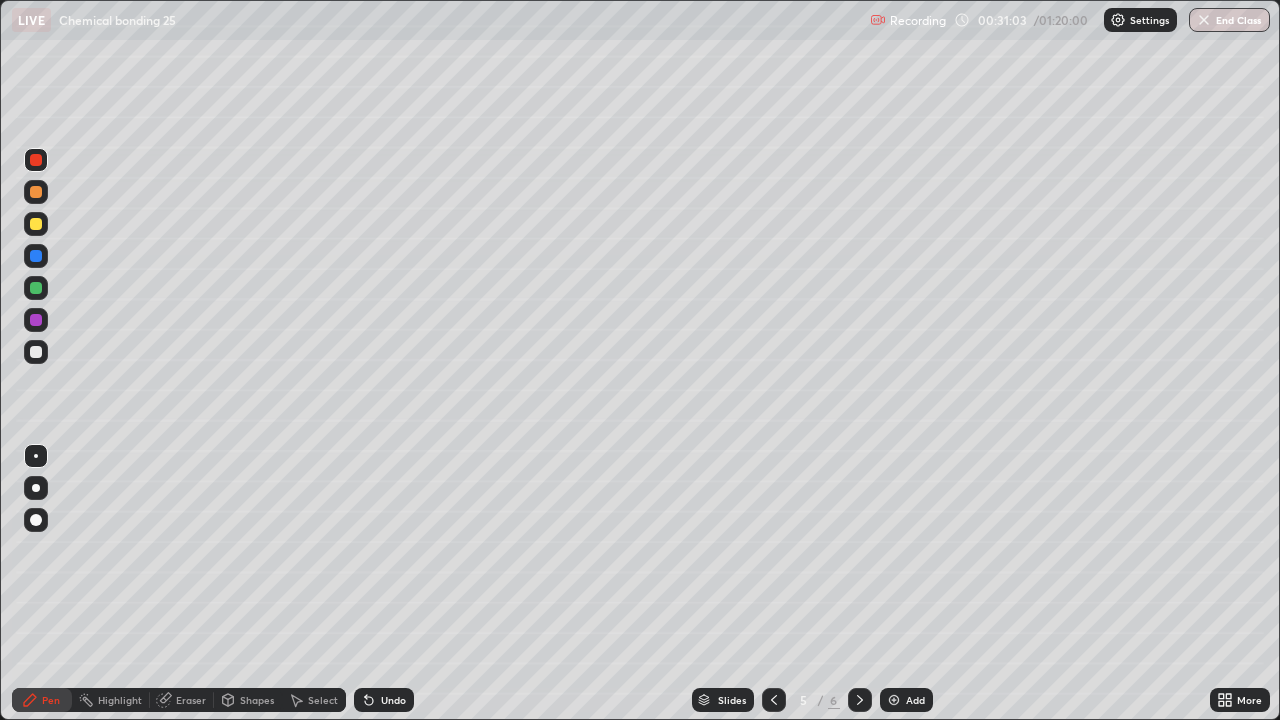 click 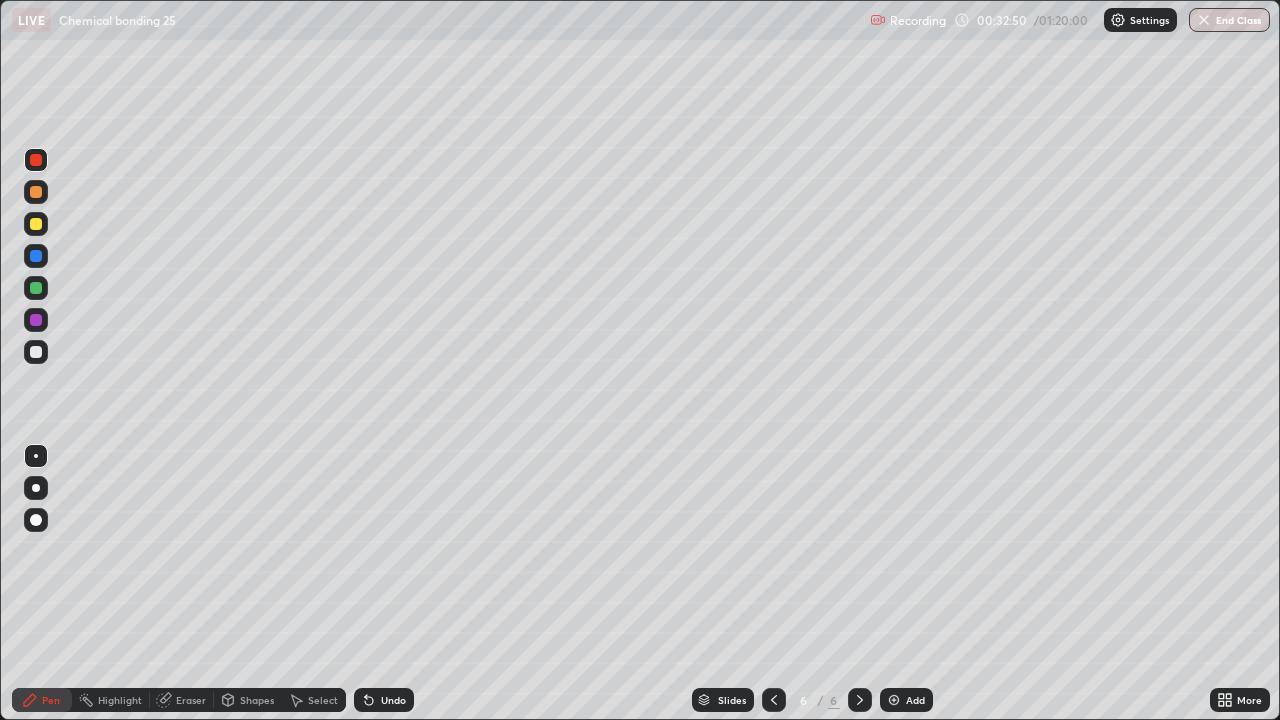 click on "Add" at bounding box center (915, 700) 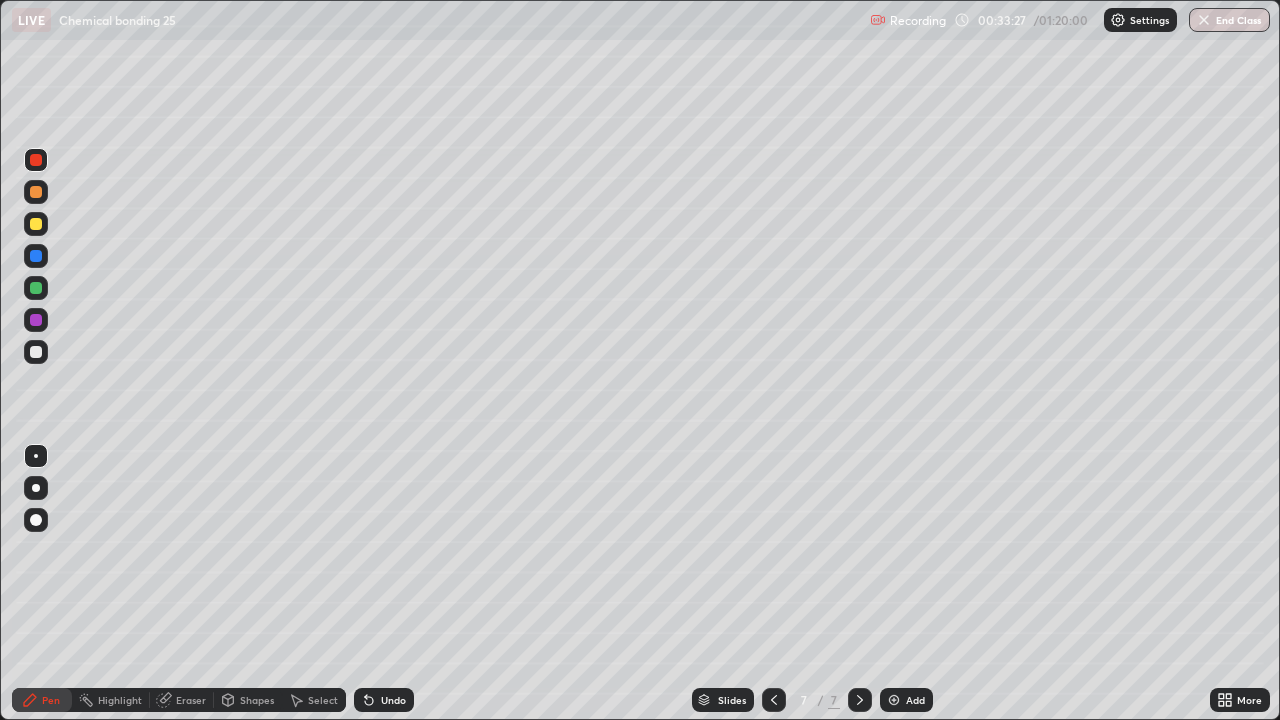 click at bounding box center (36, 352) 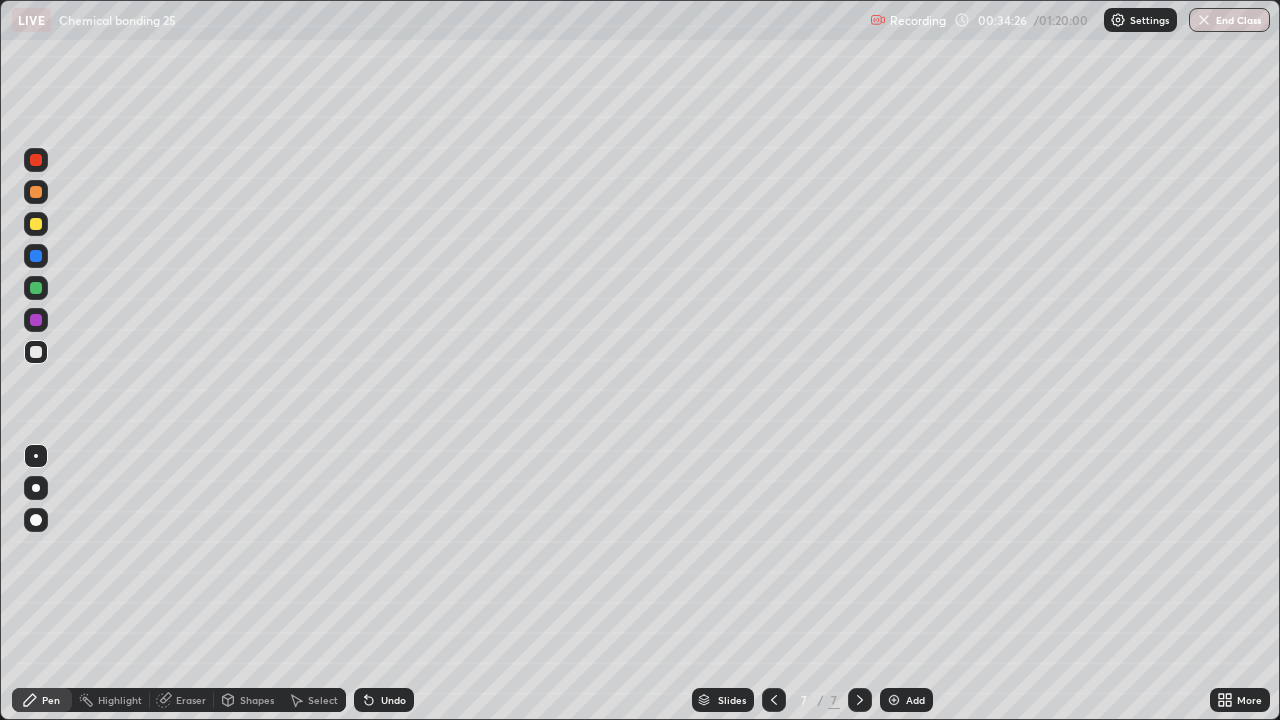click at bounding box center [36, 288] 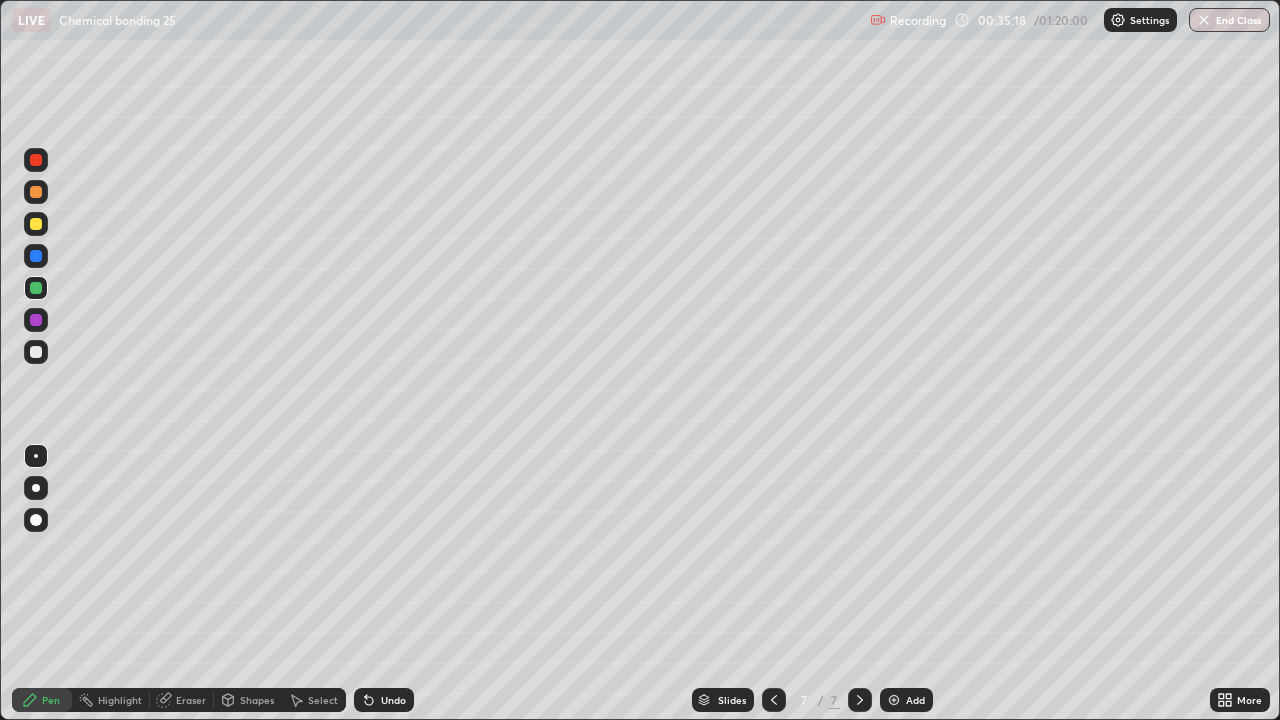 click at bounding box center [36, 224] 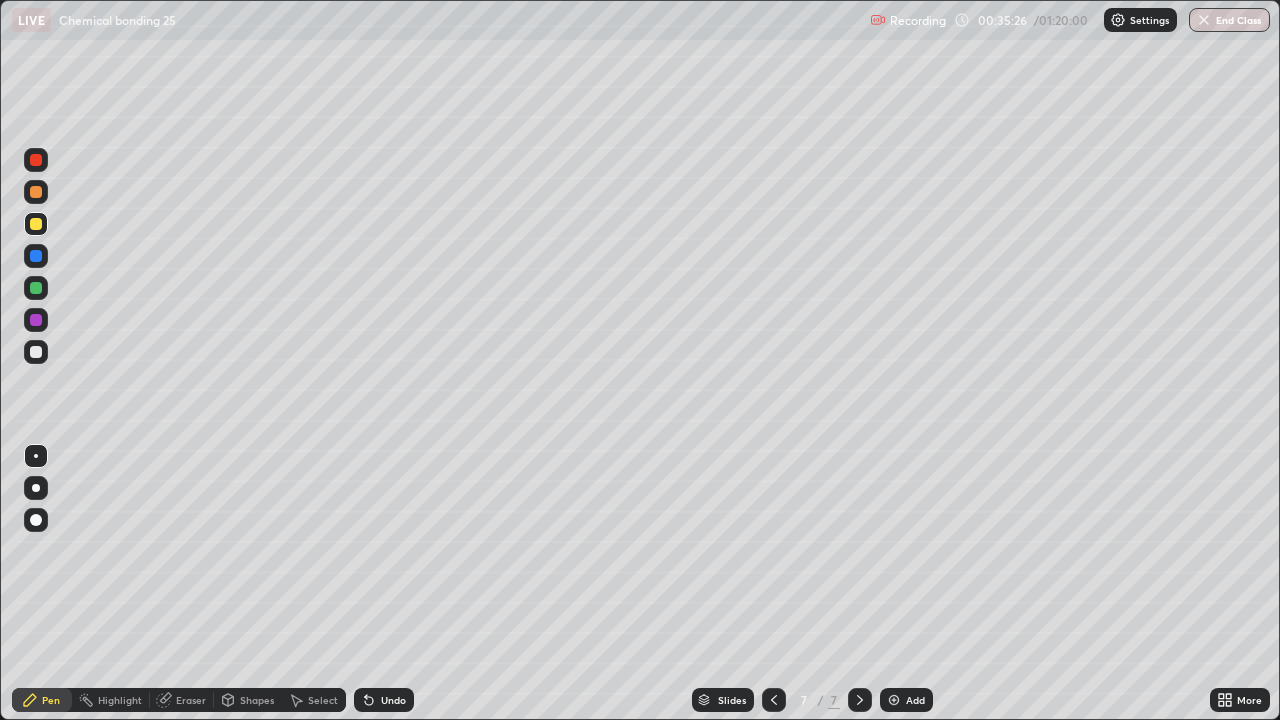 click on "Undo" at bounding box center (393, 700) 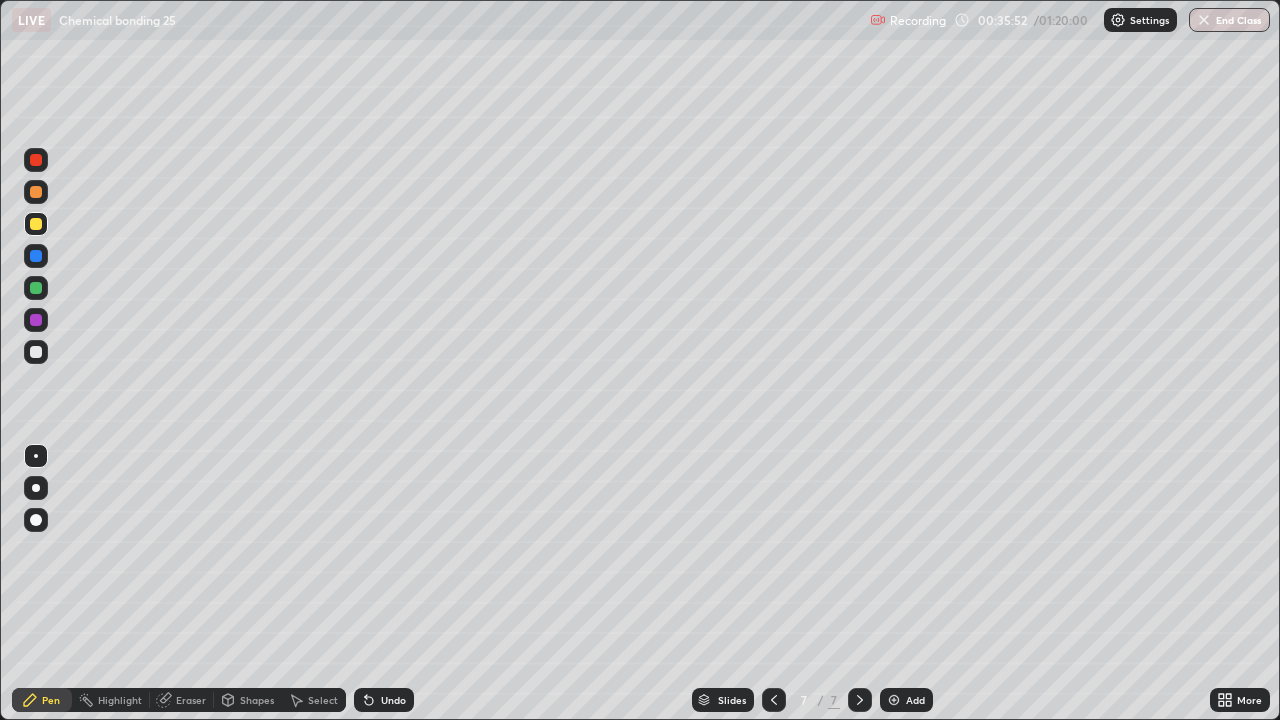 click at bounding box center (36, 288) 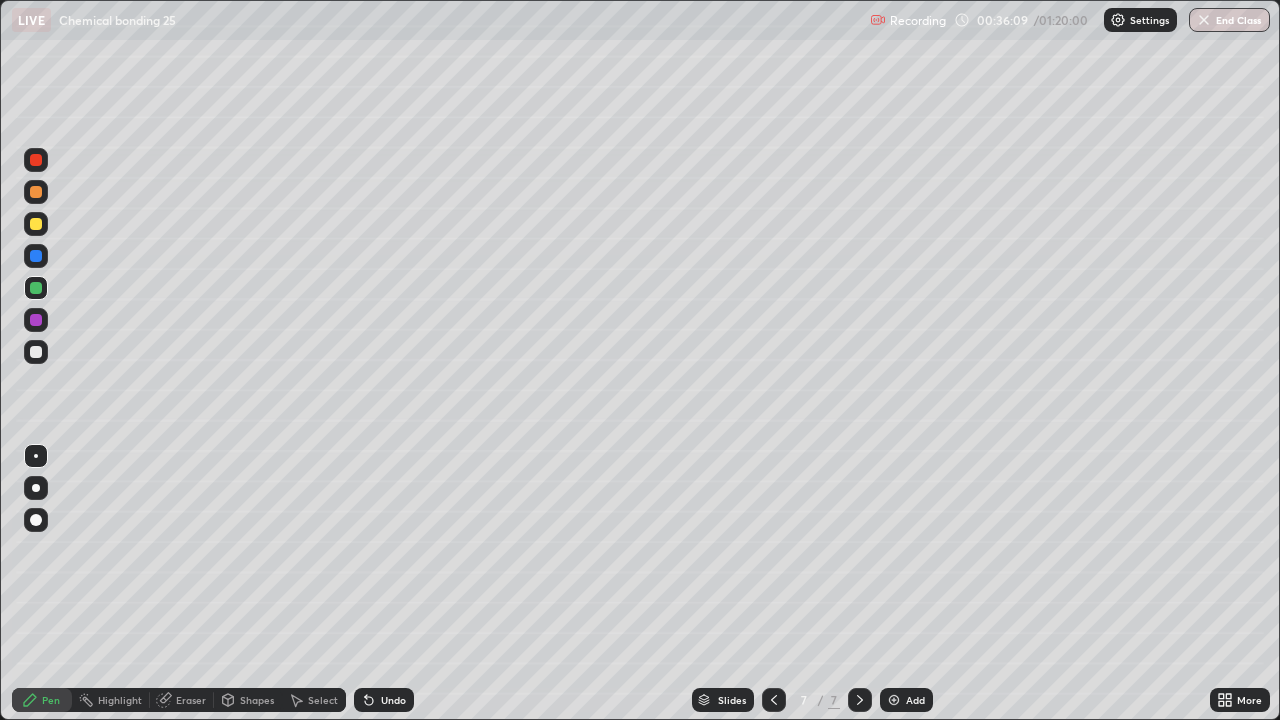 click on "Select" at bounding box center (323, 700) 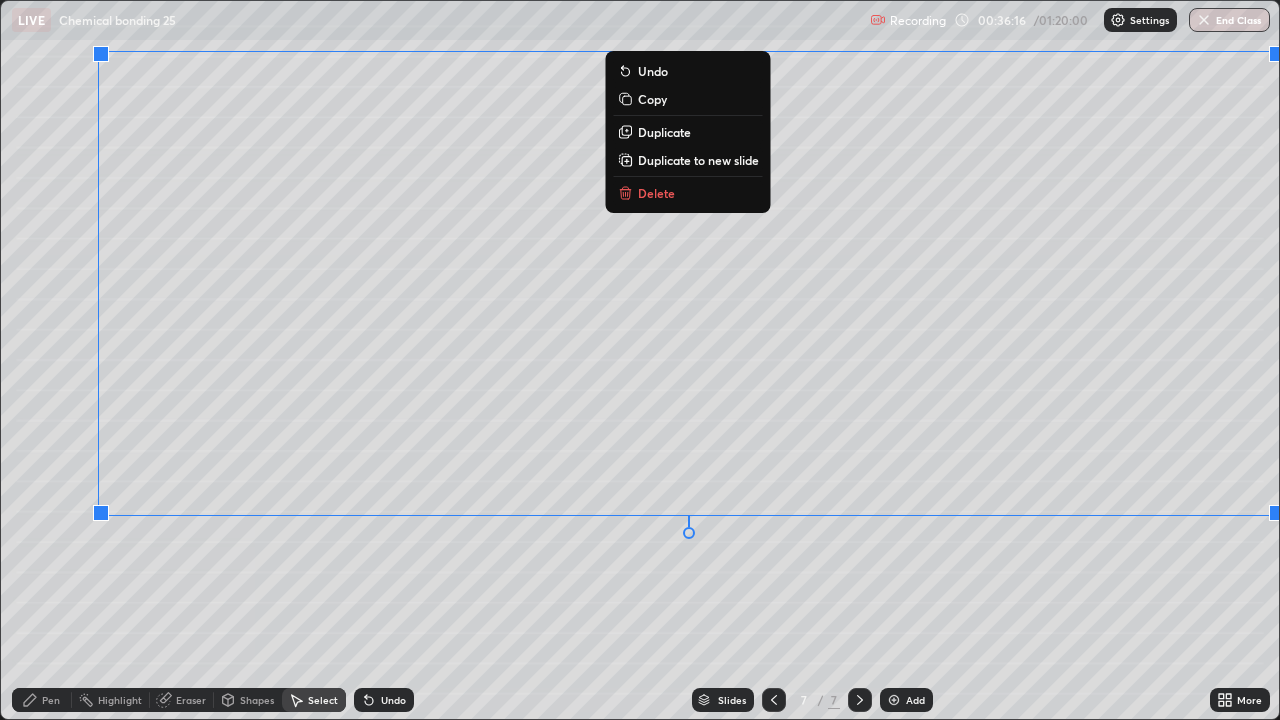 click on "0 ° Undo Copy Duplicate Duplicate to new slide Delete" at bounding box center (640, 360) 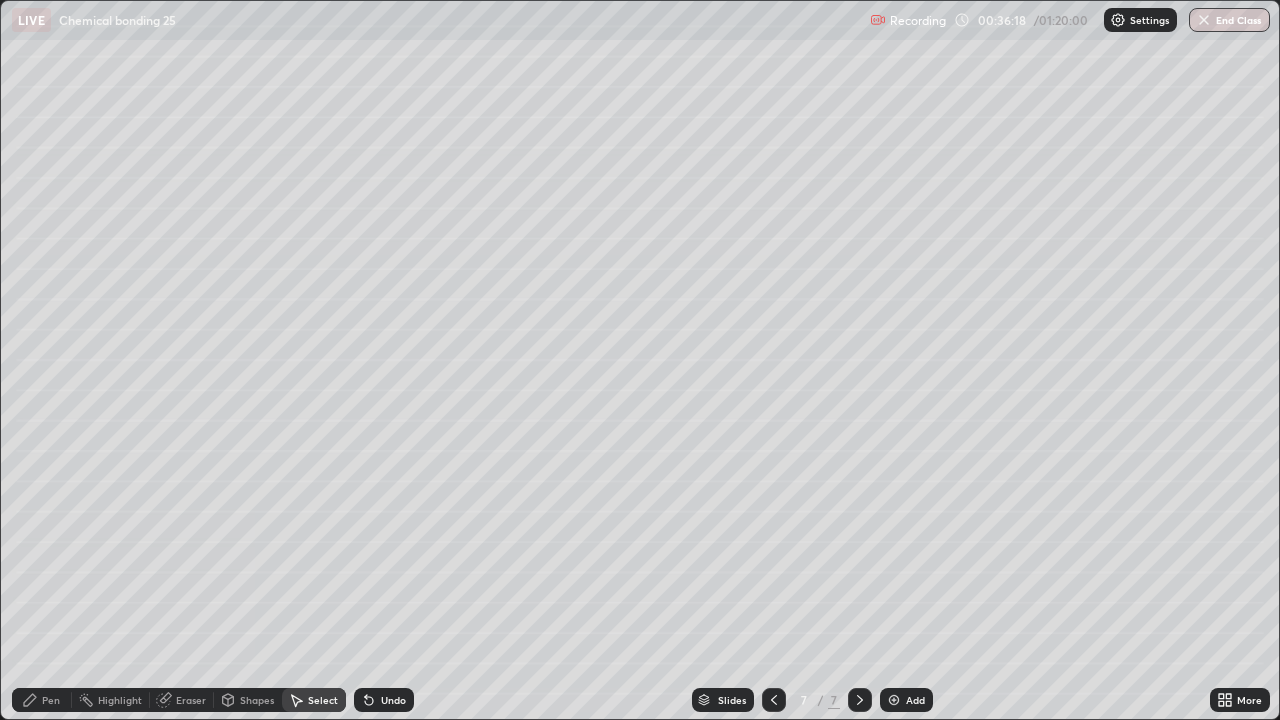 click on "Pen" at bounding box center (51, 700) 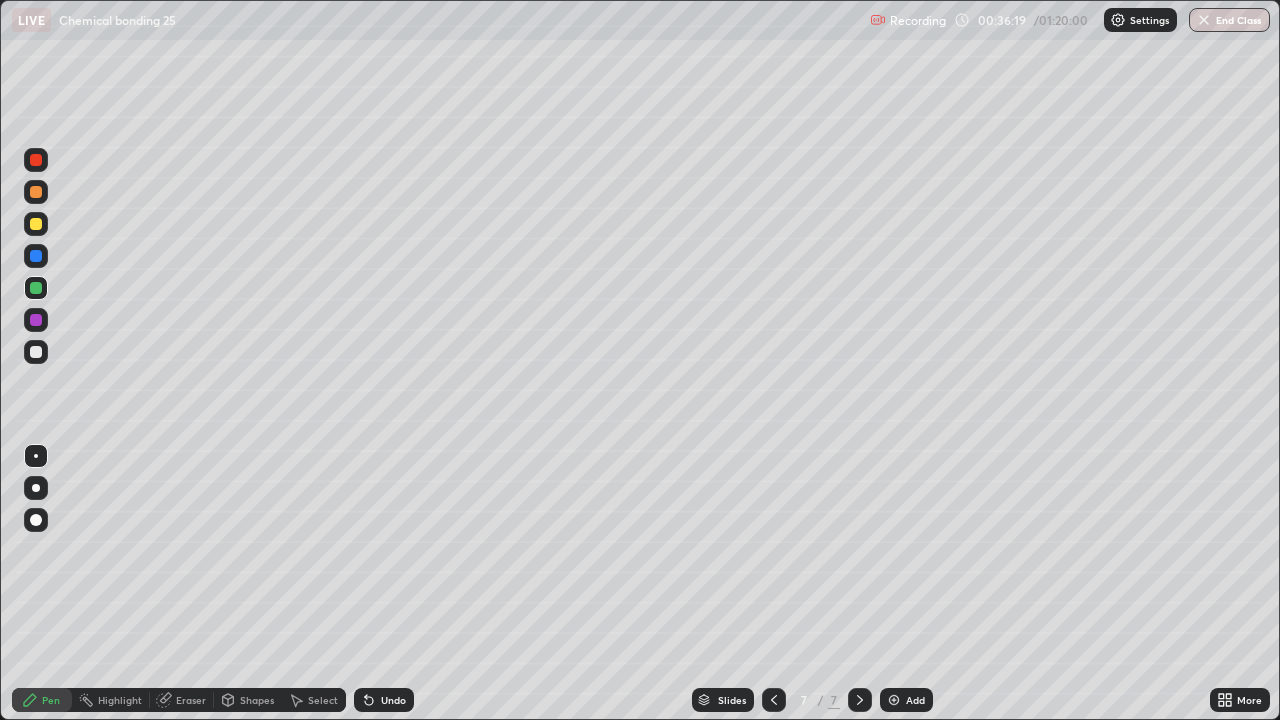 click at bounding box center (36, 352) 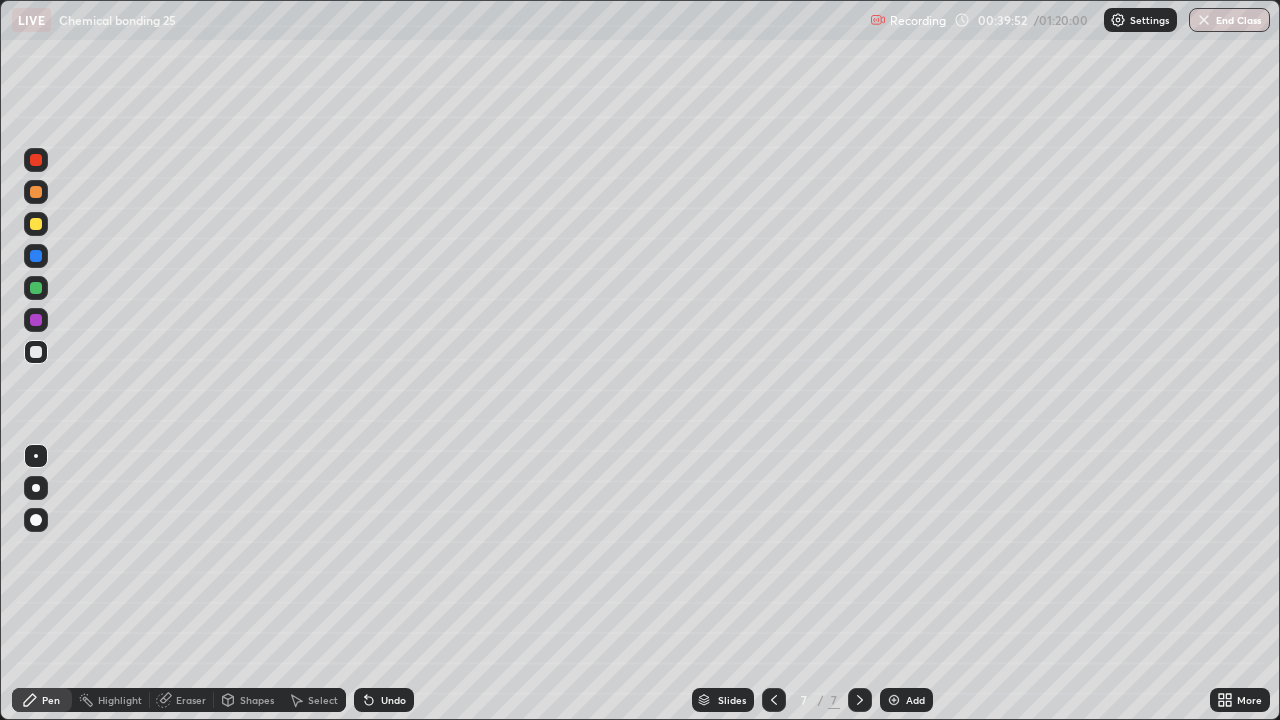 click on "Add" at bounding box center (906, 700) 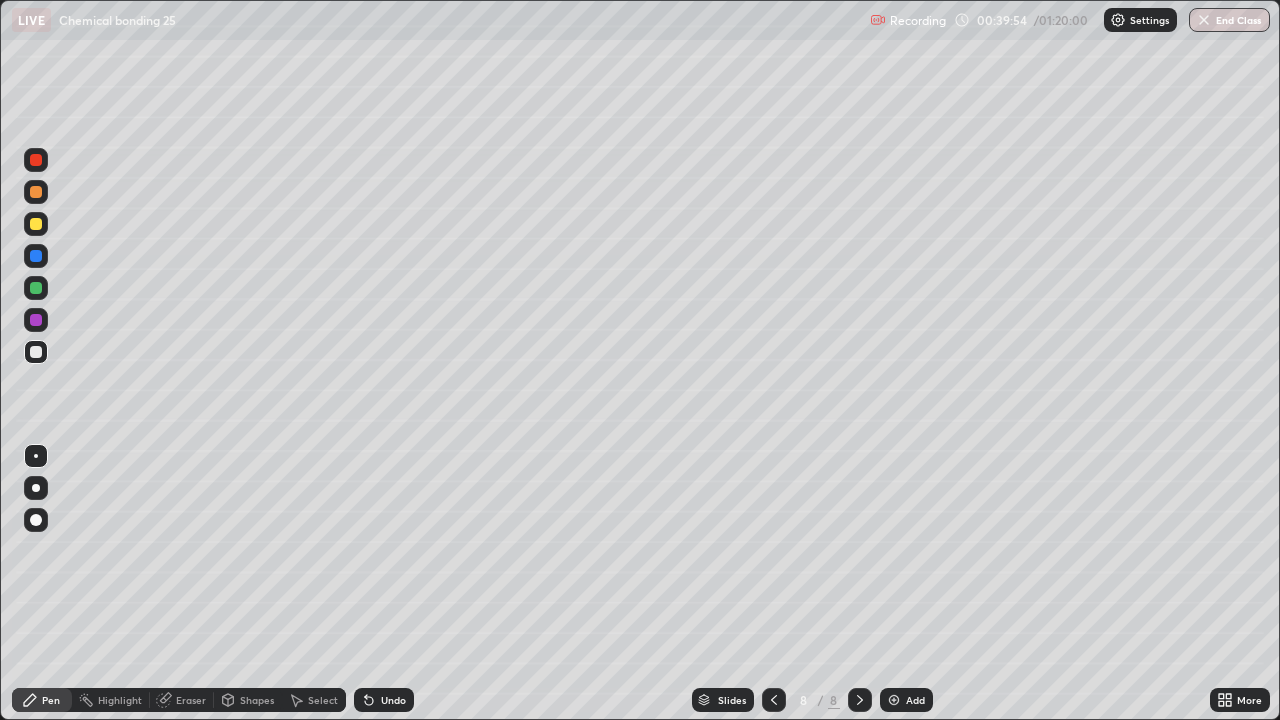 click at bounding box center [36, 224] 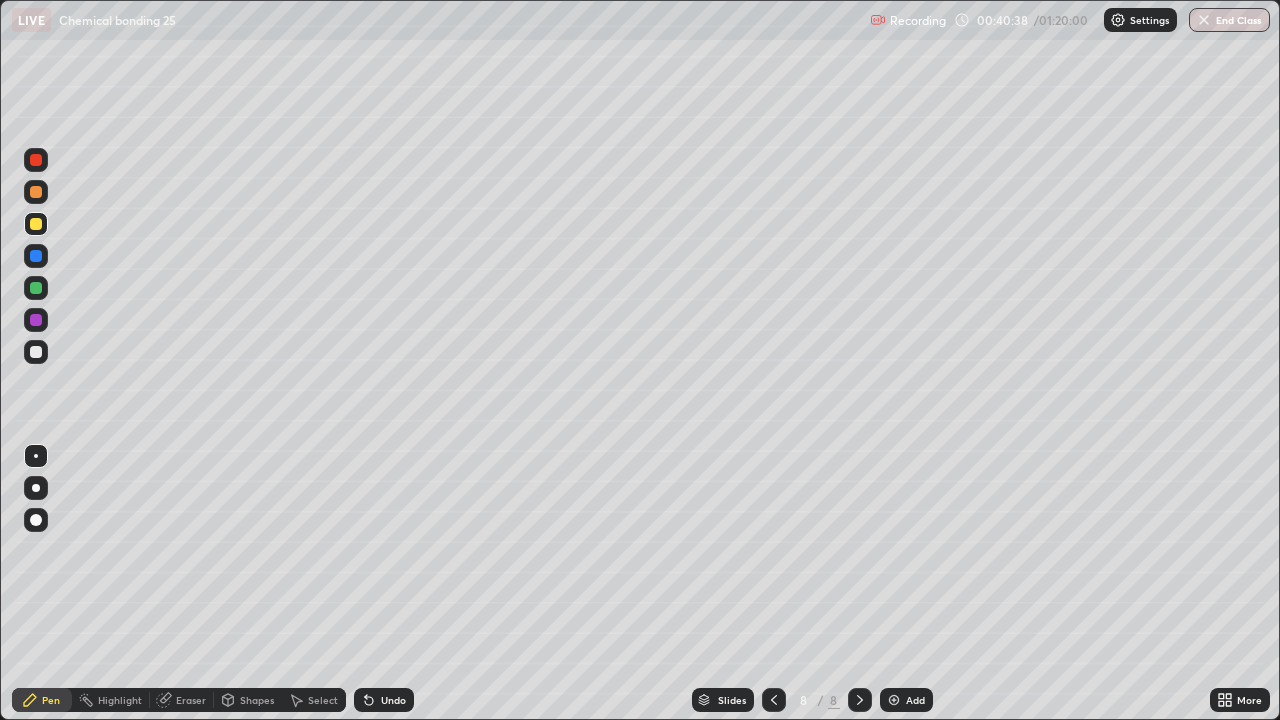 click on "Undo" at bounding box center [393, 700] 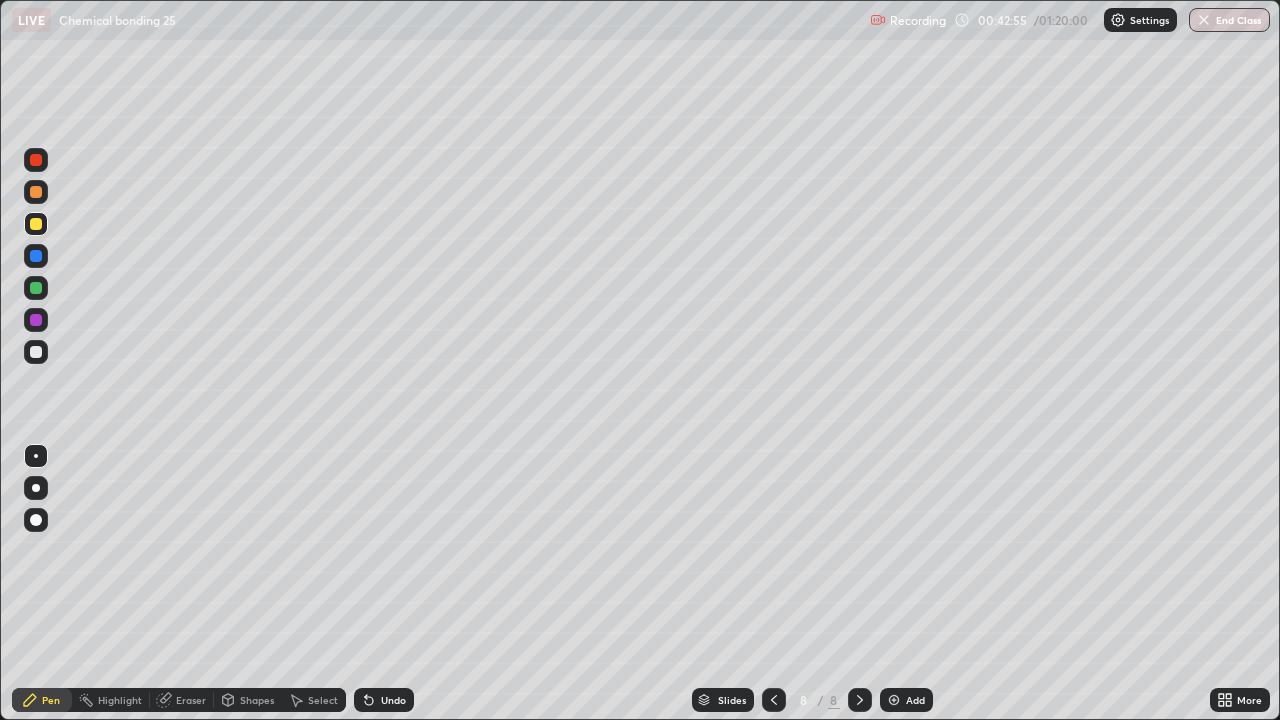 click at bounding box center [36, 160] 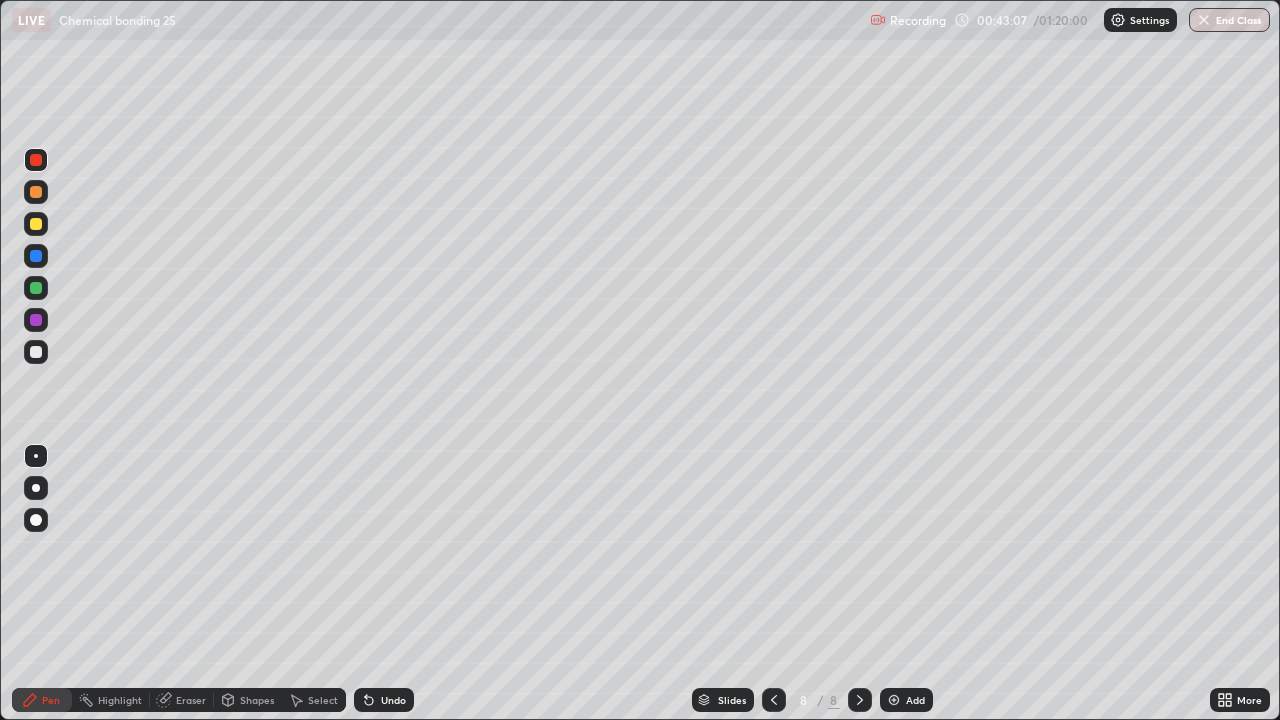 click on "LIVE Chemical bonding 25" at bounding box center [437, 20] 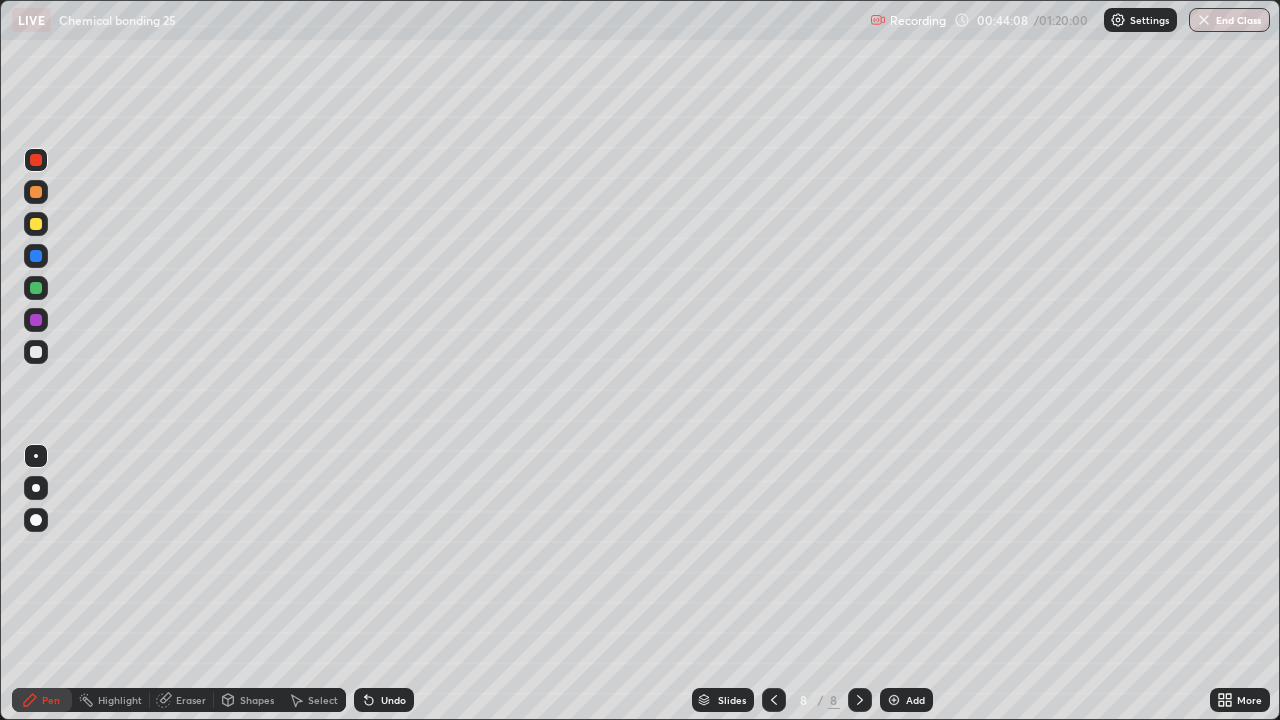 click on "Undo" at bounding box center (384, 700) 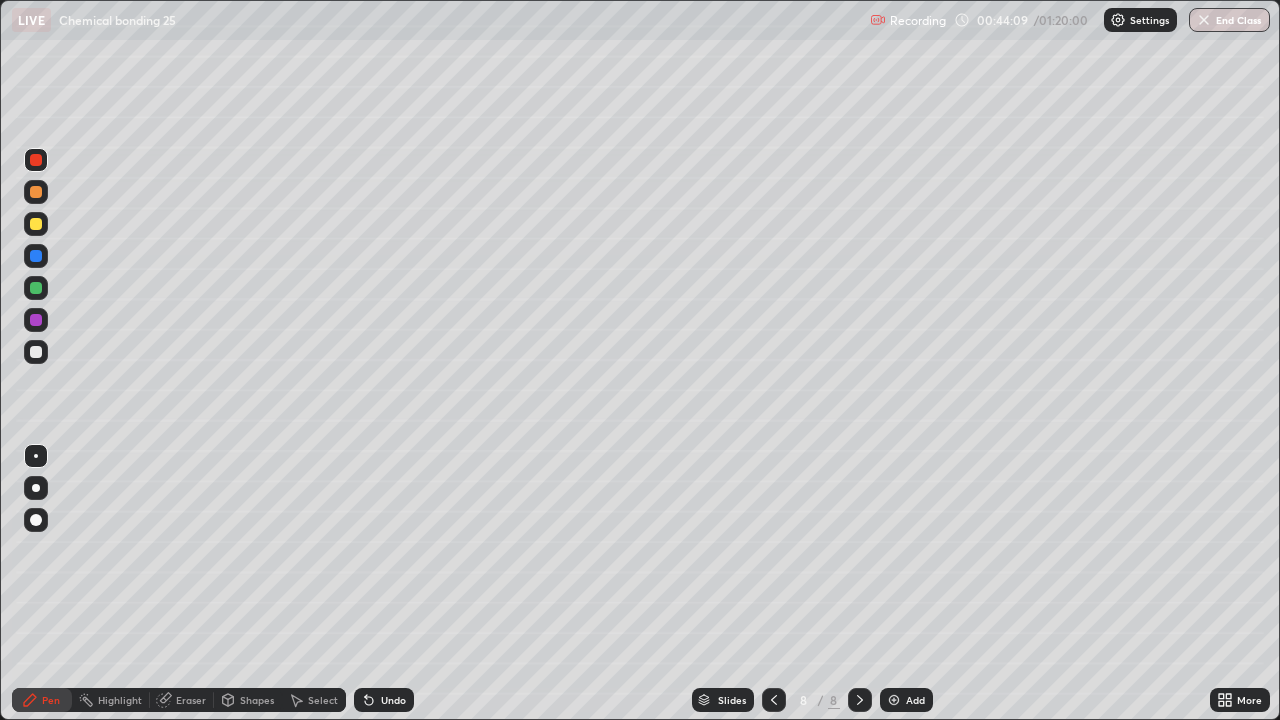 click on "Undo" at bounding box center (384, 700) 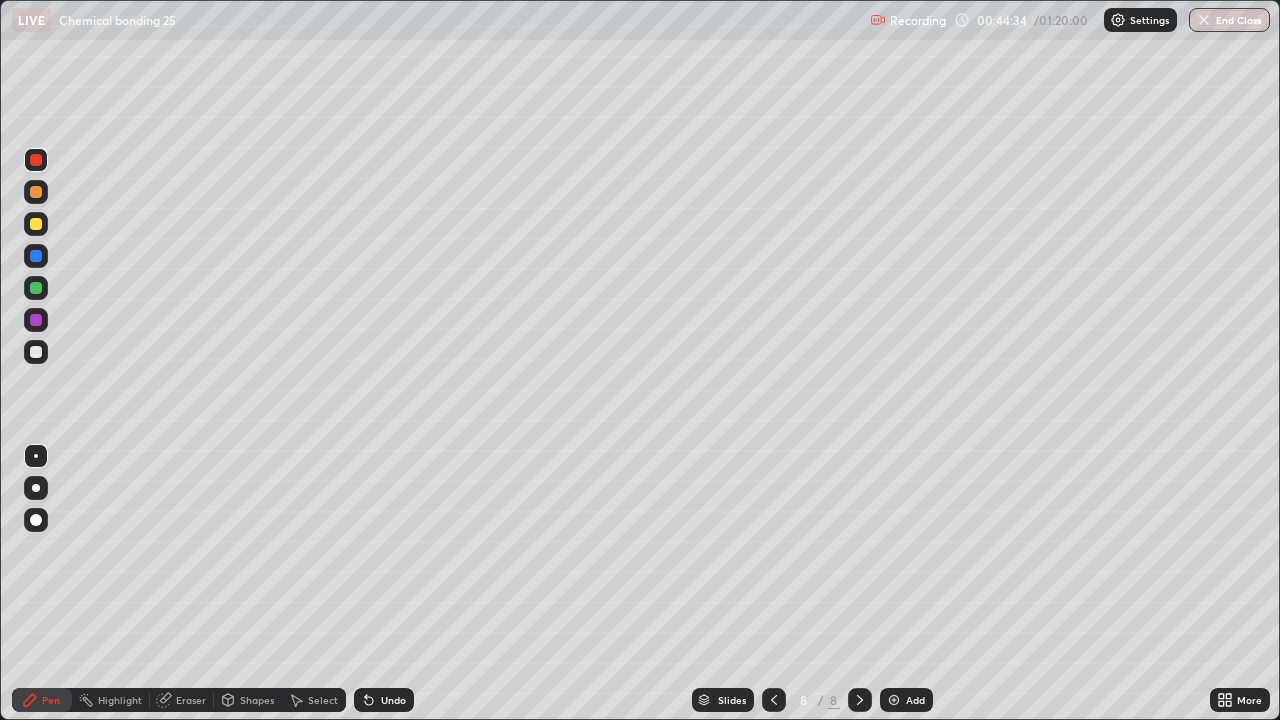 click at bounding box center [36, 352] 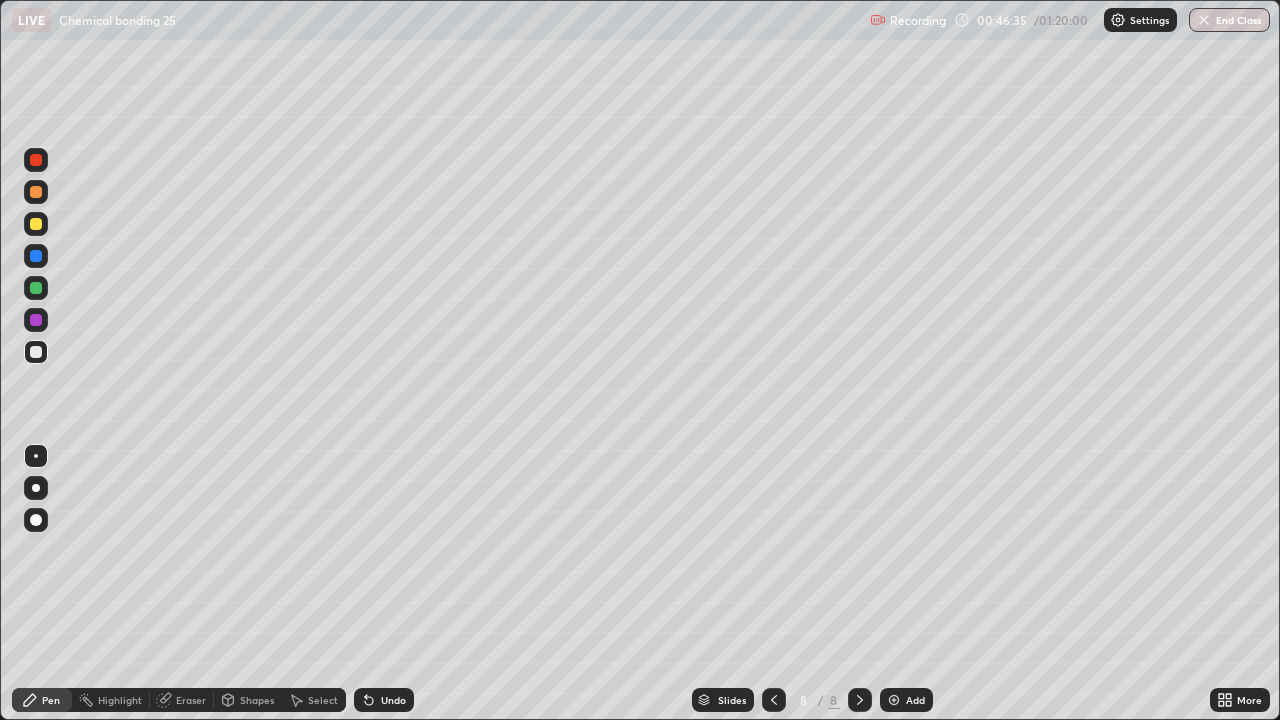 click on "Undo" at bounding box center [393, 700] 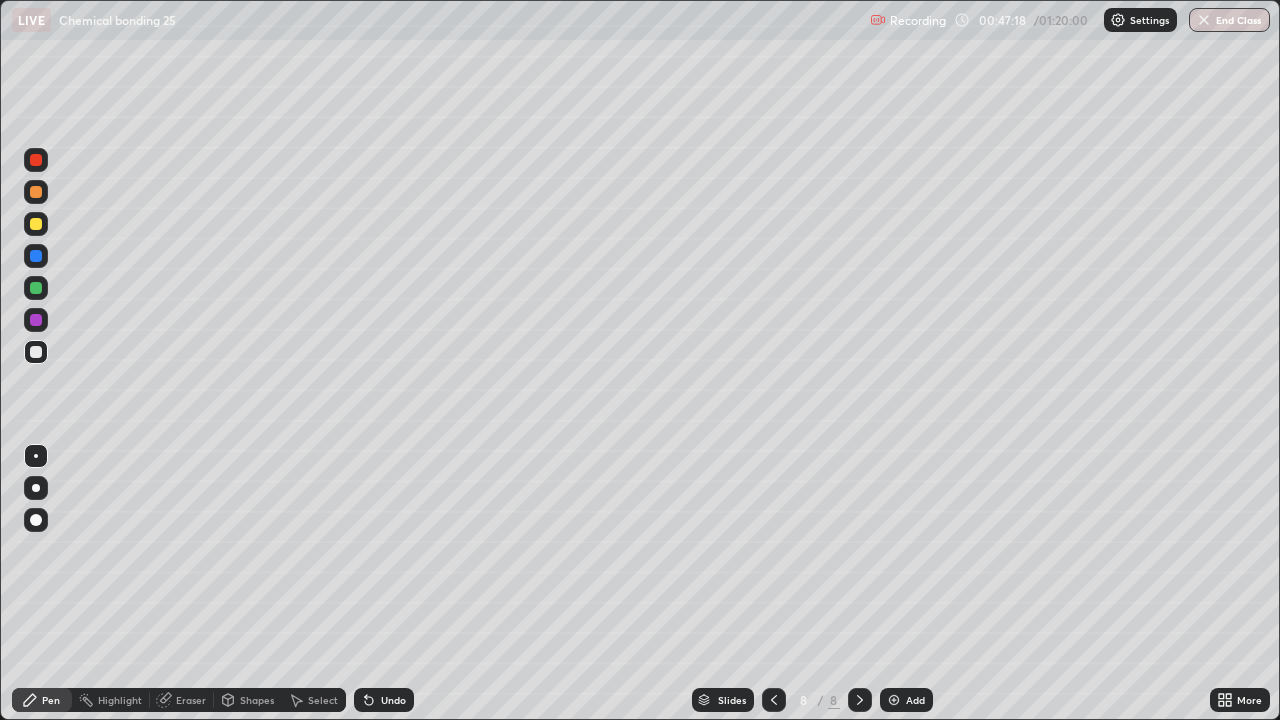 click at bounding box center (36, 320) 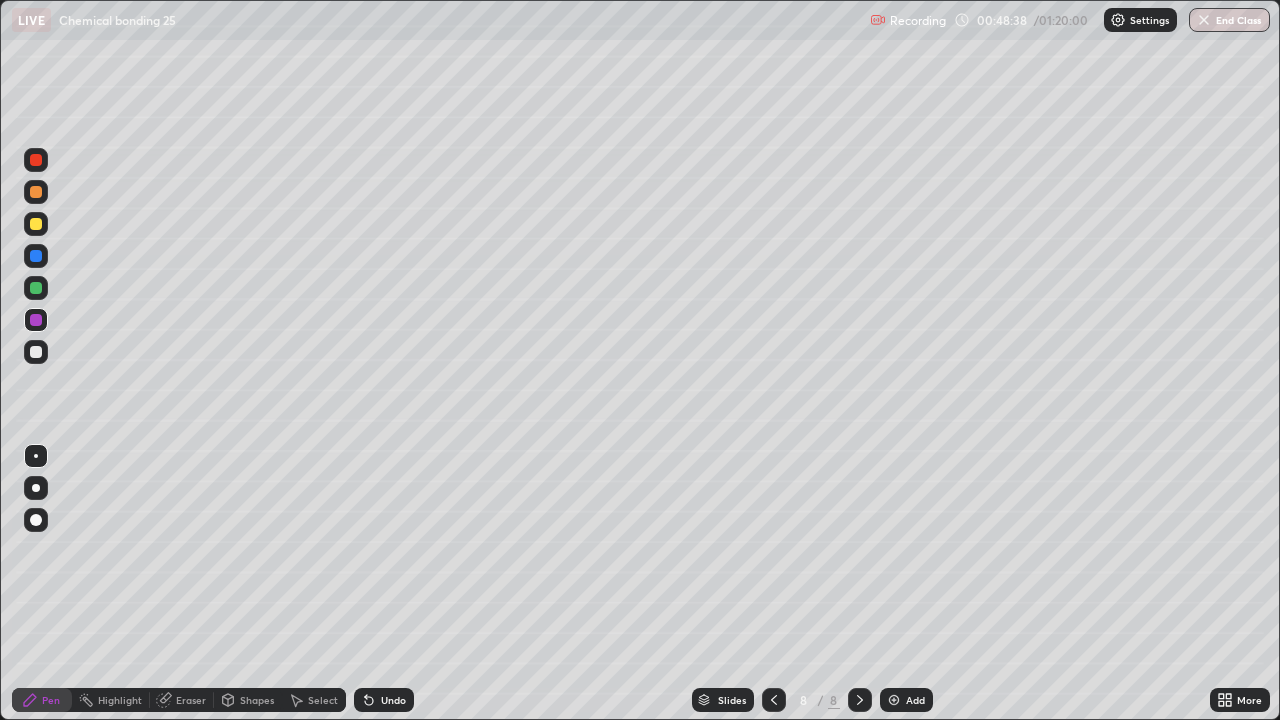 click on "Undo" at bounding box center [393, 700] 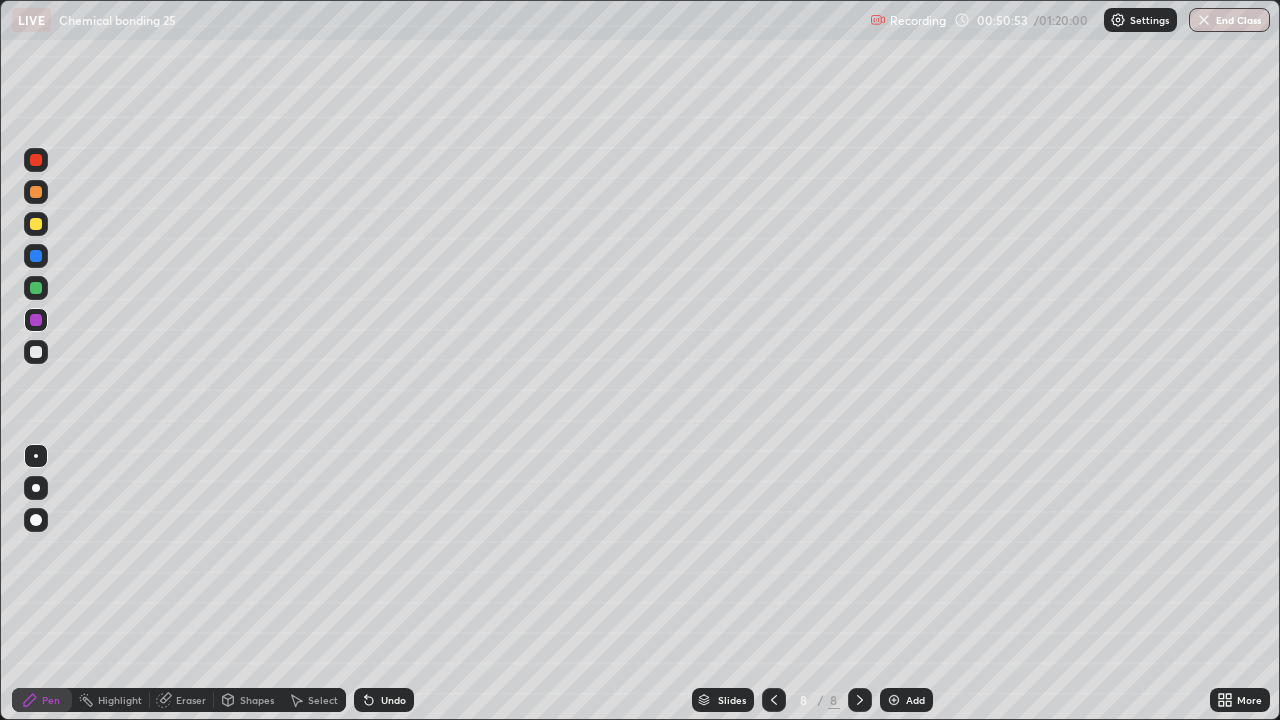 click on "Add" at bounding box center (906, 700) 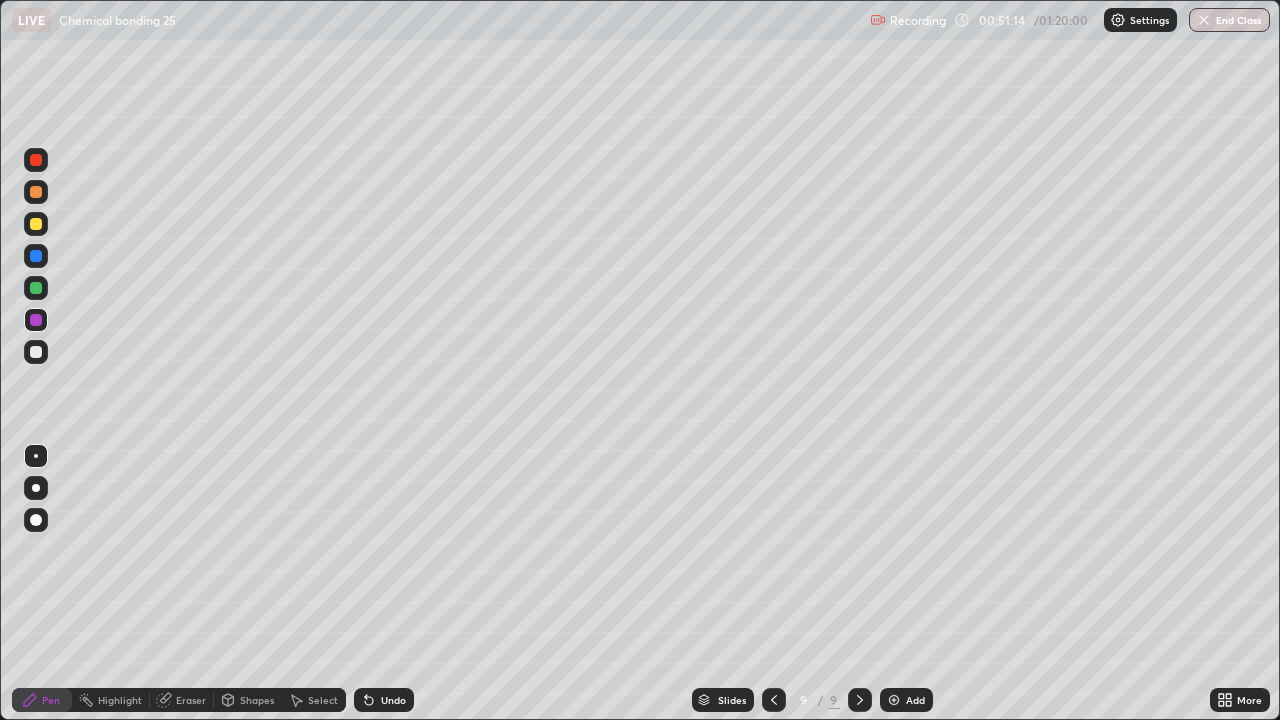 click at bounding box center (36, 288) 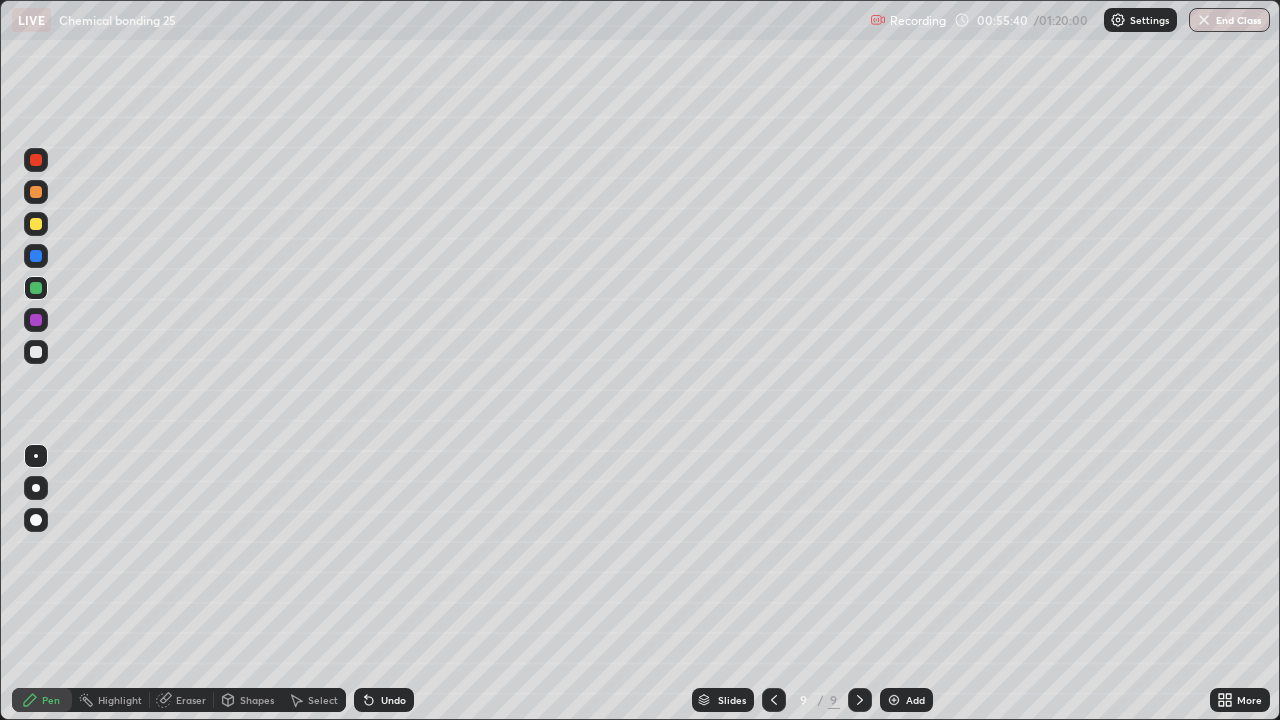 click on "Select" at bounding box center (314, 700) 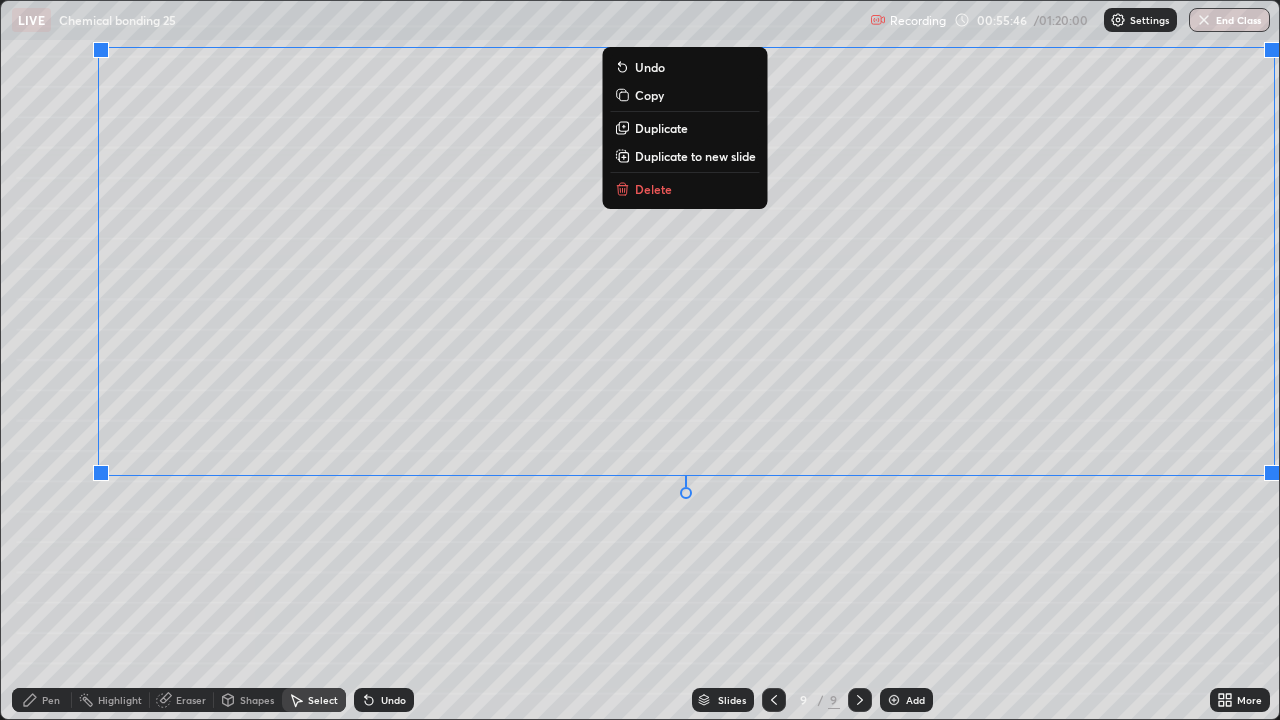 click on "0 ° Undo Copy Duplicate Duplicate to new slide Delete" at bounding box center [640, 360] 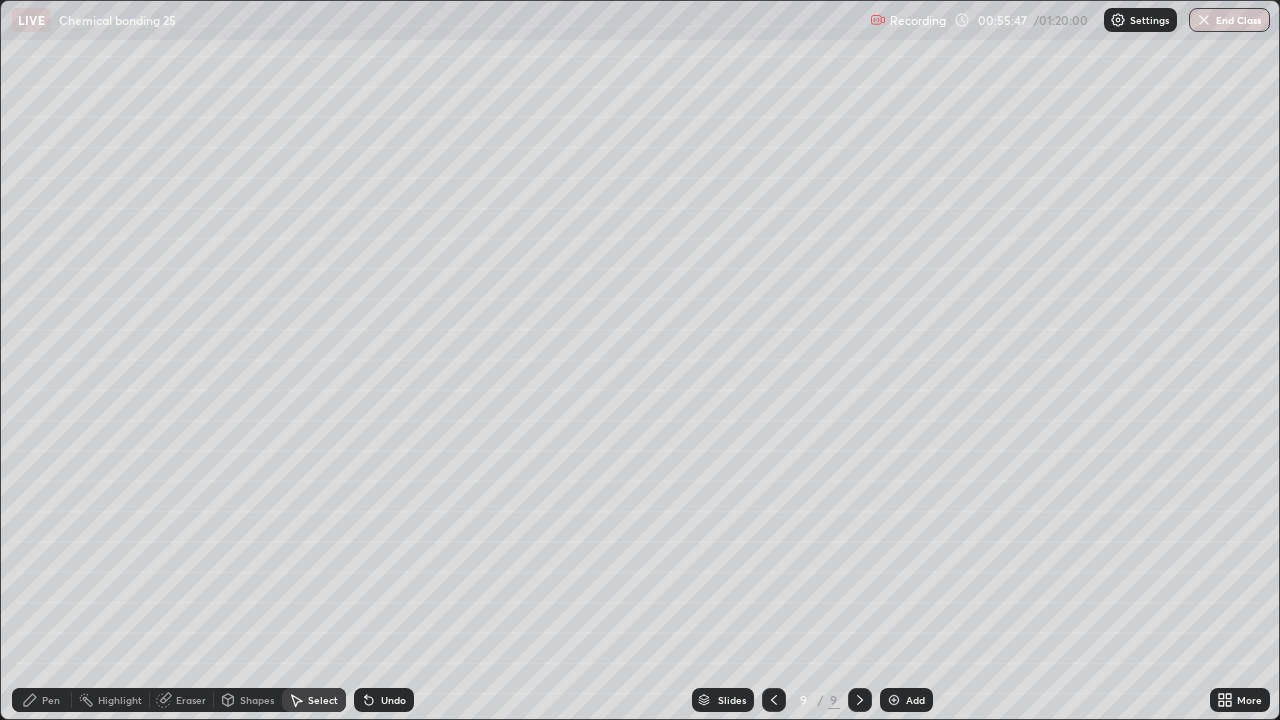 click 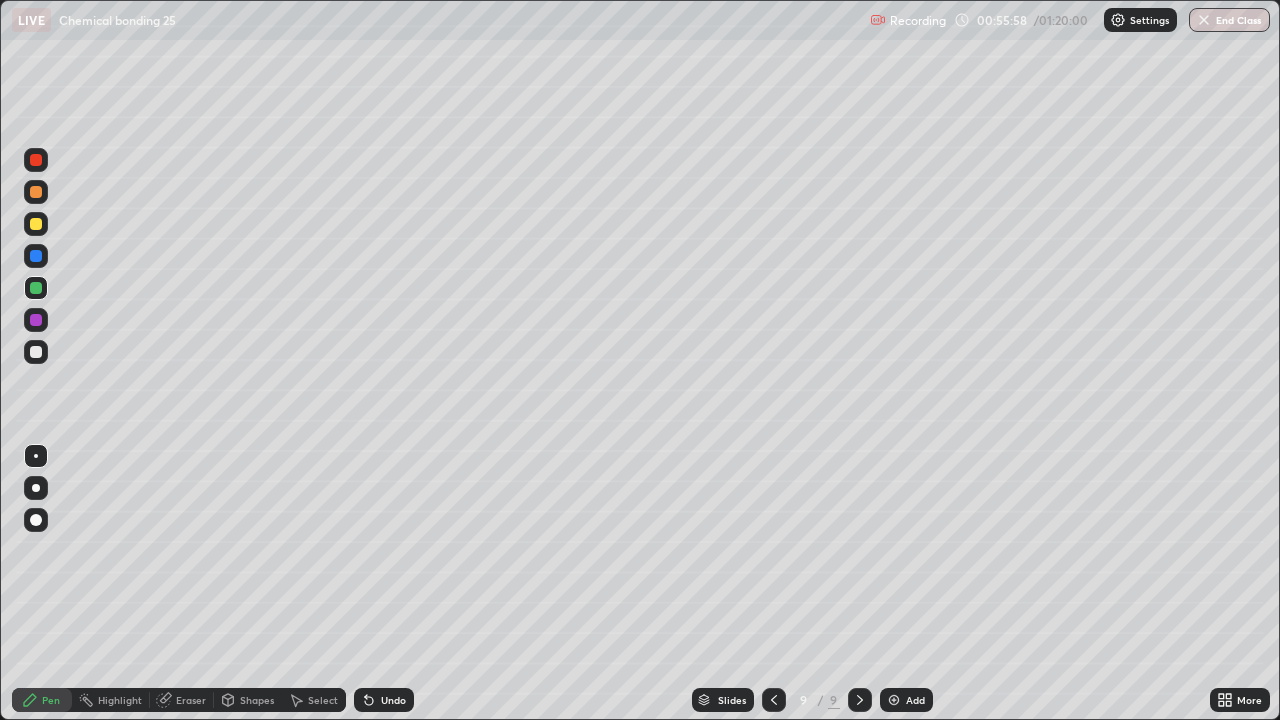 click on "Undo" at bounding box center (393, 700) 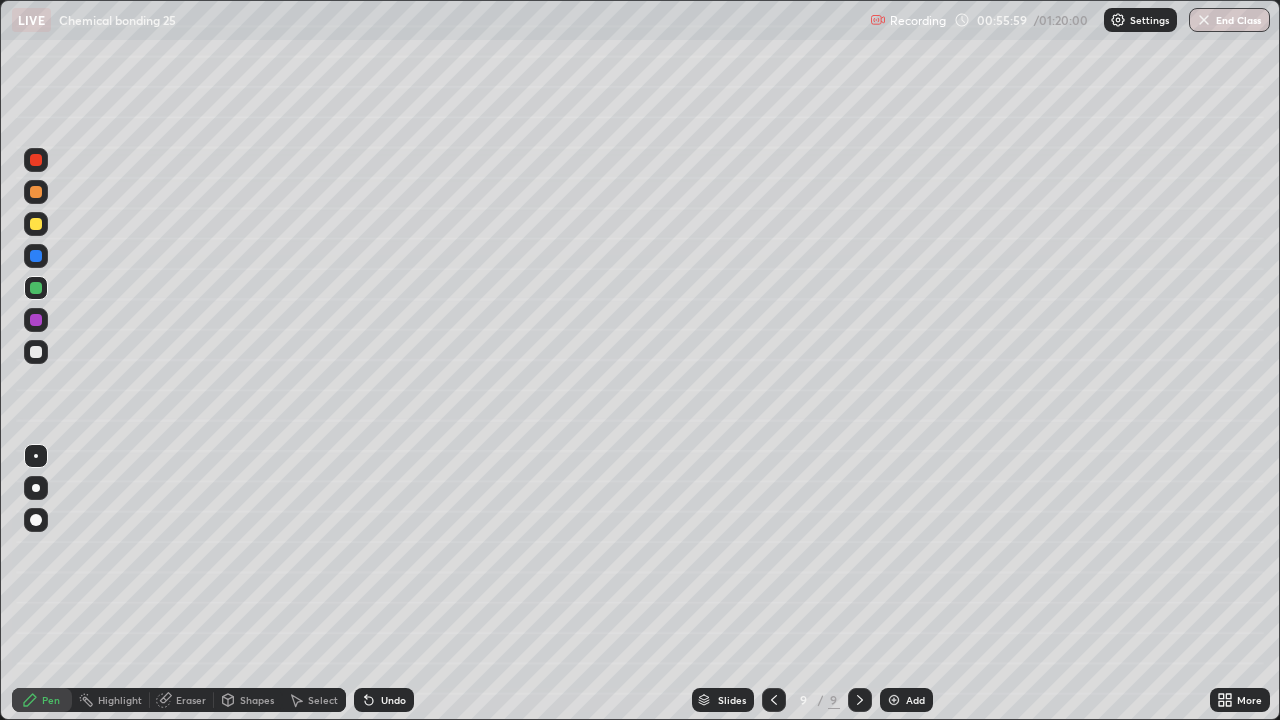 click on "Undo" at bounding box center [393, 700] 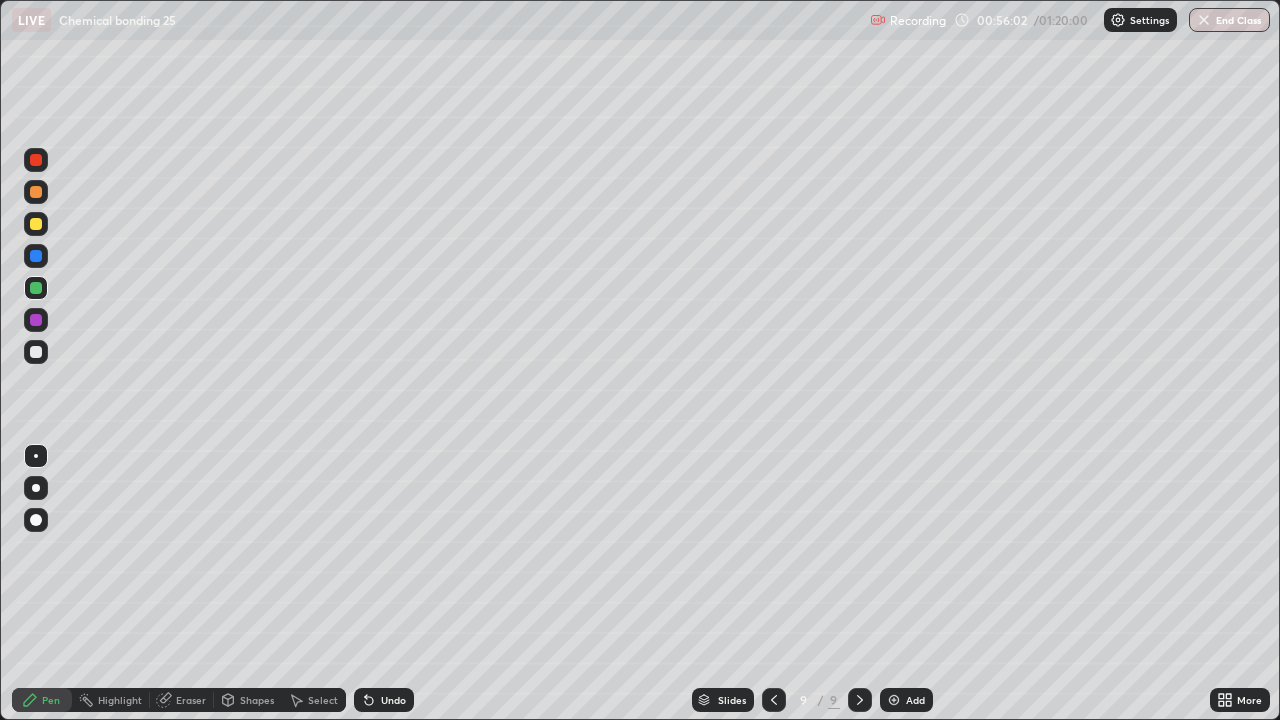 click on "Undo" at bounding box center (393, 700) 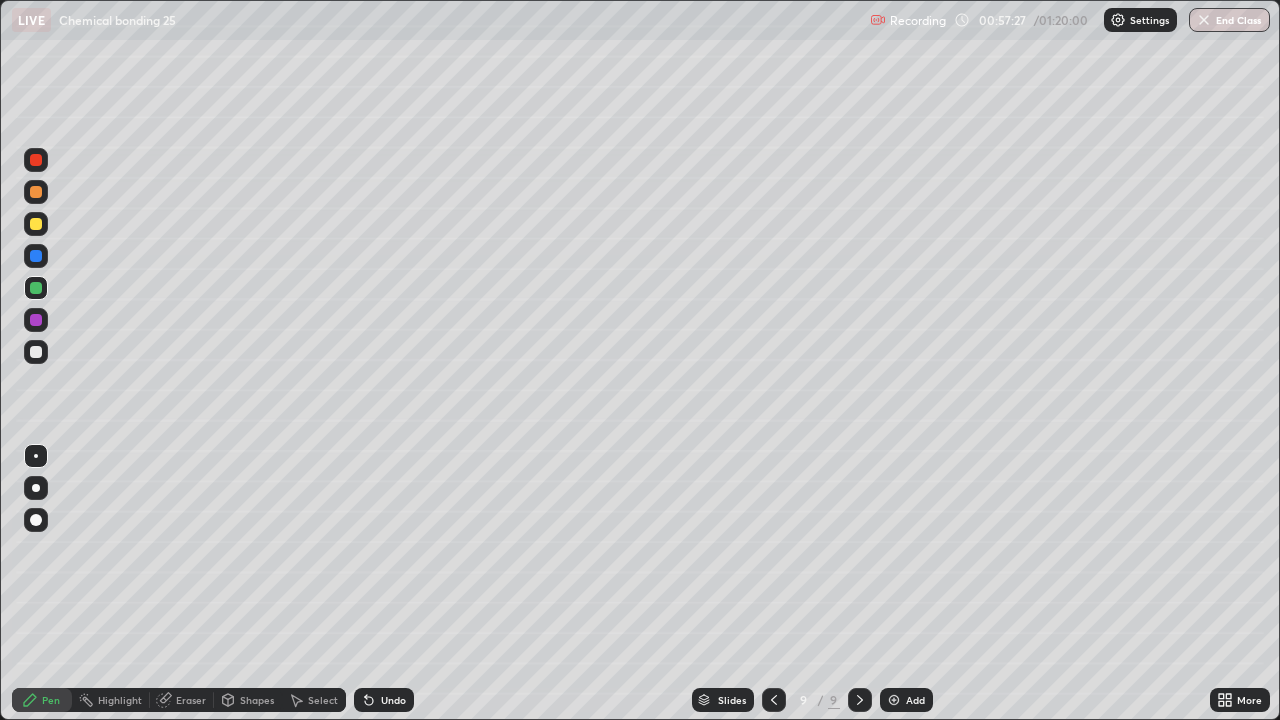 click at bounding box center [36, 320] 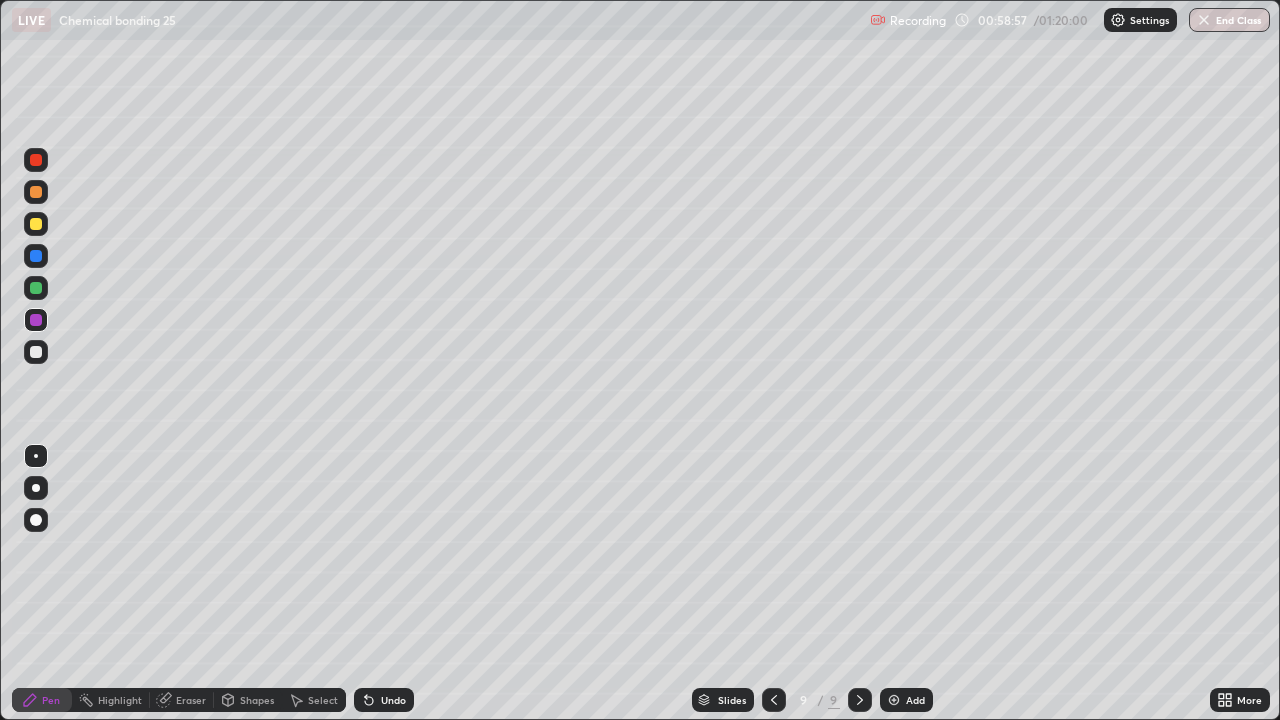 click on "Add" at bounding box center [915, 700] 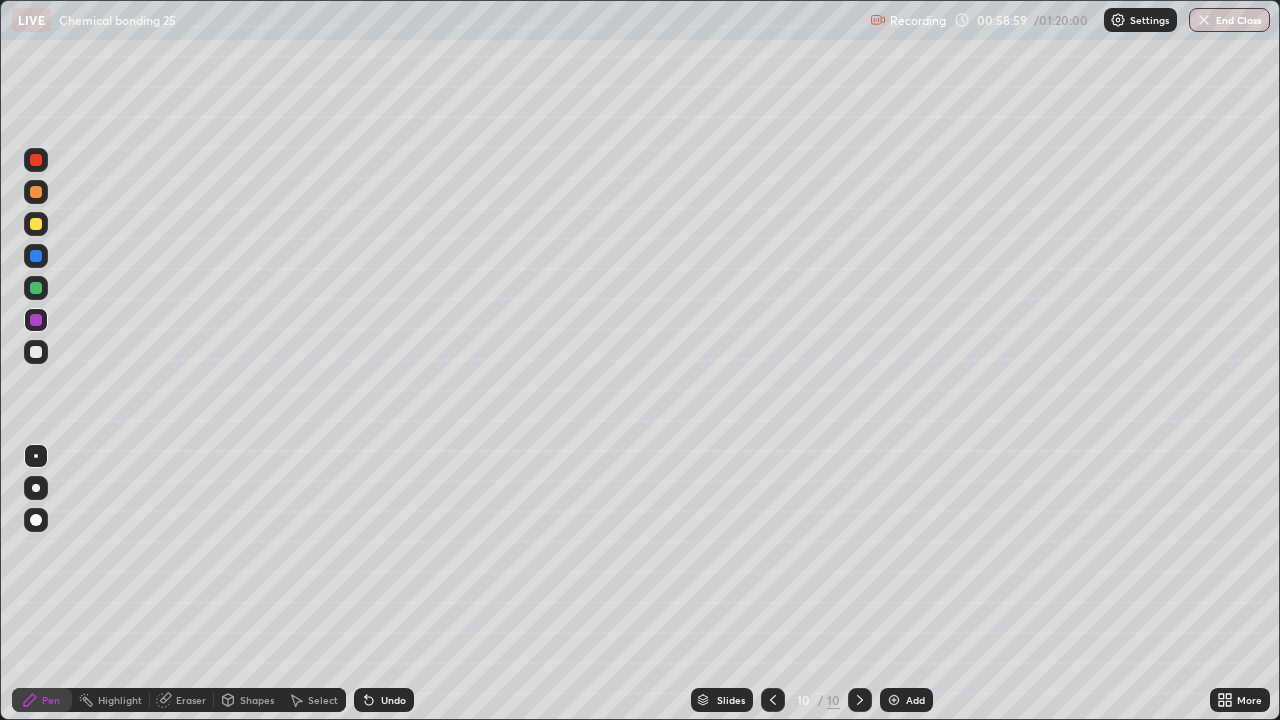 click at bounding box center [36, 160] 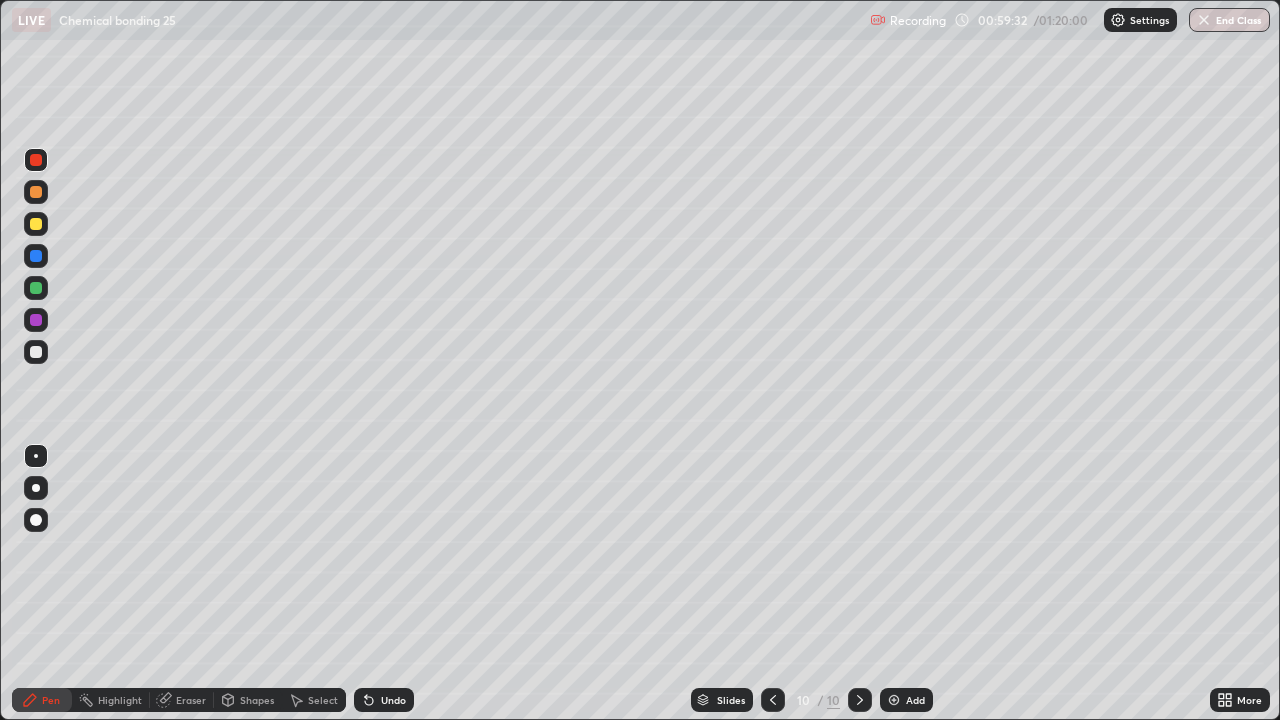 click at bounding box center (36, 192) 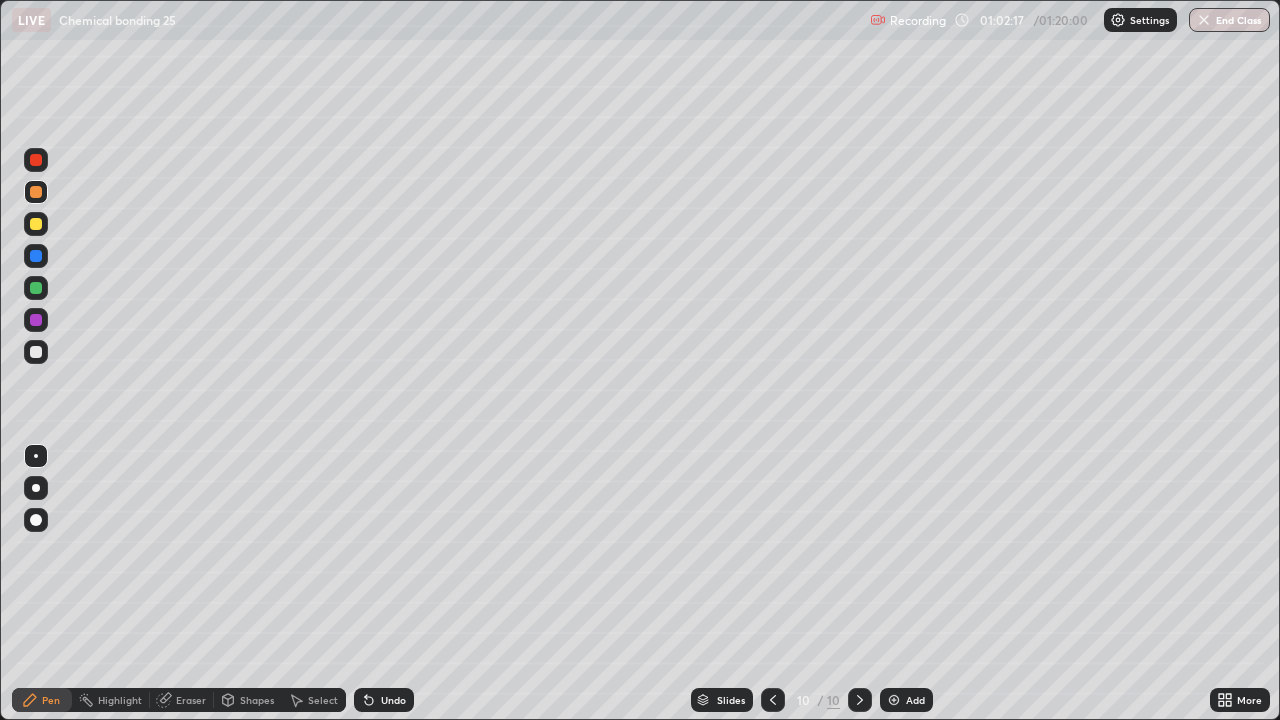 click on "Undo" at bounding box center (393, 700) 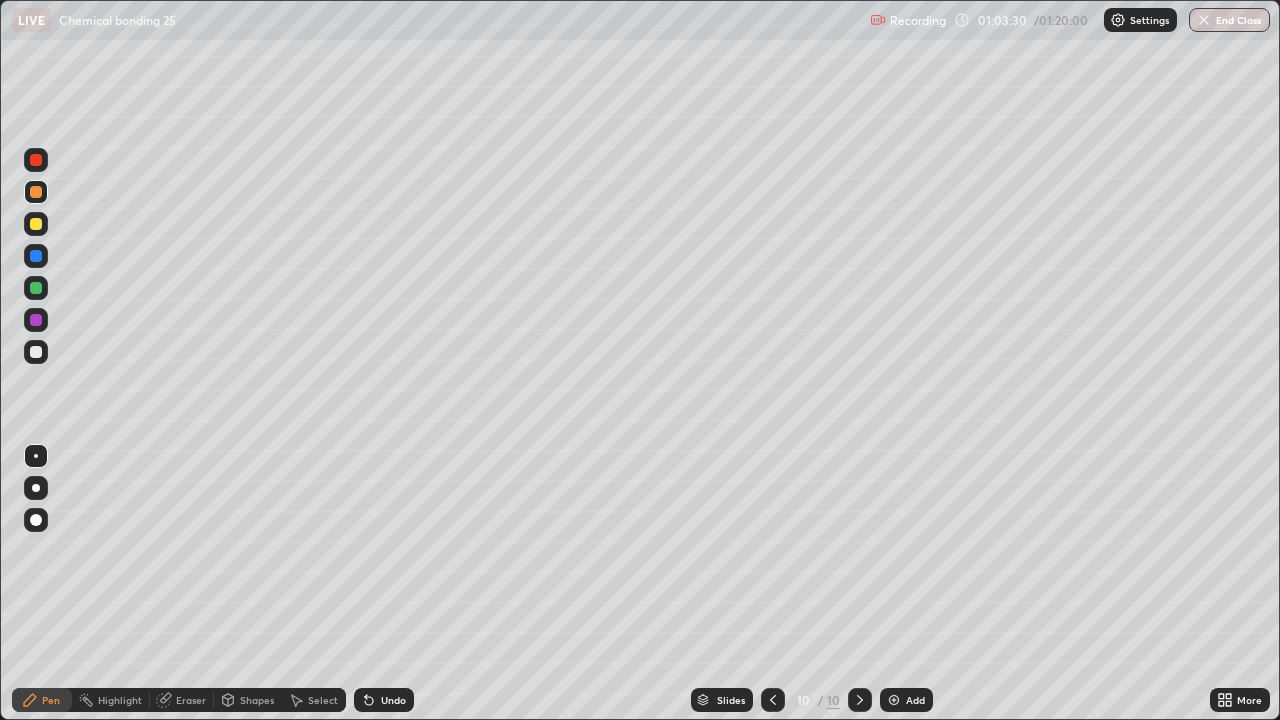 click 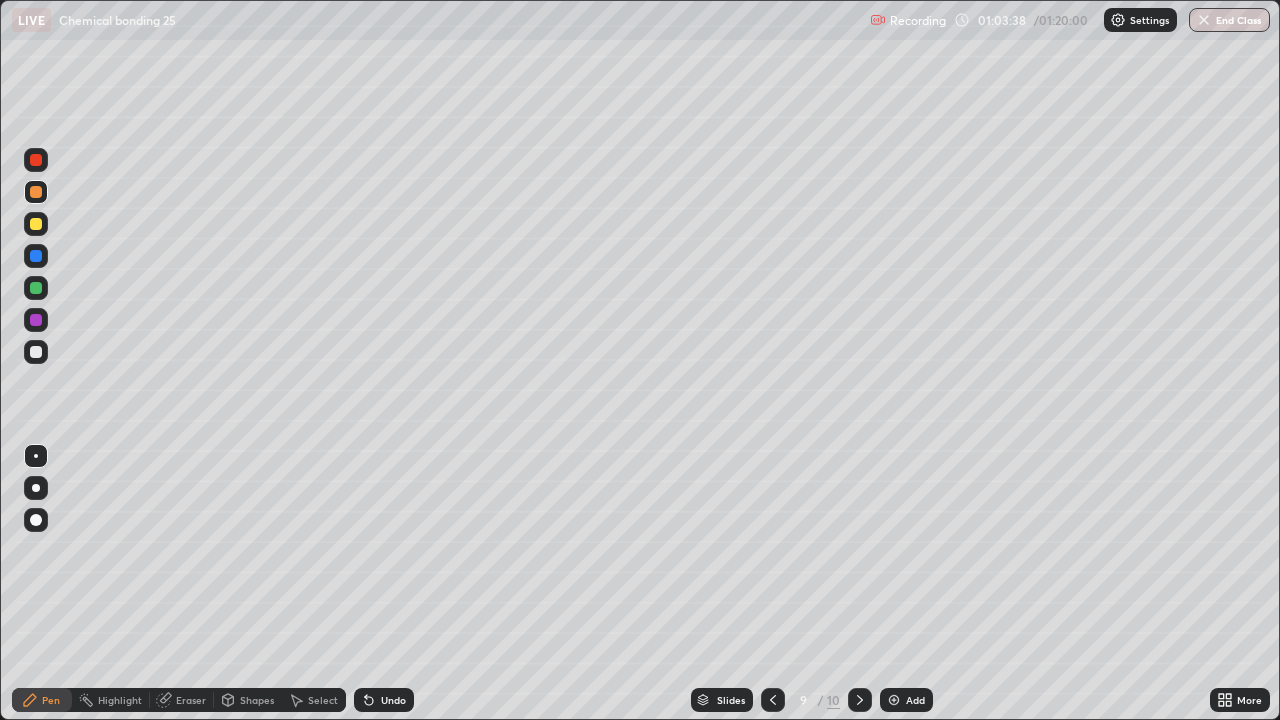 click 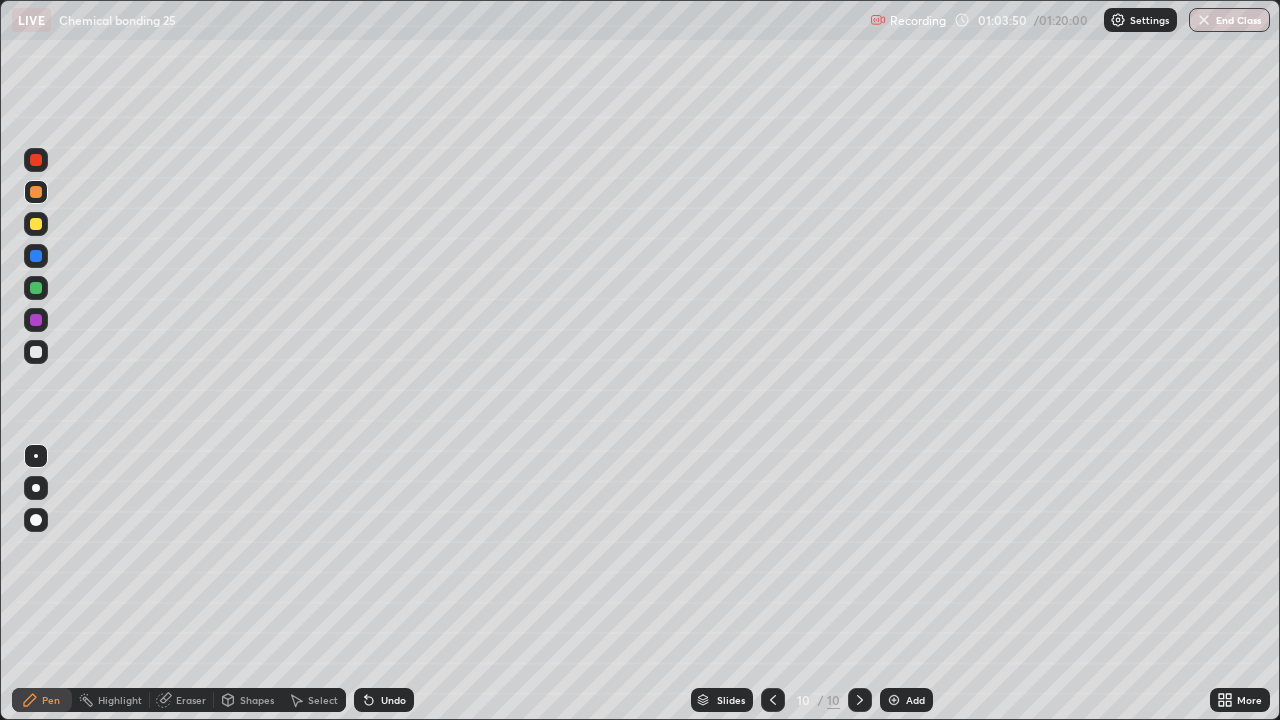 click on "Select" at bounding box center [314, 700] 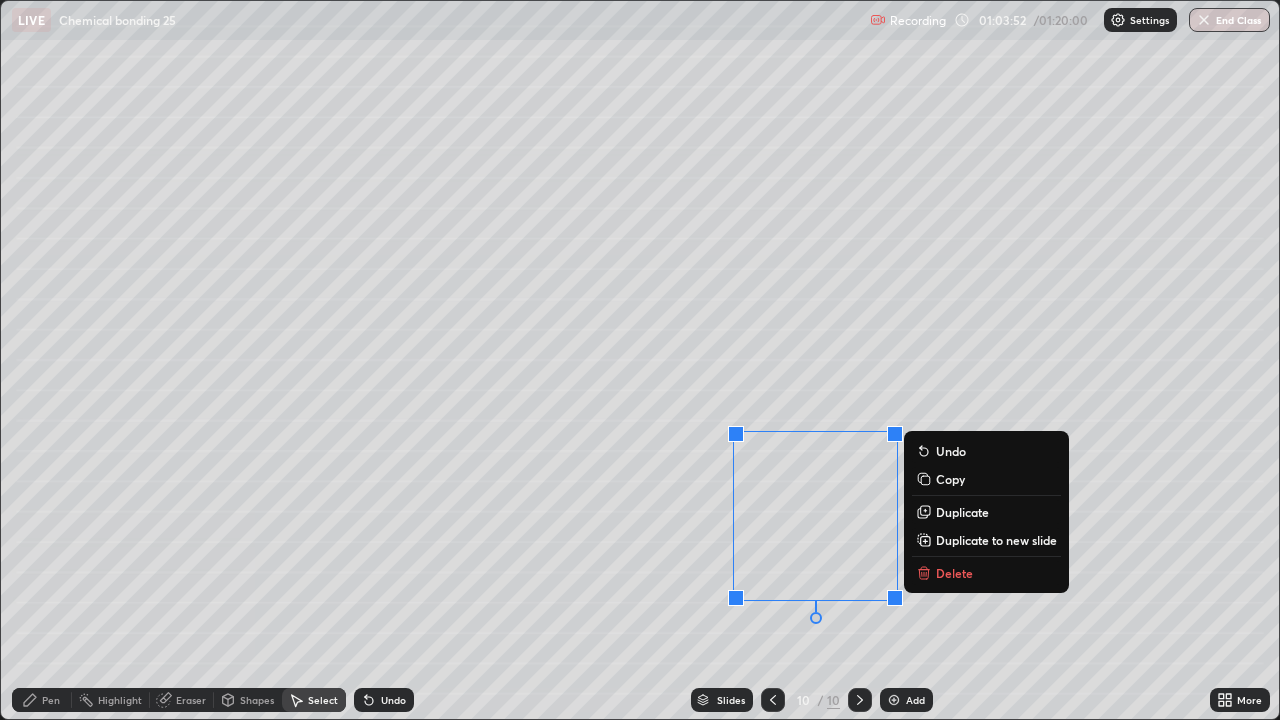 click 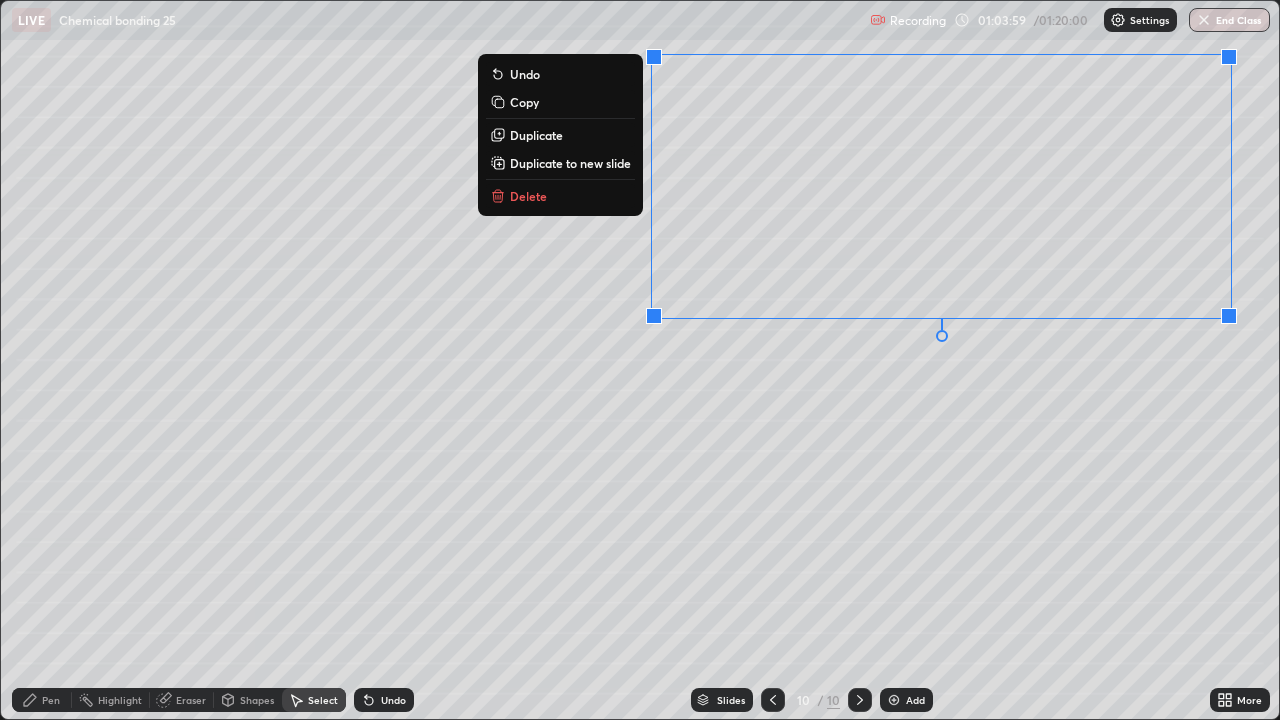 click on "0 ° Undo Copy Duplicate Duplicate to new slide Delete" at bounding box center (640, 360) 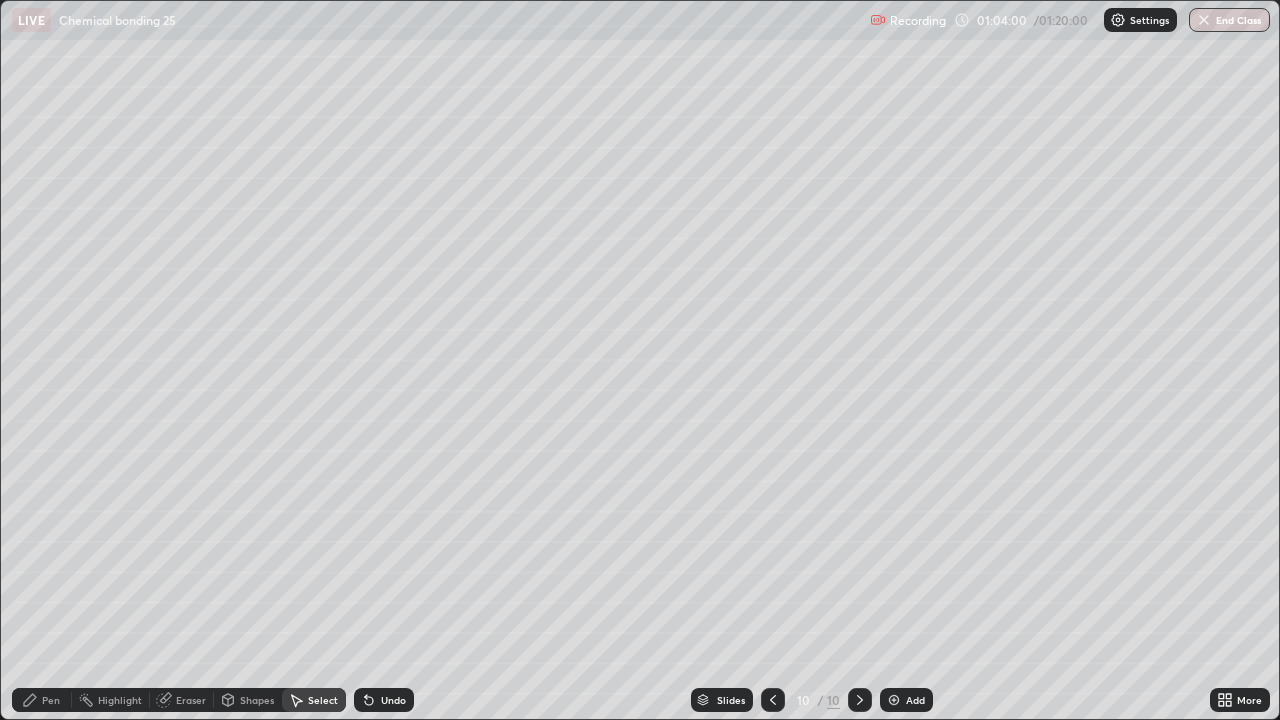 click on "Pen" at bounding box center (42, 700) 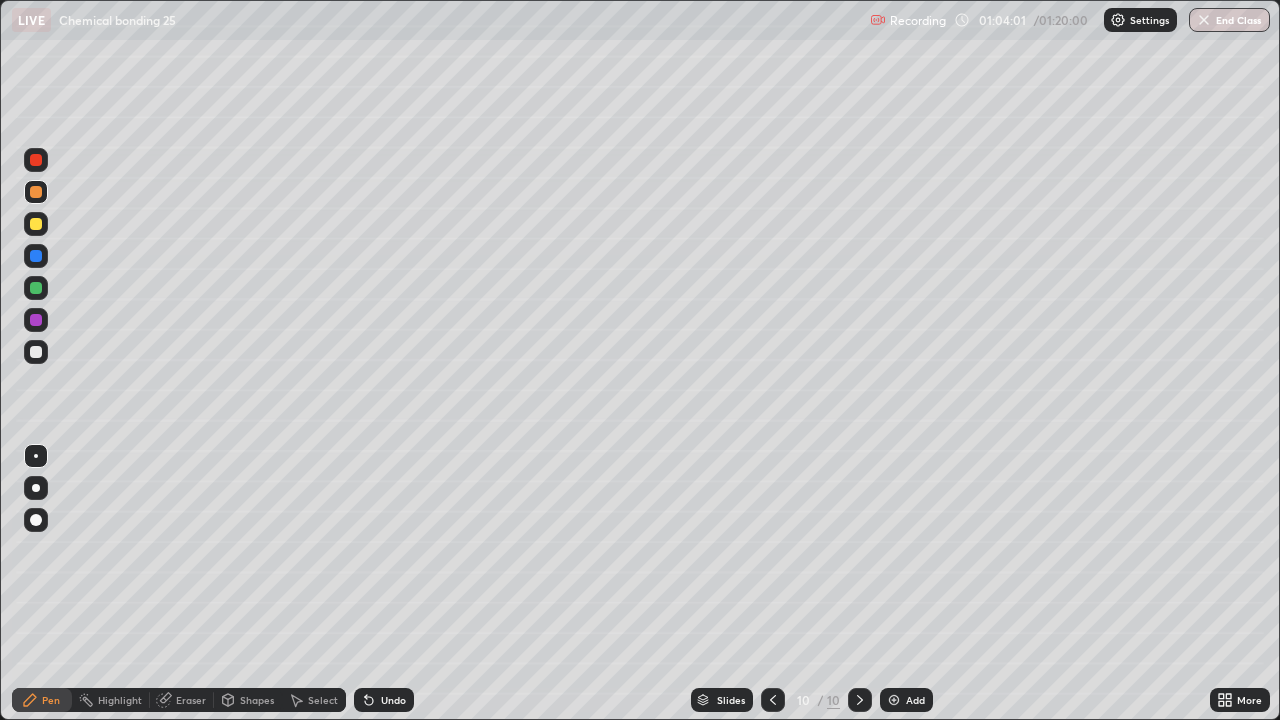 click at bounding box center [36, 320] 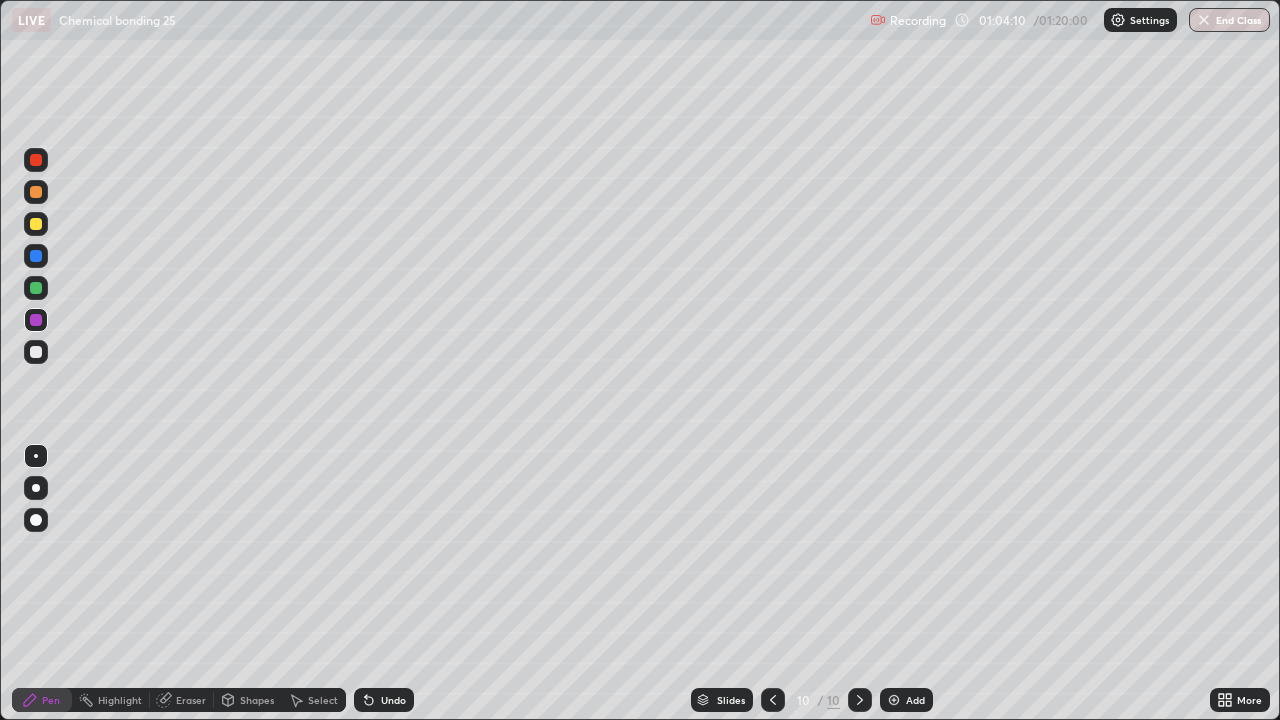 click on "Undo" at bounding box center [393, 700] 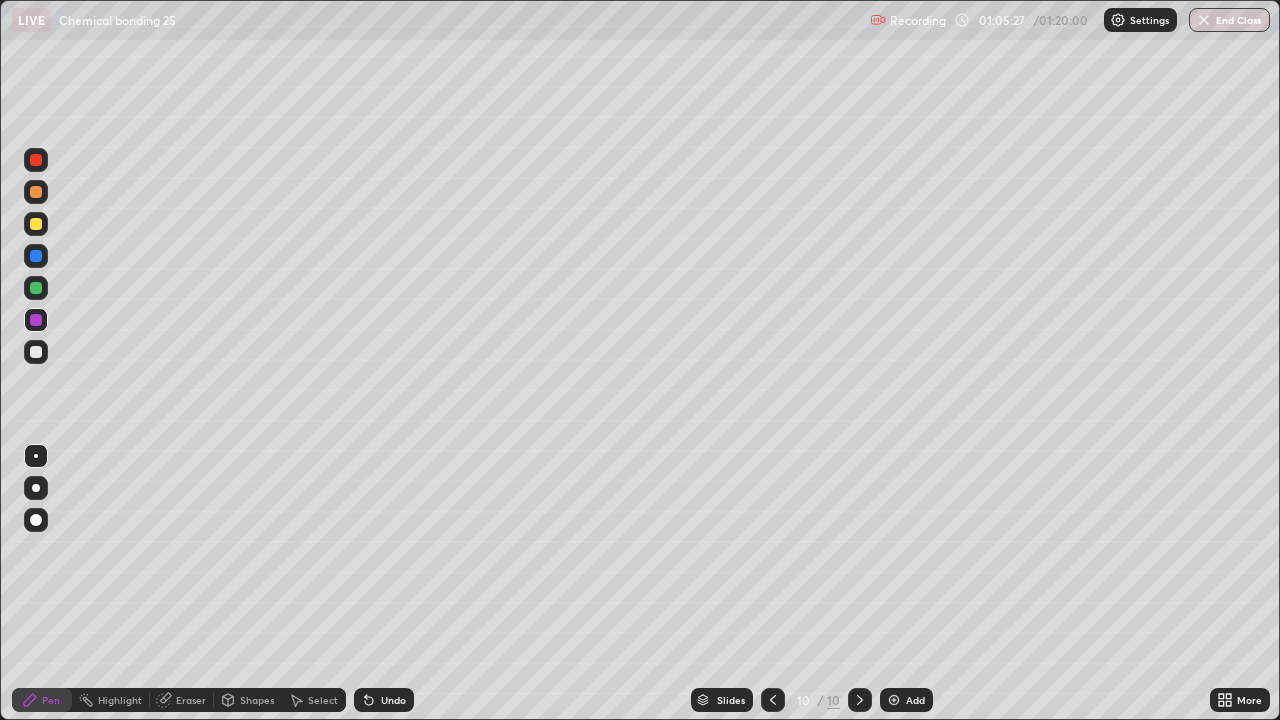 click on "Slides 10 / 10 Add" at bounding box center [812, 700] 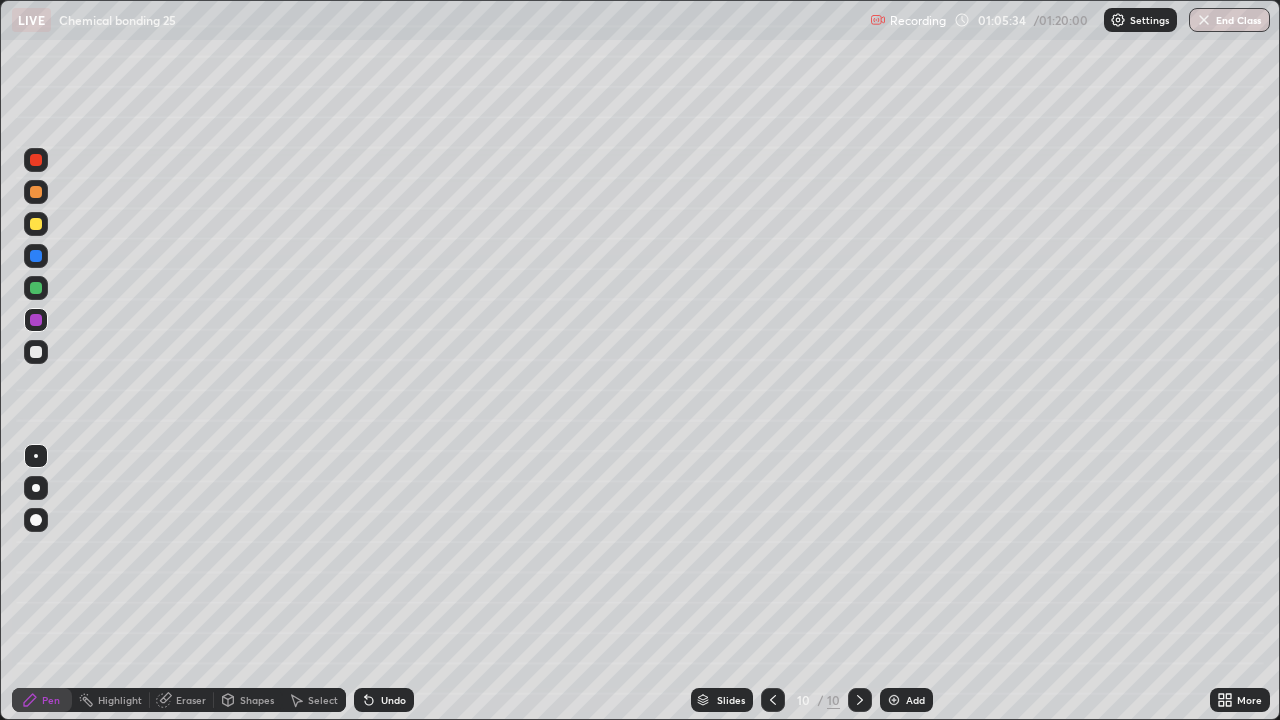 click on "Select" at bounding box center [323, 700] 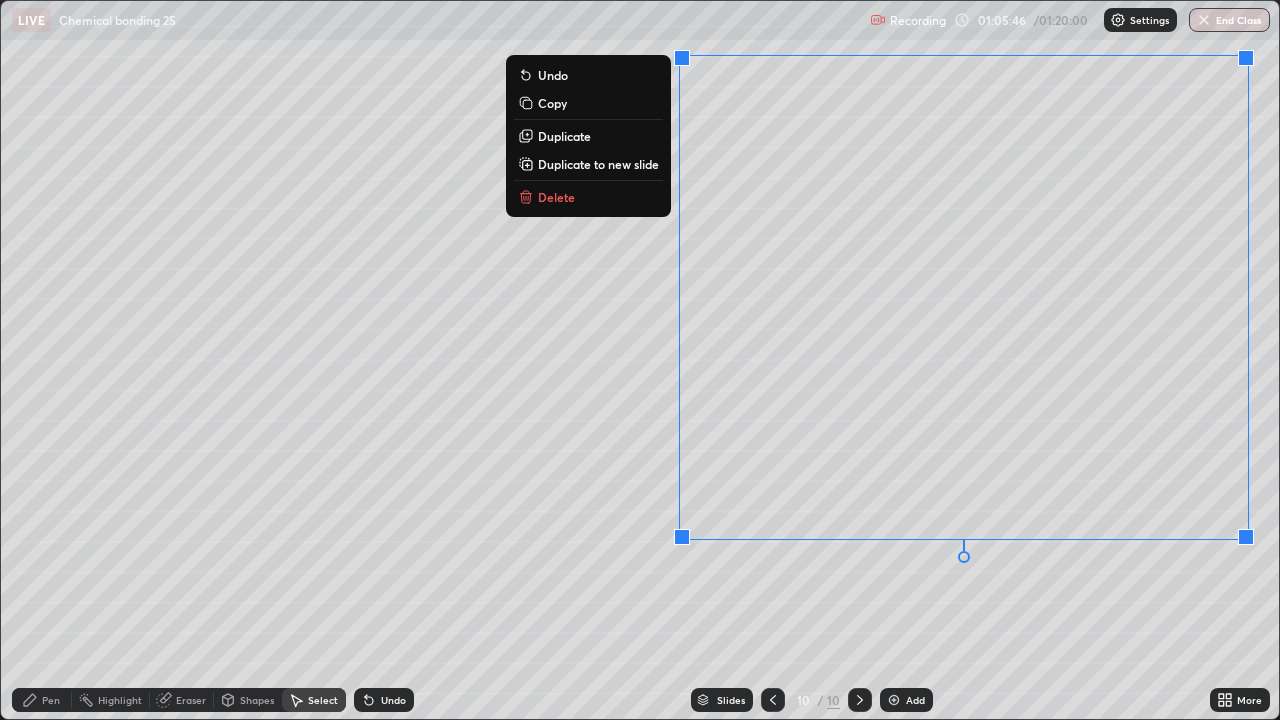 click on "0 ° Undo Copy Duplicate Duplicate to new slide Delete" at bounding box center (640, 360) 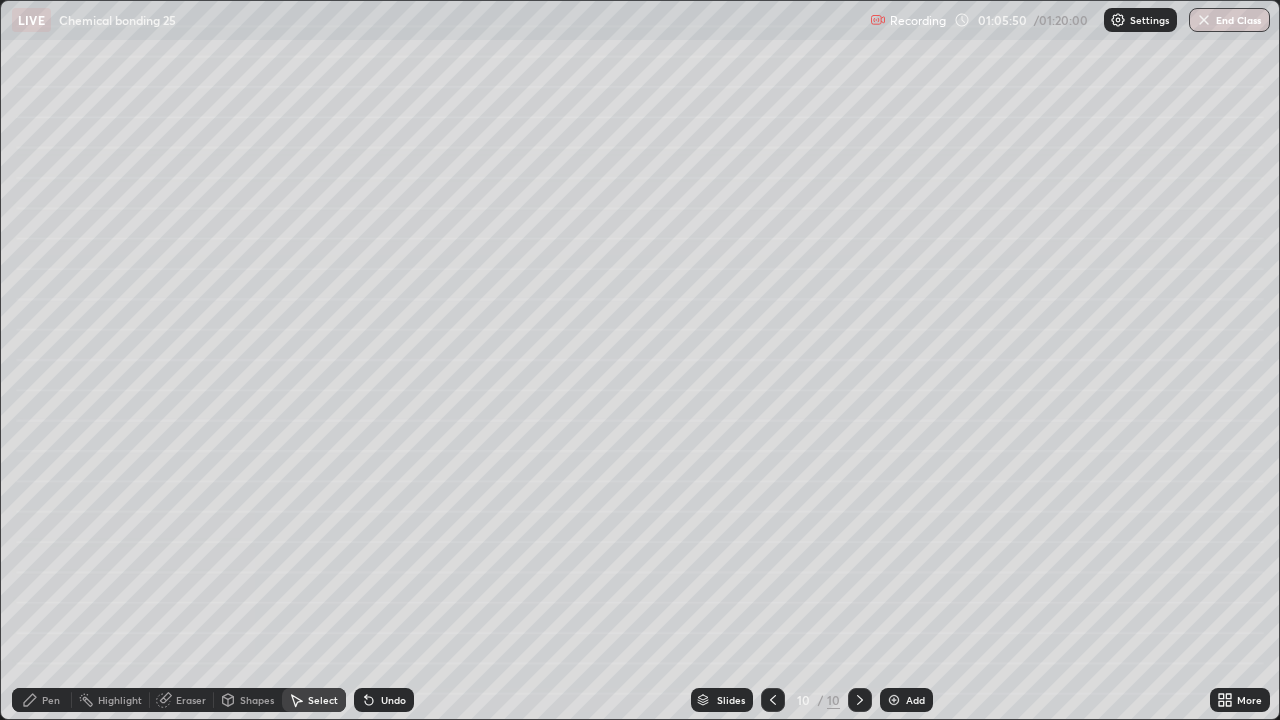 click on "More" at bounding box center [1249, 700] 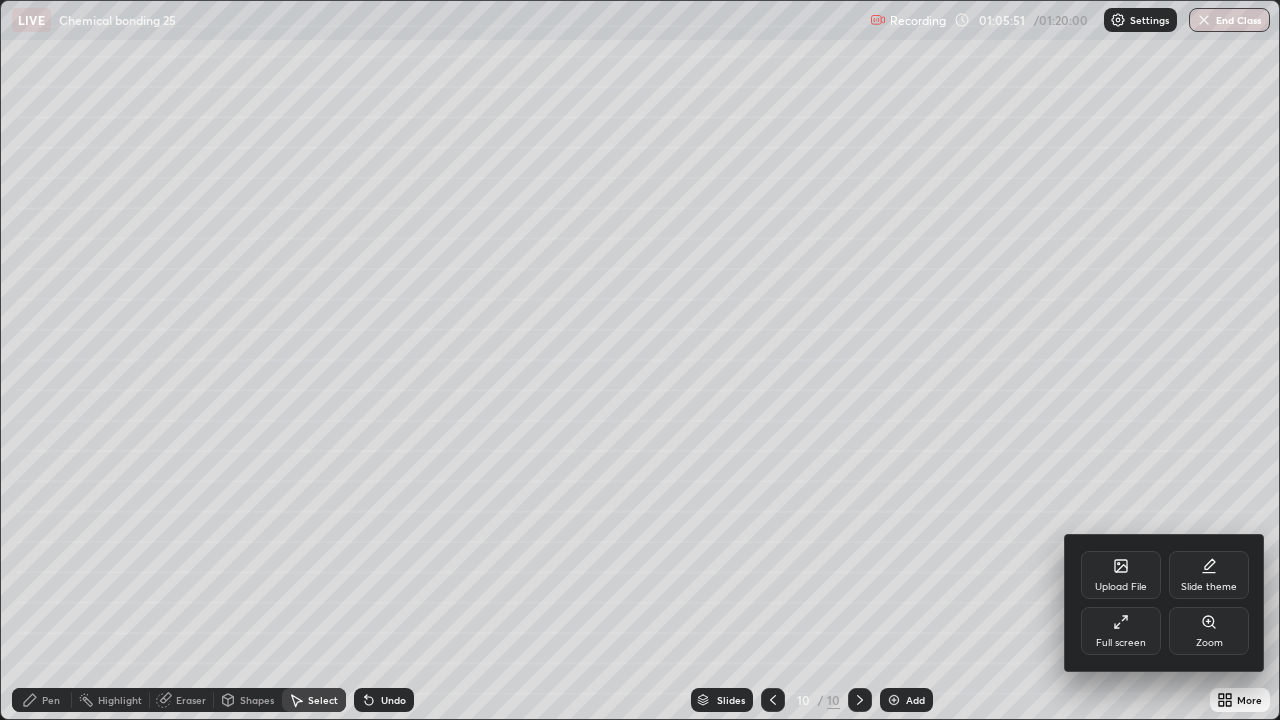 click on "Zoom" at bounding box center (1209, 631) 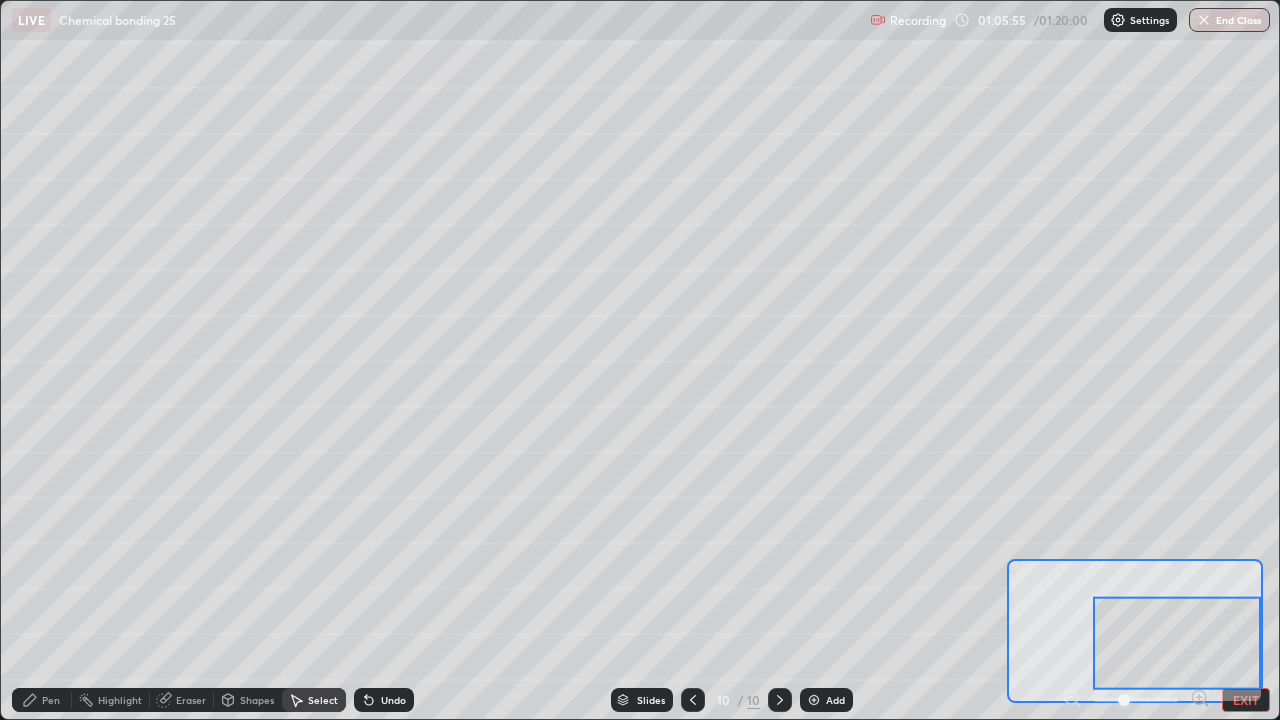click on "Pen" at bounding box center [51, 700] 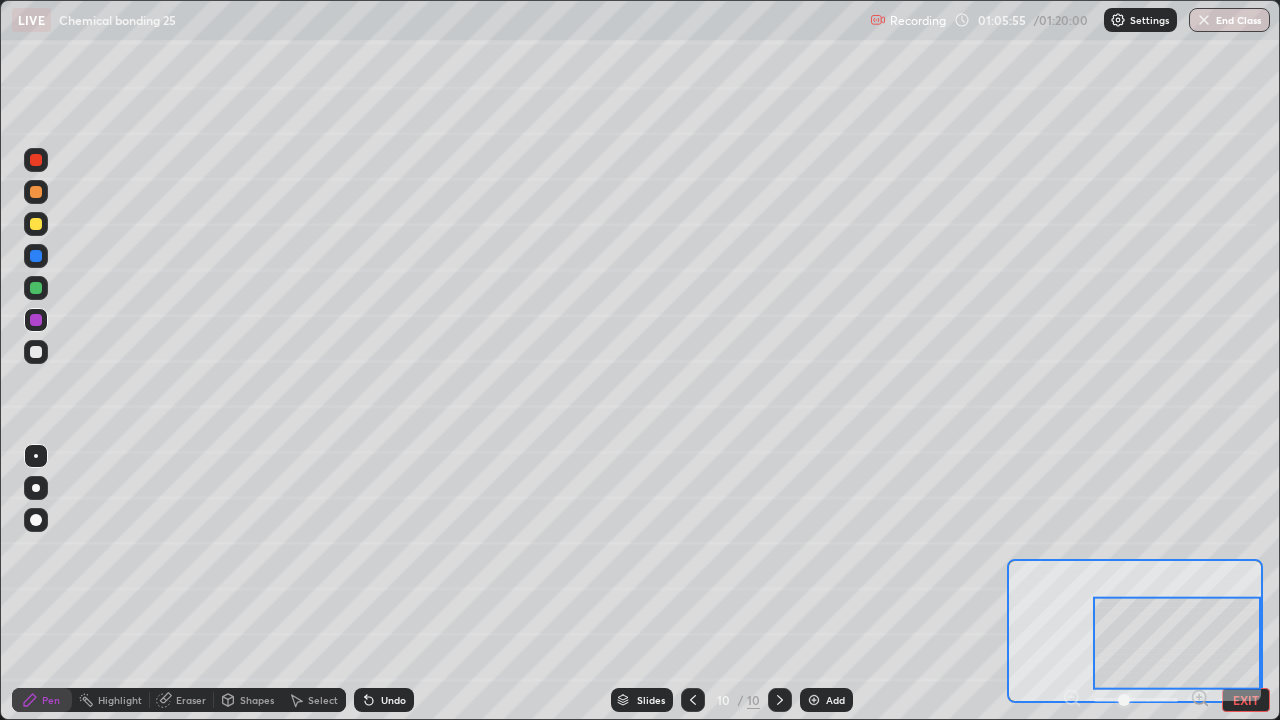 click at bounding box center (36, 288) 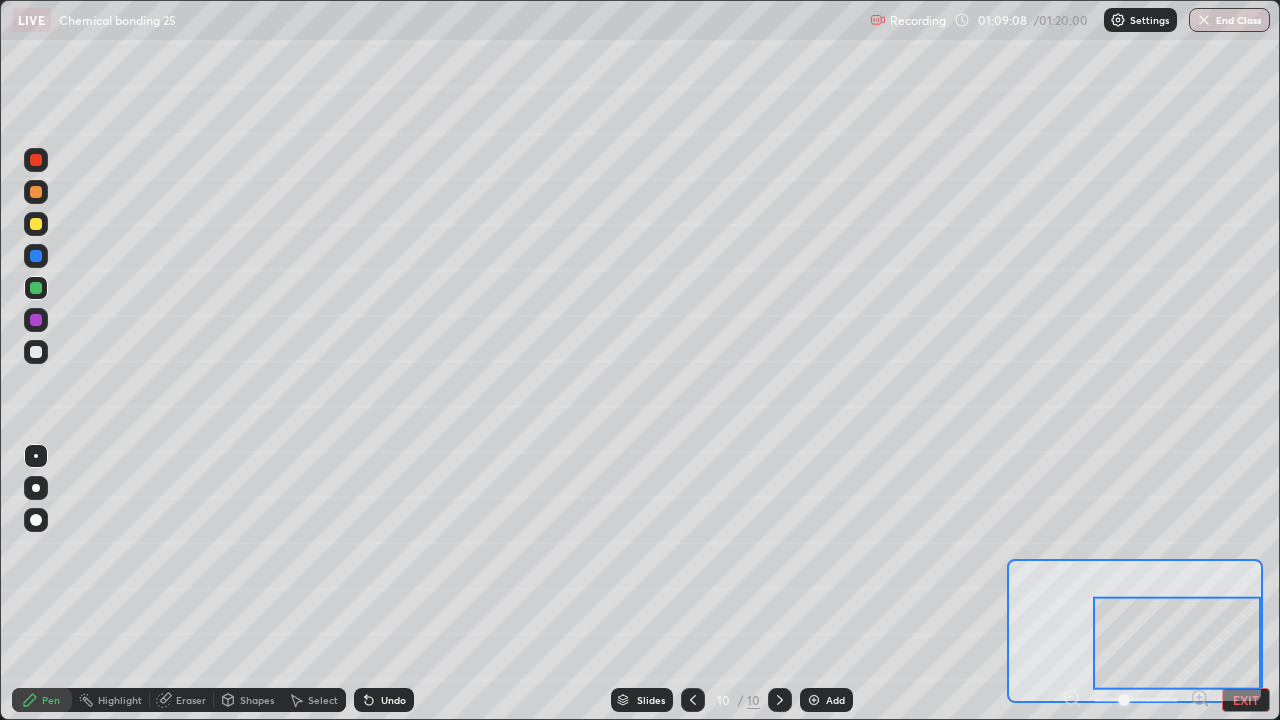 click on "EXIT" at bounding box center (1246, 700) 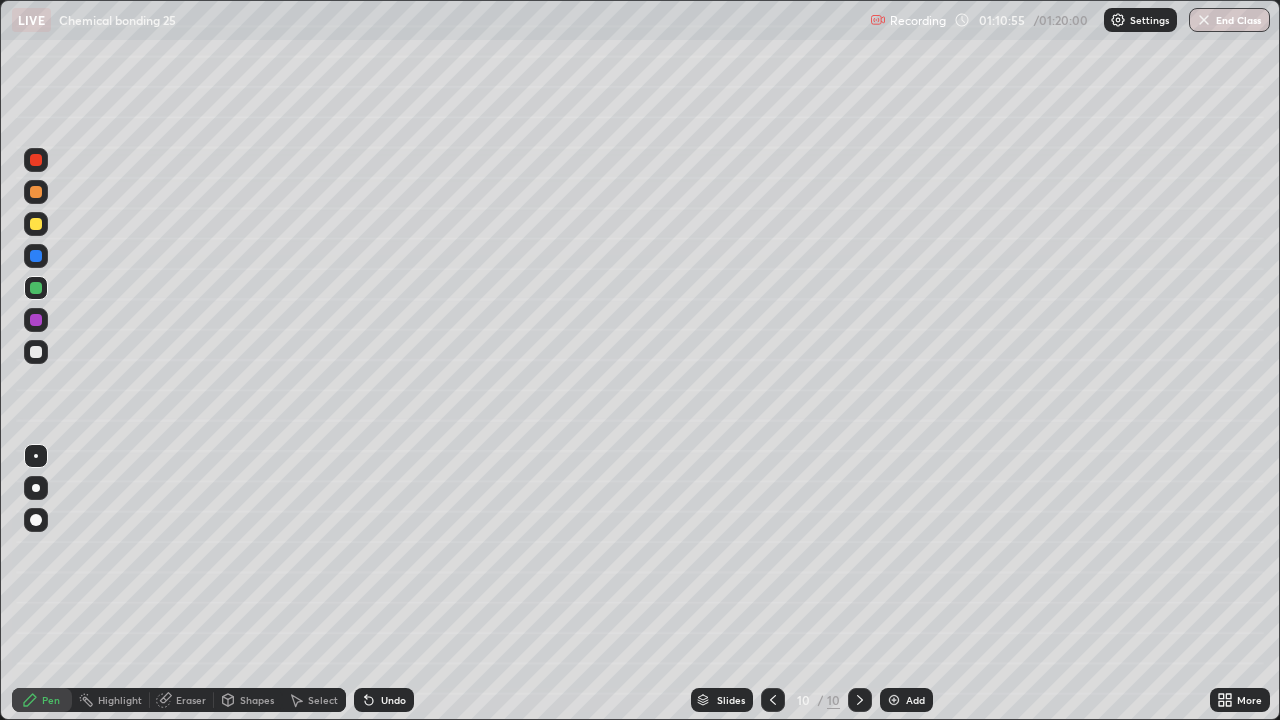 click on "Select" at bounding box center (314, 700) 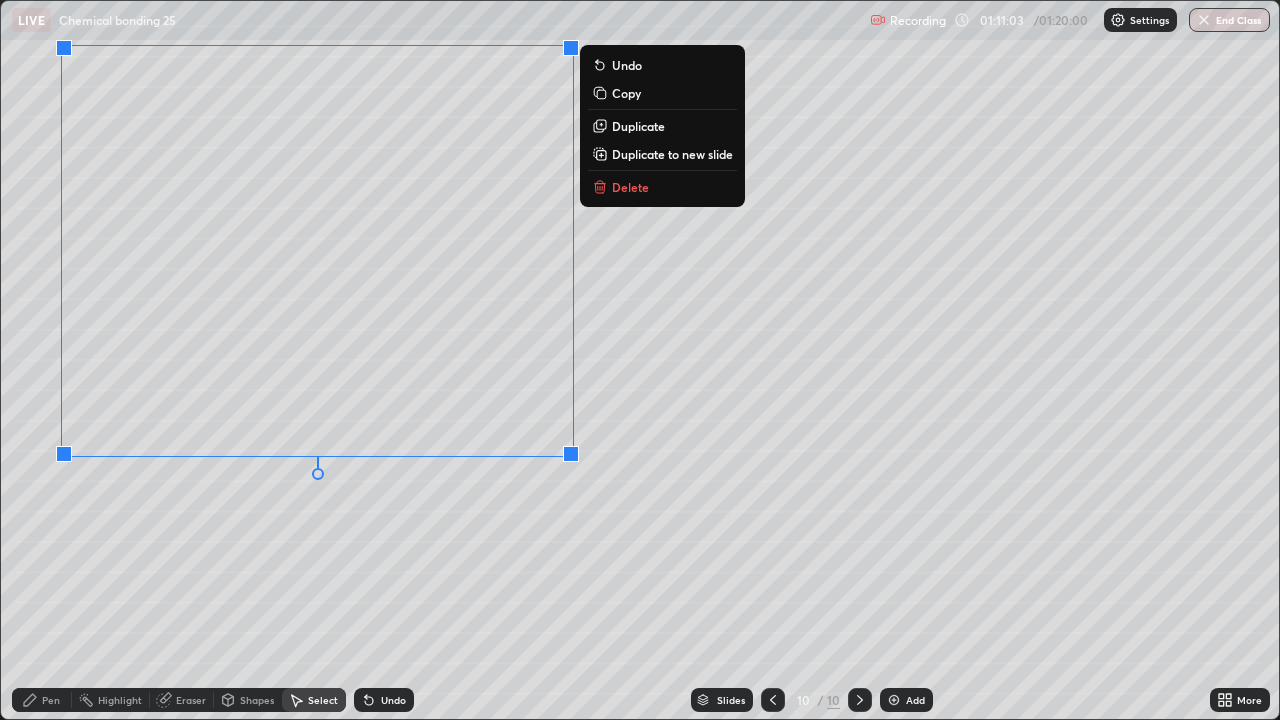 click on "Pen" at bounding box center (51, 700) 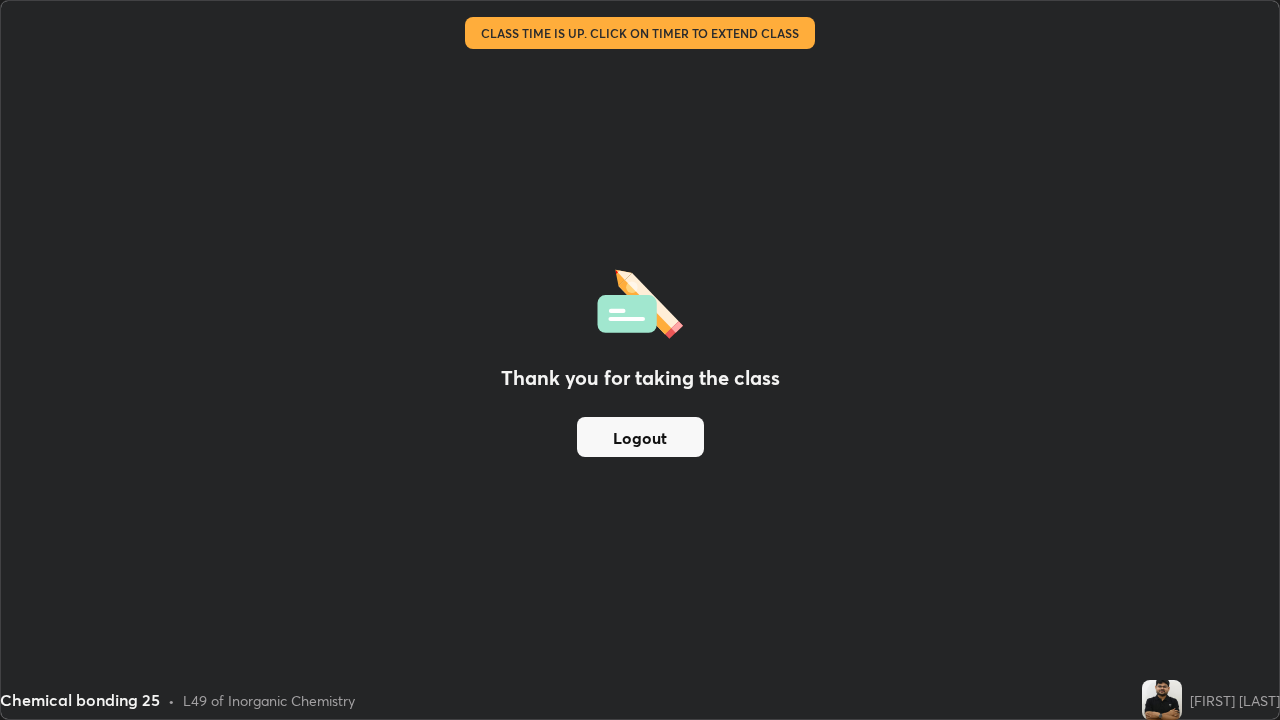 click on "Thank you for taking the class Logout" at bounding box center [640, 360] 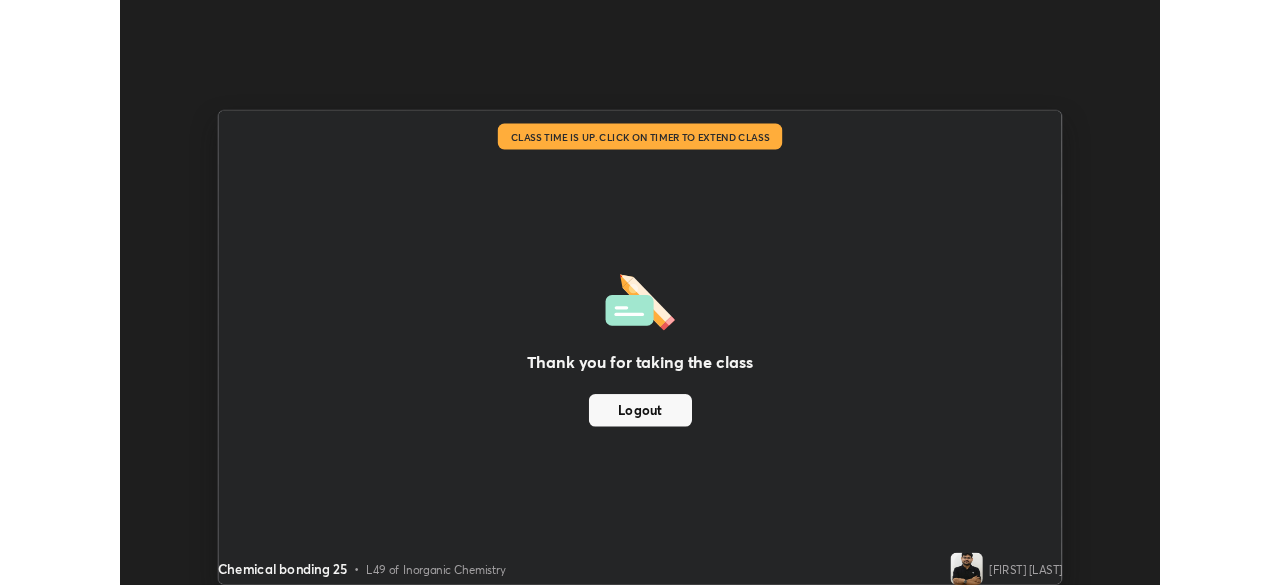 scroll, scrollTop: 585, scrollLeft: 1280, axis: both 